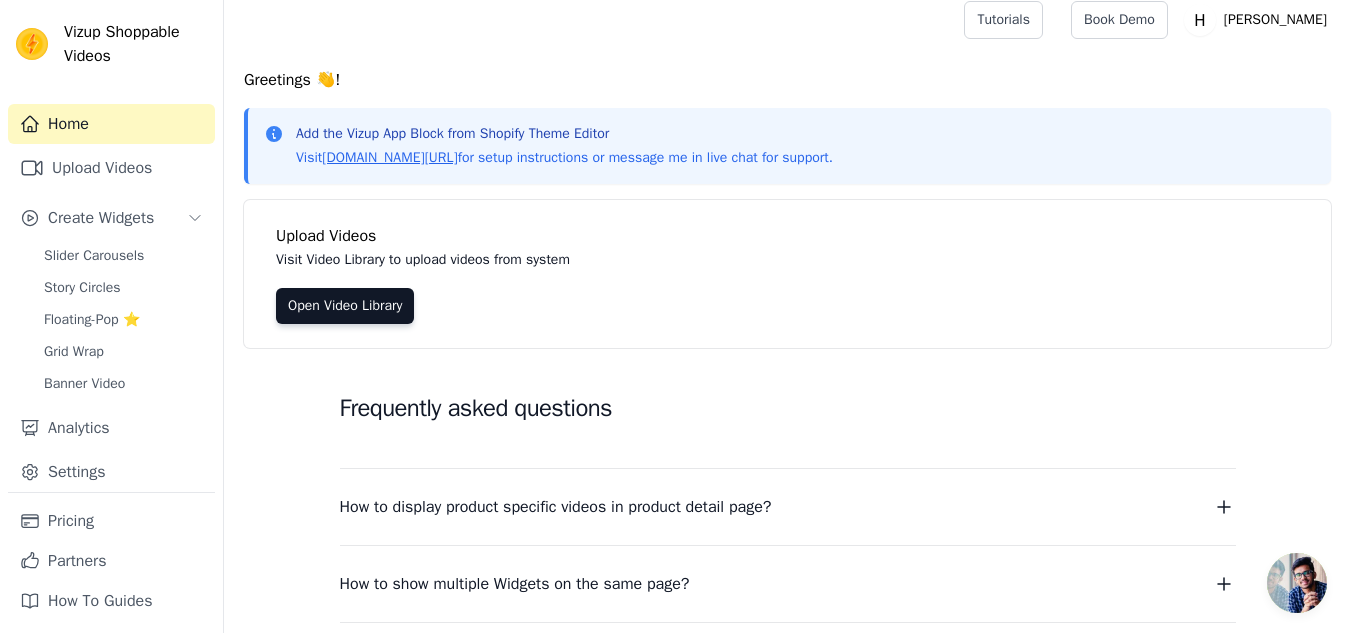 scroll, scrollTop: 13, scrollLeft: 0, axis: vertical 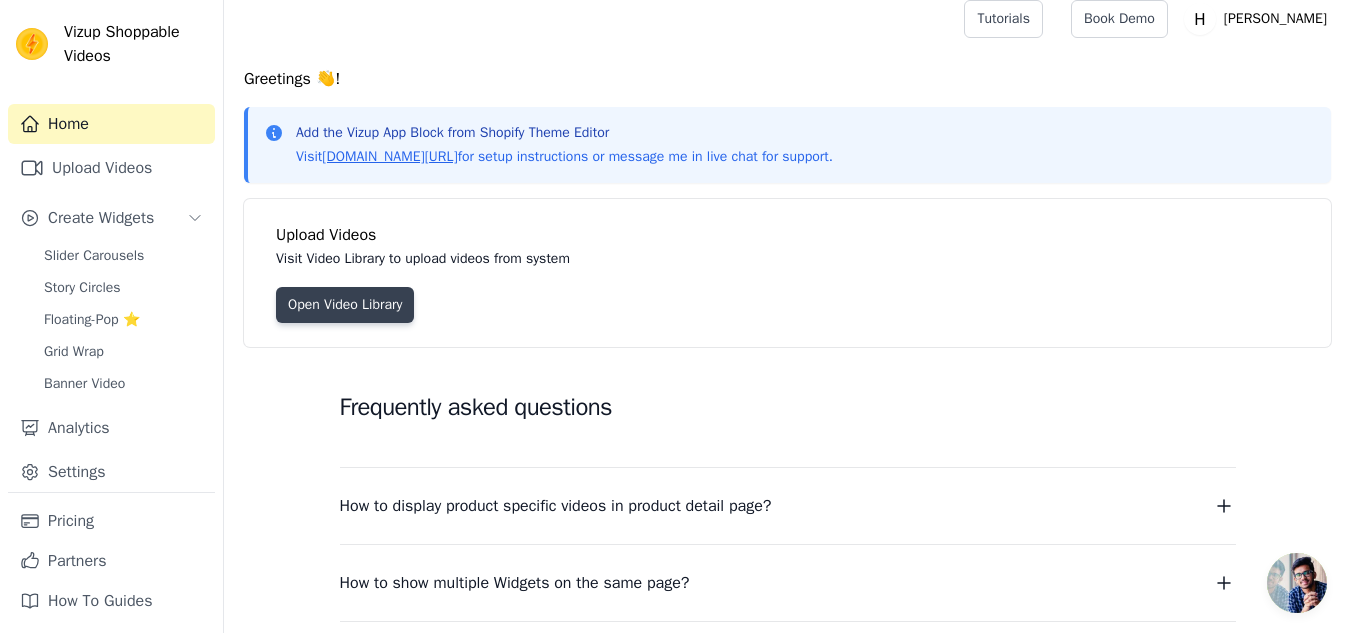 click on "Open Video Library" at bounding box center (345, 305) 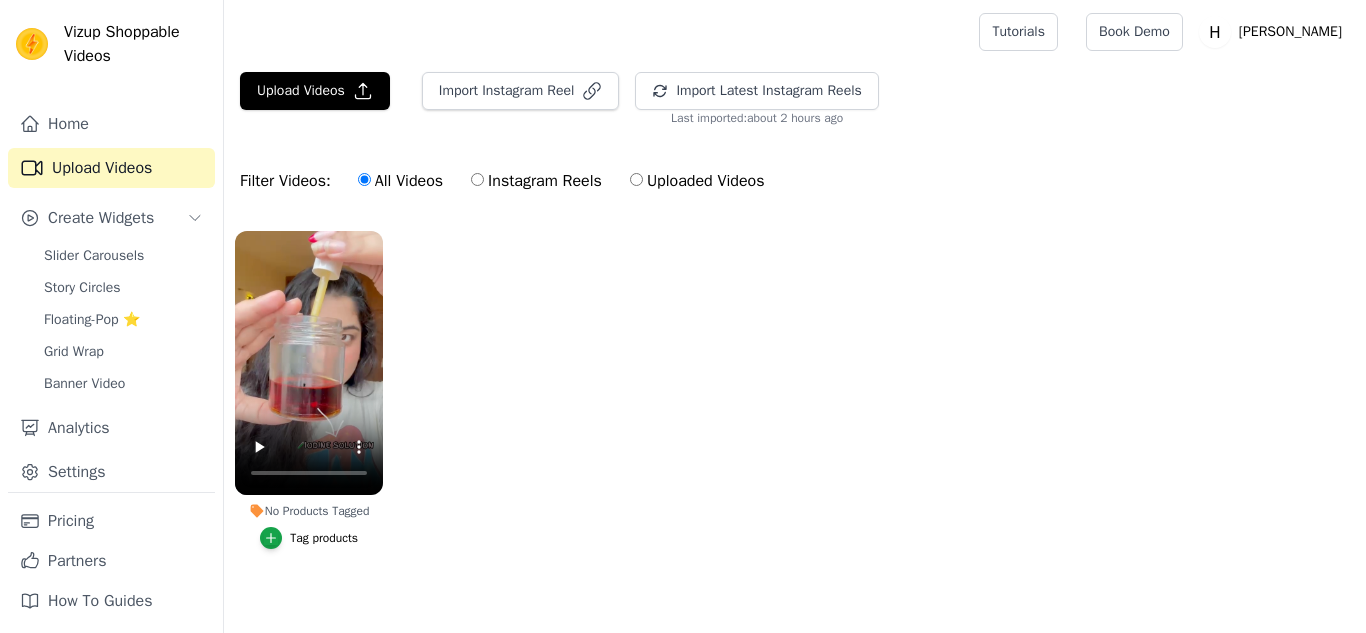 scroll, scrollTop: 0, scrollLeft: 0, axis: both 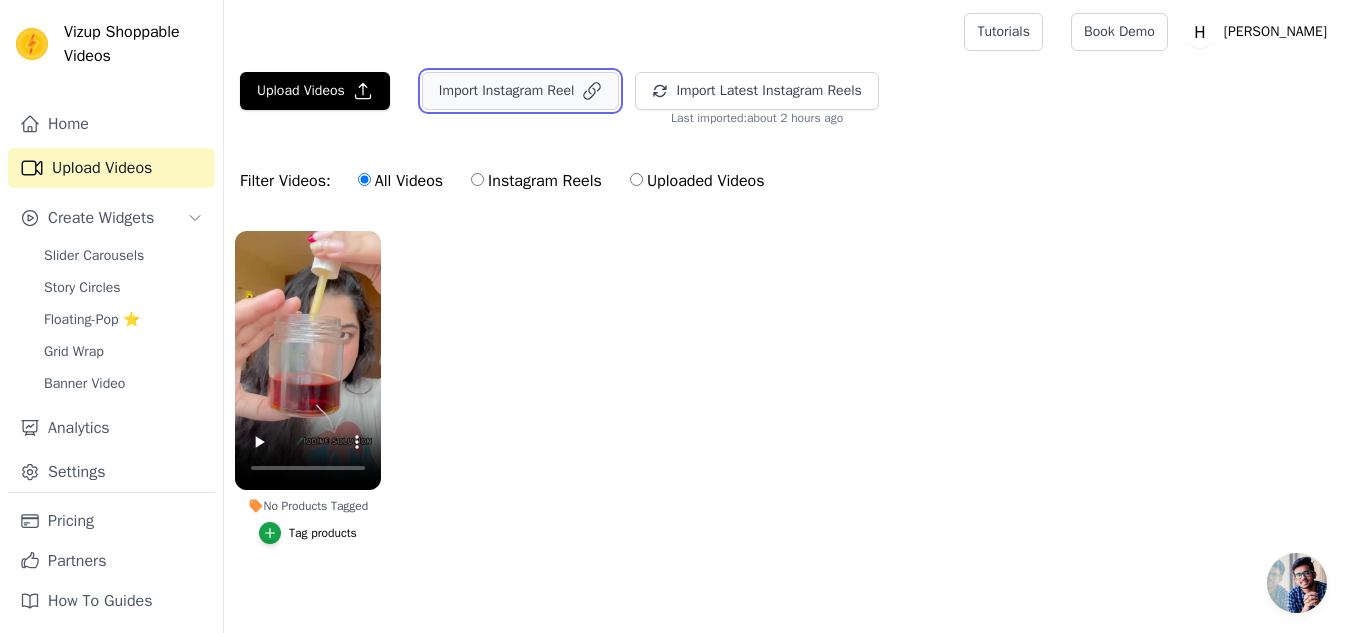 click on "Import Instagram Reel" at bounding box center [521, 91] 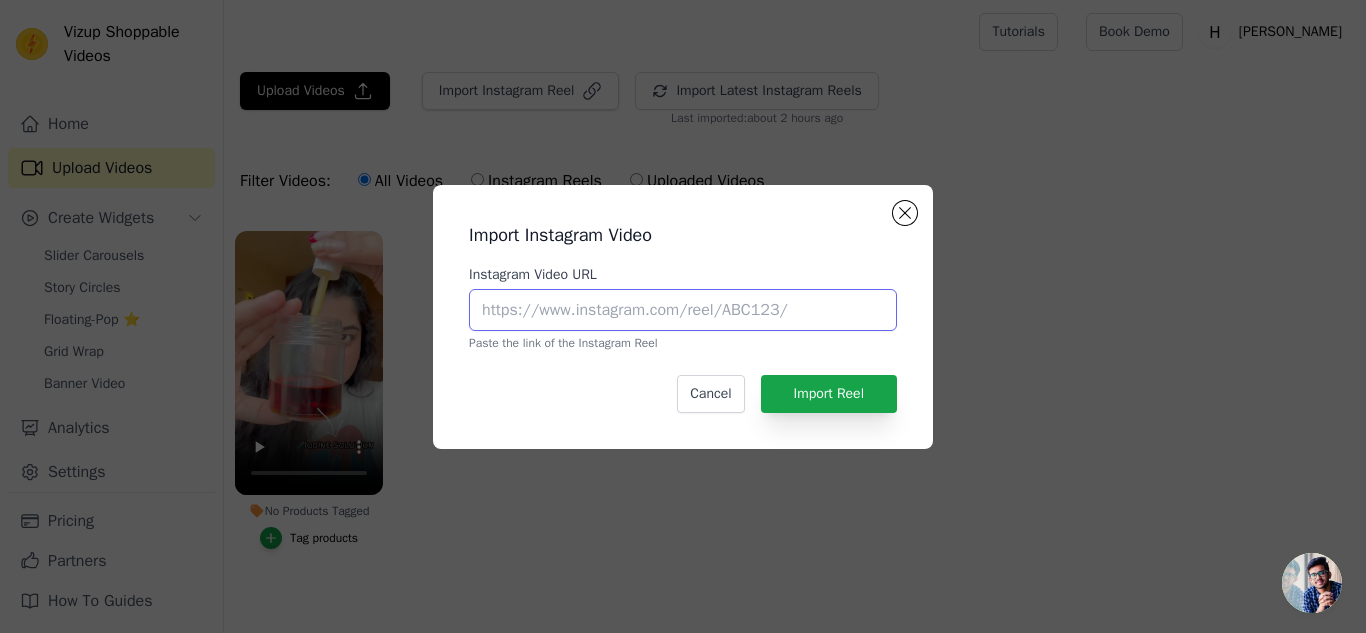 click on "Instagram Video URL" at bounding box center [683, 310] 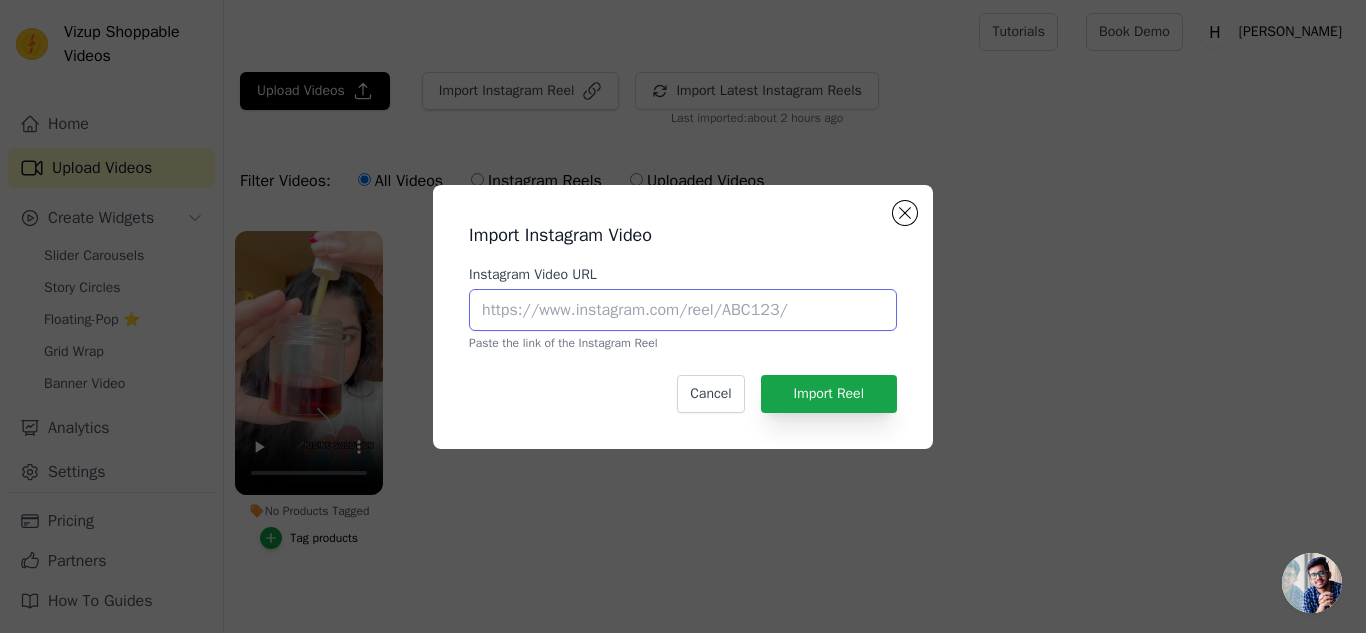 paste on "[URL][DOMAIN_NAME]" 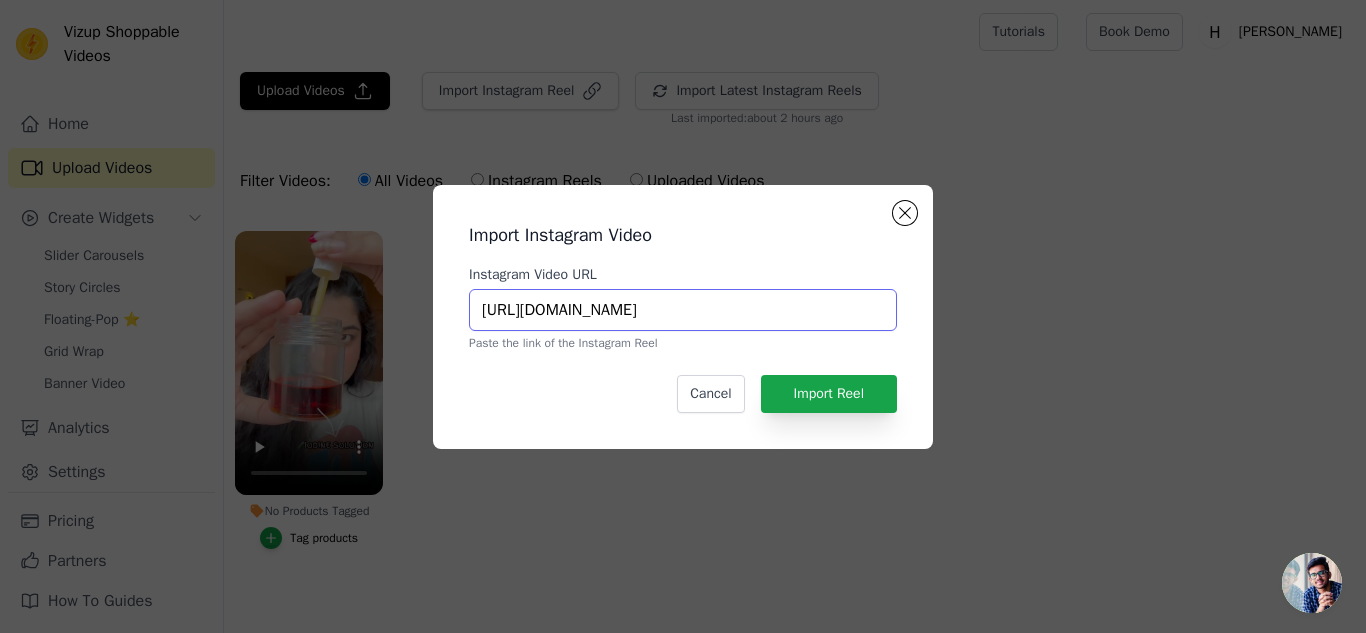 scroll, scrollTop: 0, scrollLeft: 360, axis: horizontal 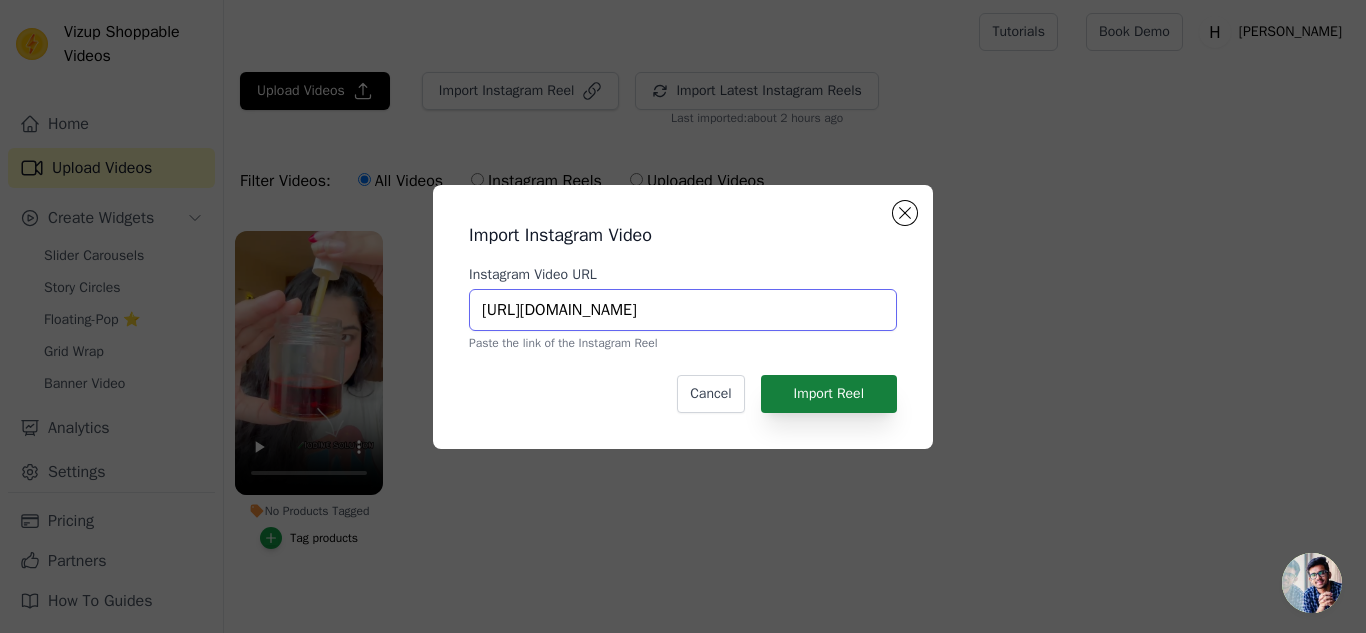type on "[URL][DOMAIN_NAME]" 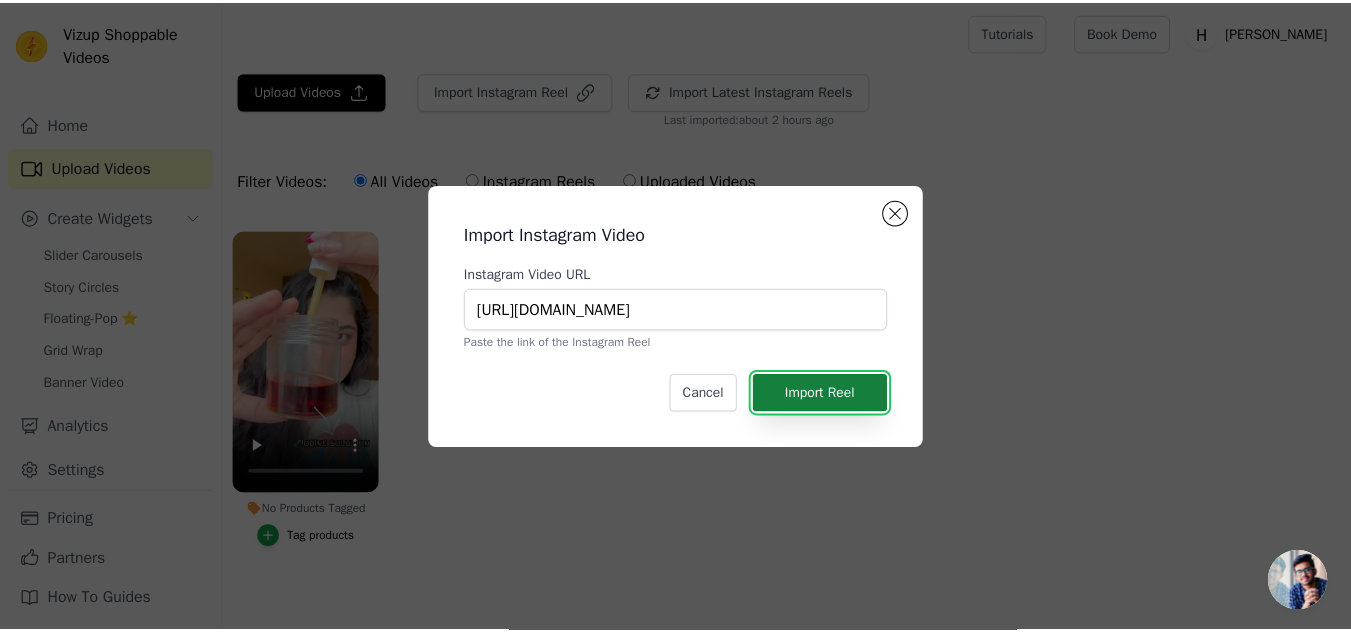 scroll, scrollTop: 0, scrollLeft: 0, axis: both 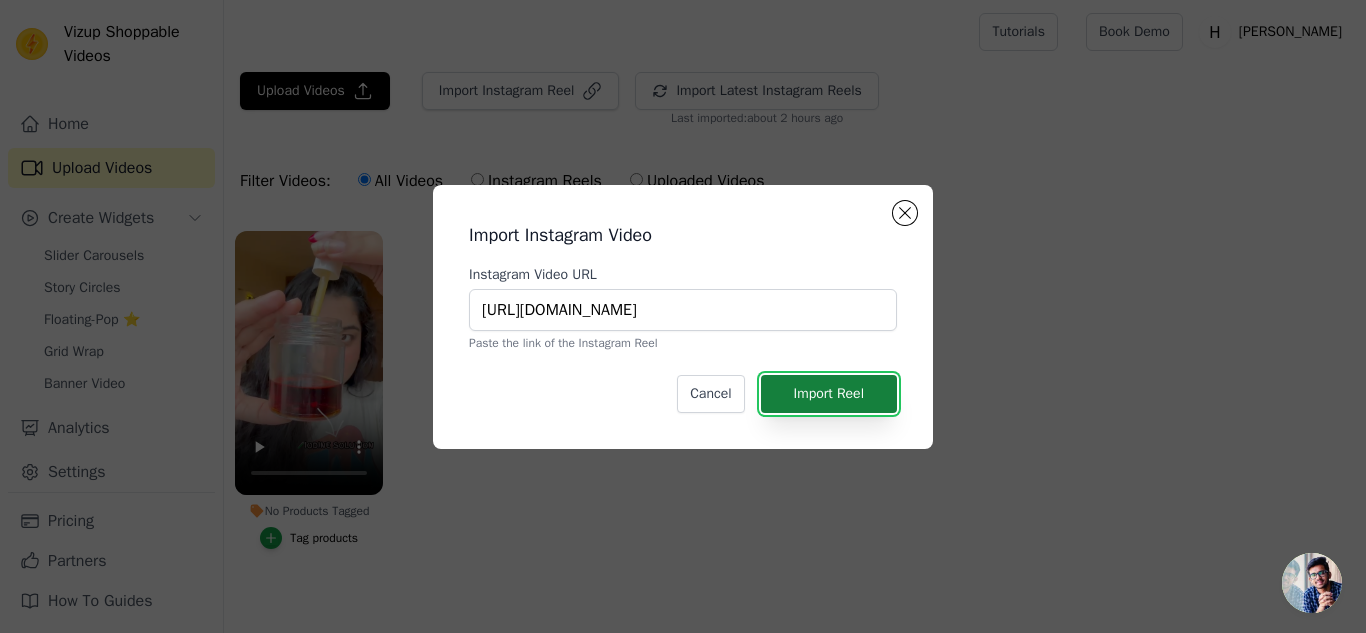 click on "Import Reel" at bounding box center [829, 394] 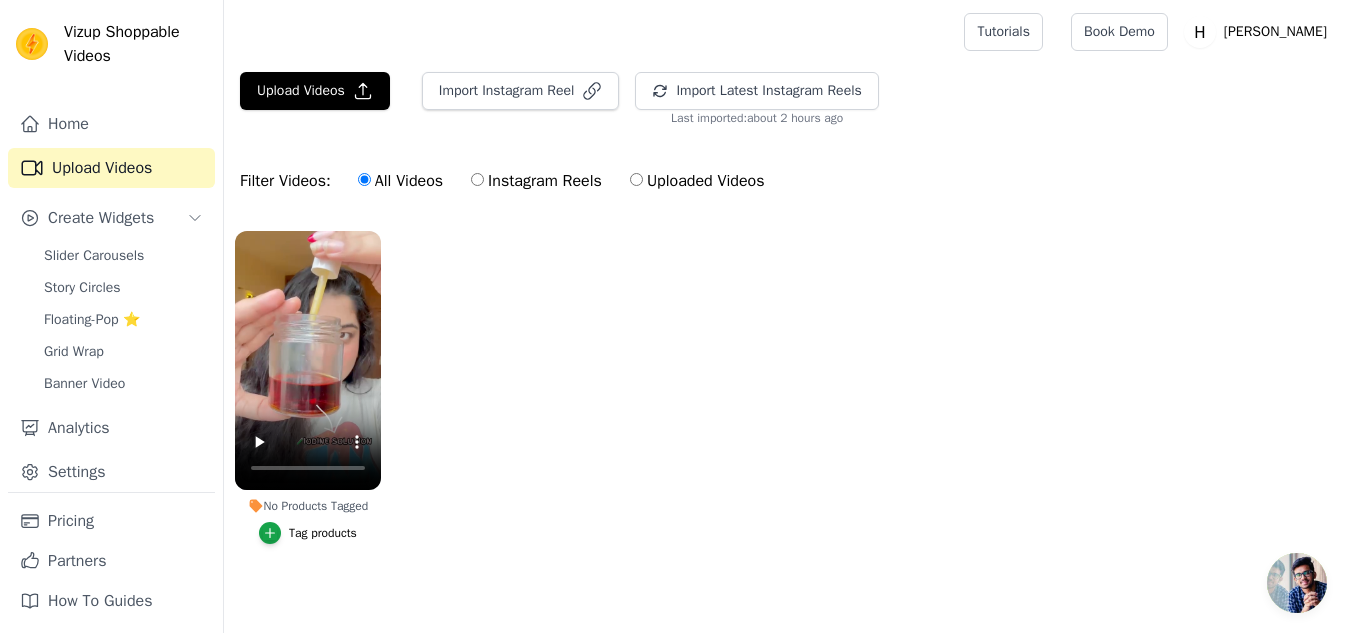 scroll, scrollTop: 2, scrollLeft: 0, axis: vertical 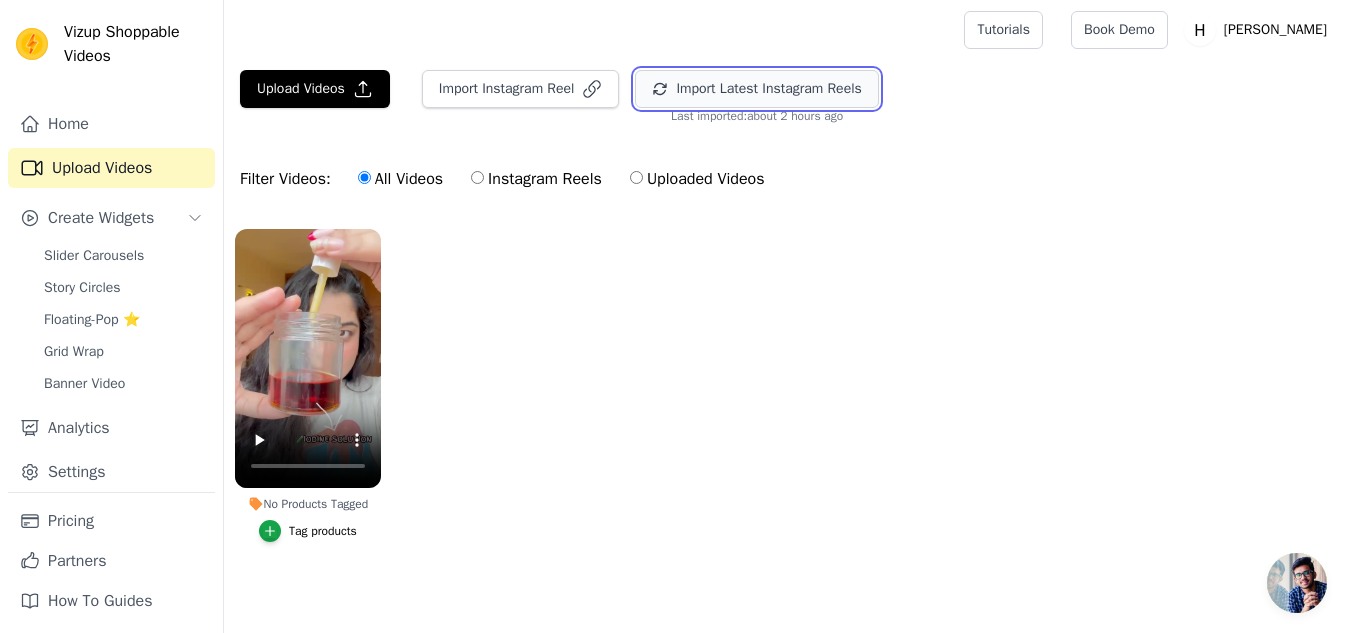 click on "Import Latest Instagram Reels" at bounding box center [756, 89] 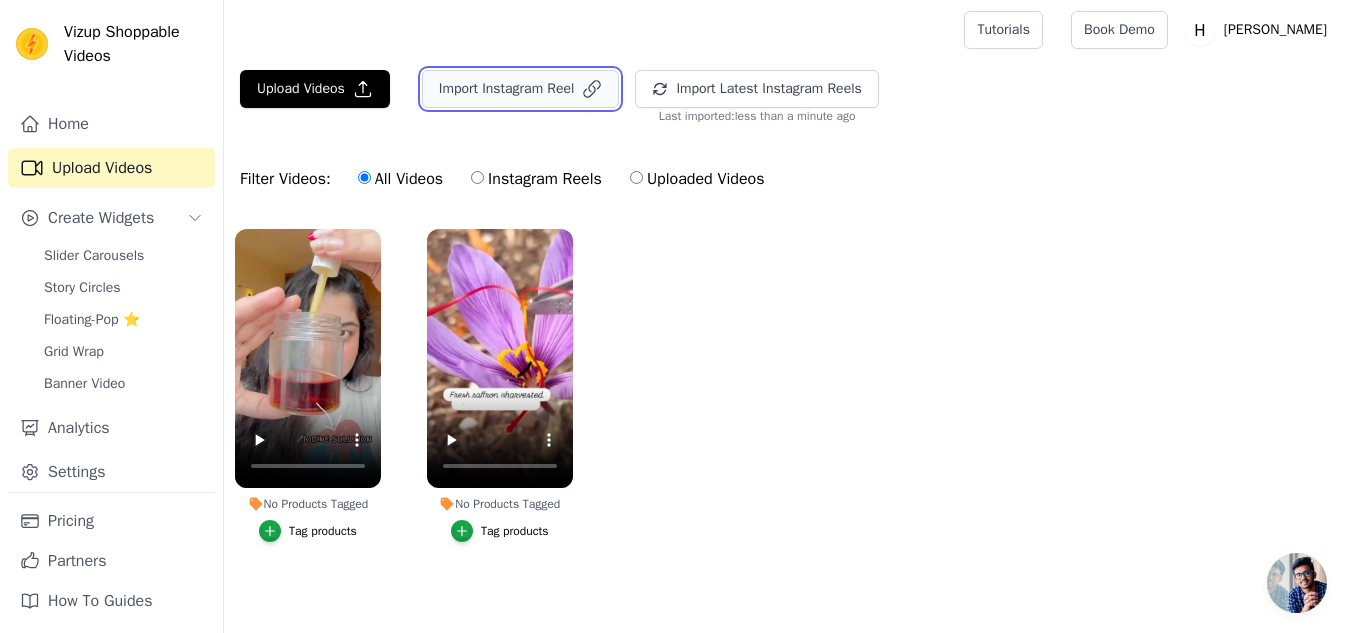 click on "Import Instagram Reel" at bounding box center [521, 89] 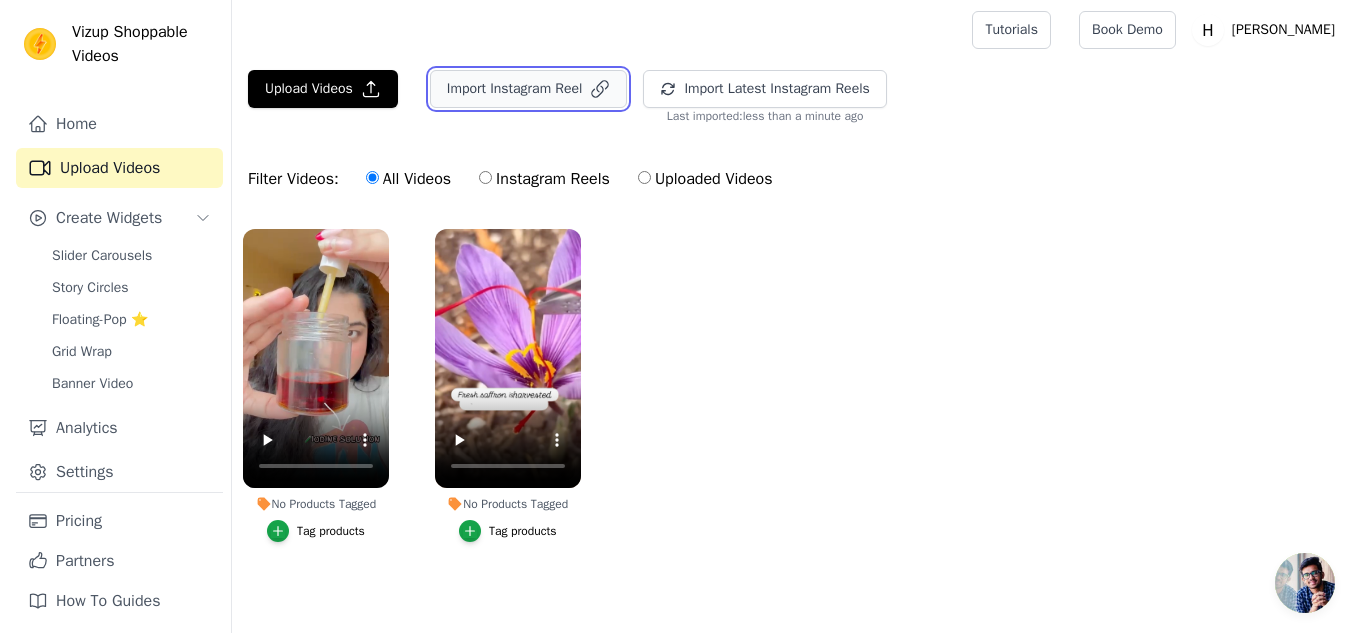 scroll, scrollTop: 0, scrollLeft: 0, axis: both 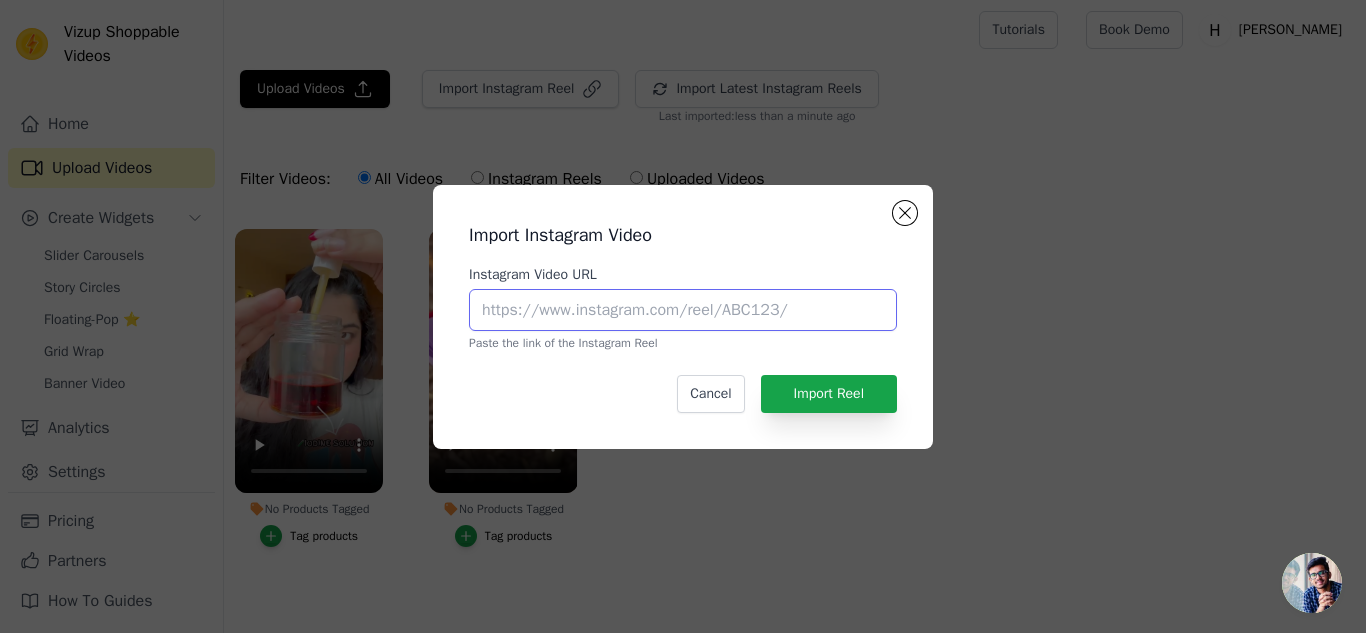 click on "Instagram Video URL" at bounding box center (683, 310) 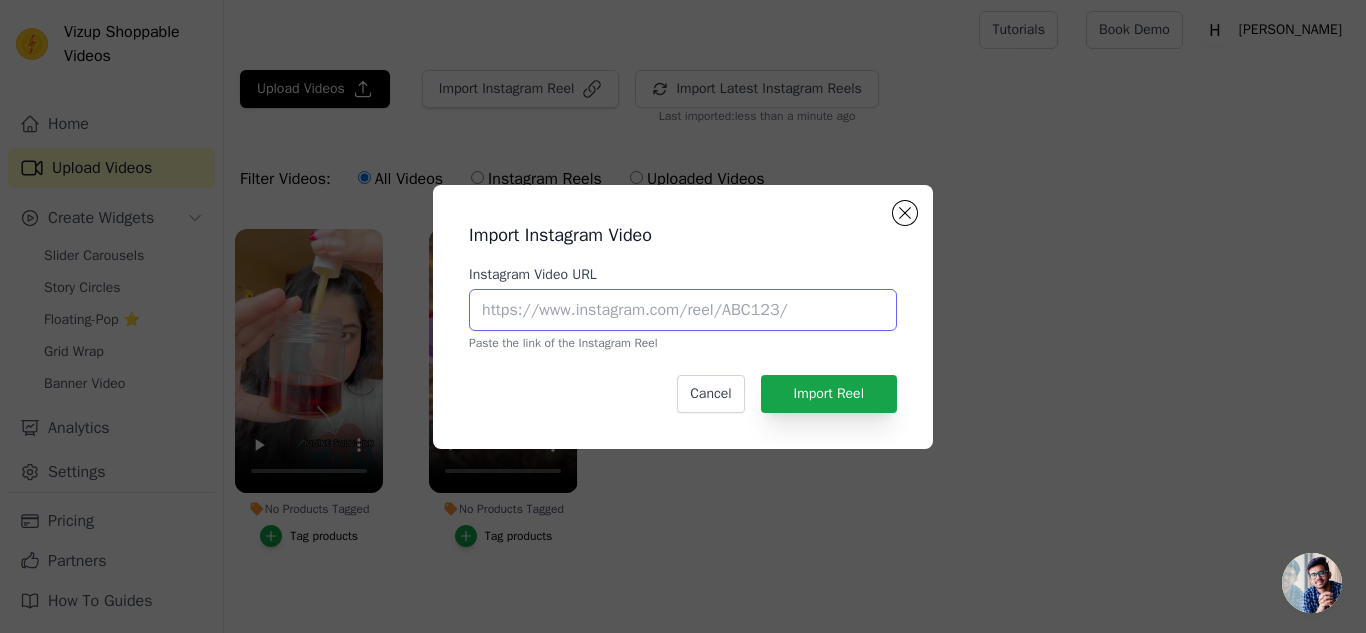 paste on "[URL][DOMAIN_NAME]" 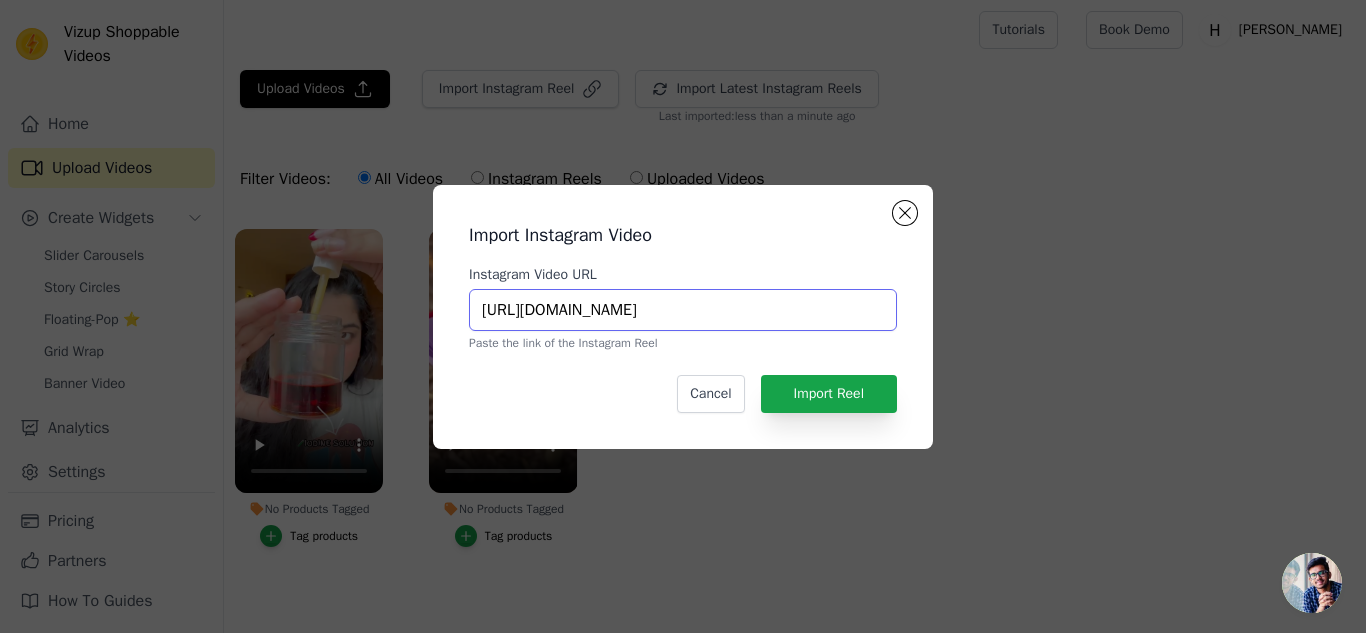 scroll, scrollTop: 0, scrollLeft: 364, axis: horizontal 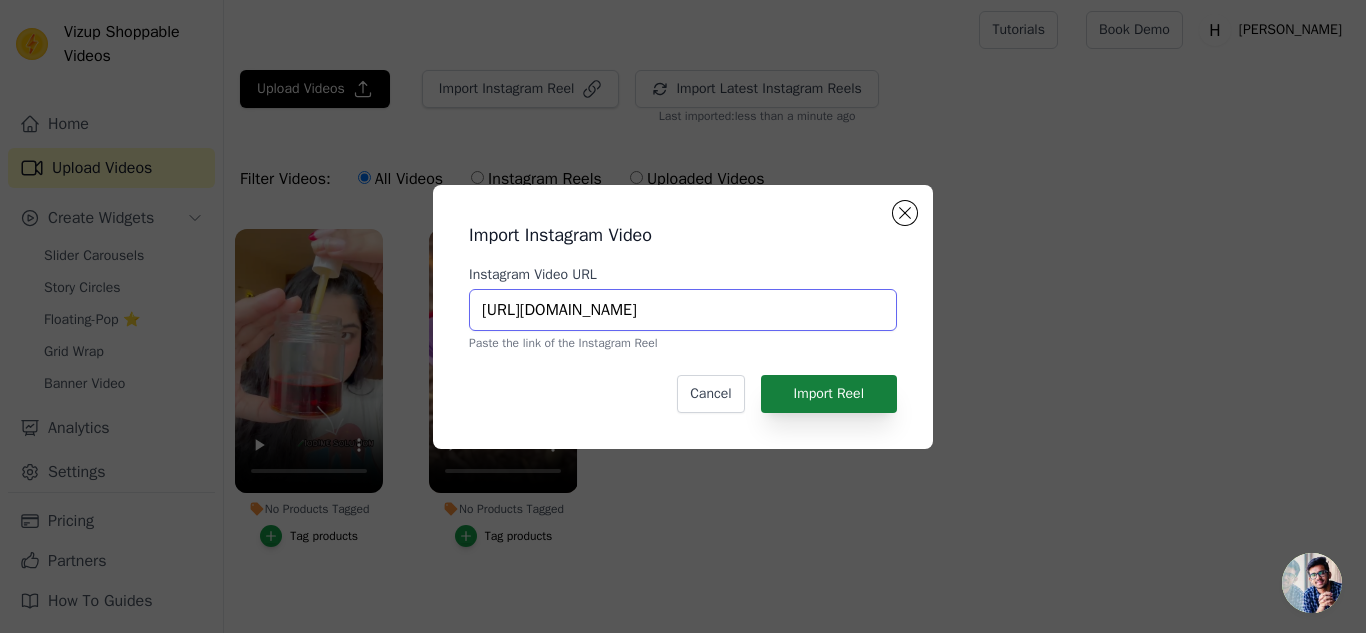 type on "[URL][DOMAIN_NAME]" 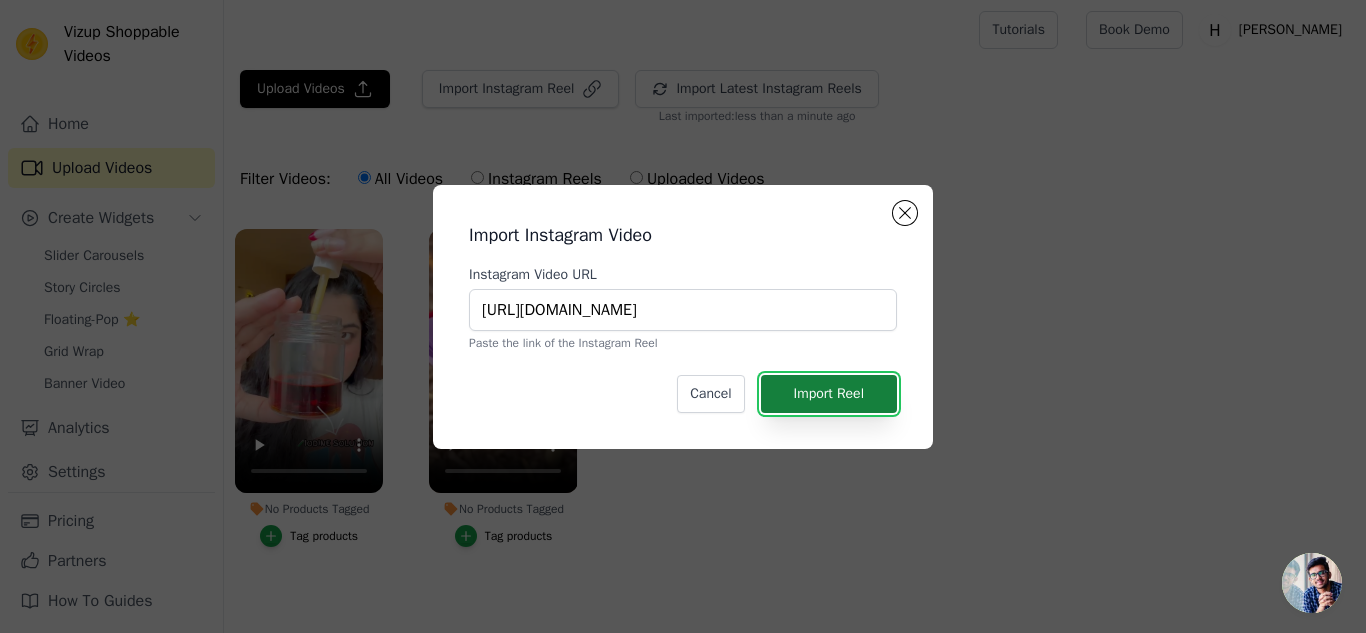 scroll, scrollTop: 0, scrollLeft: 0, axis: both 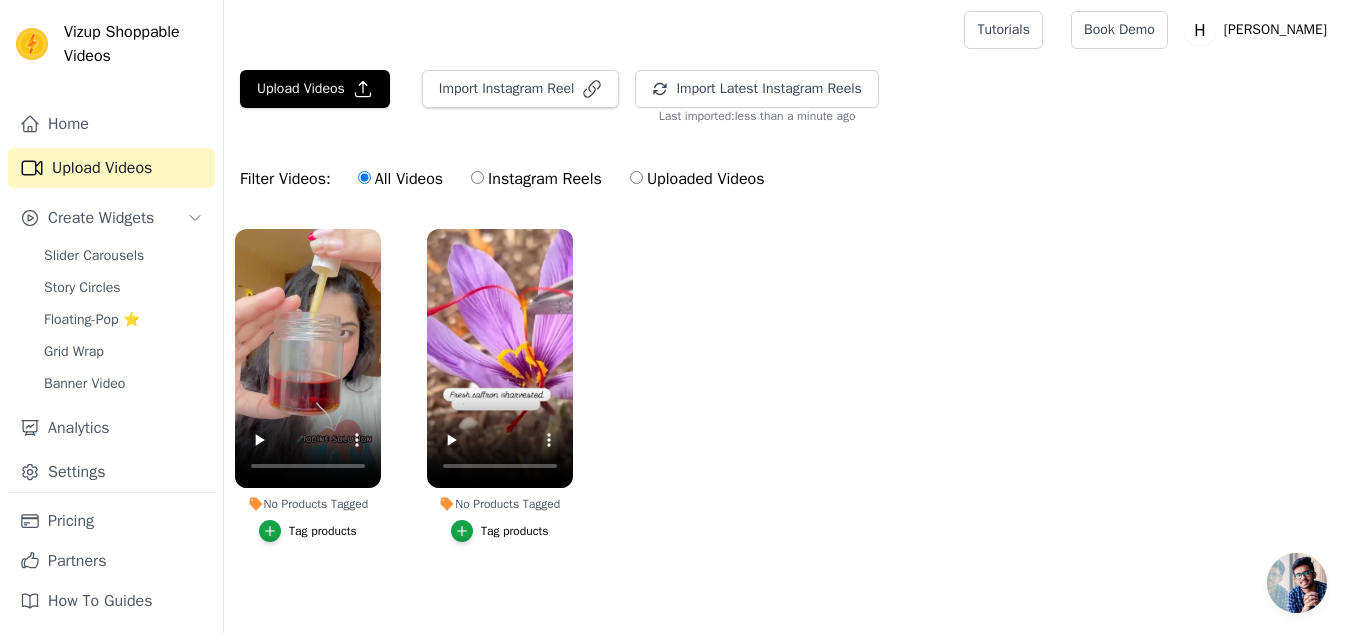 click on "Tag products" at bounding box center (323, 531) 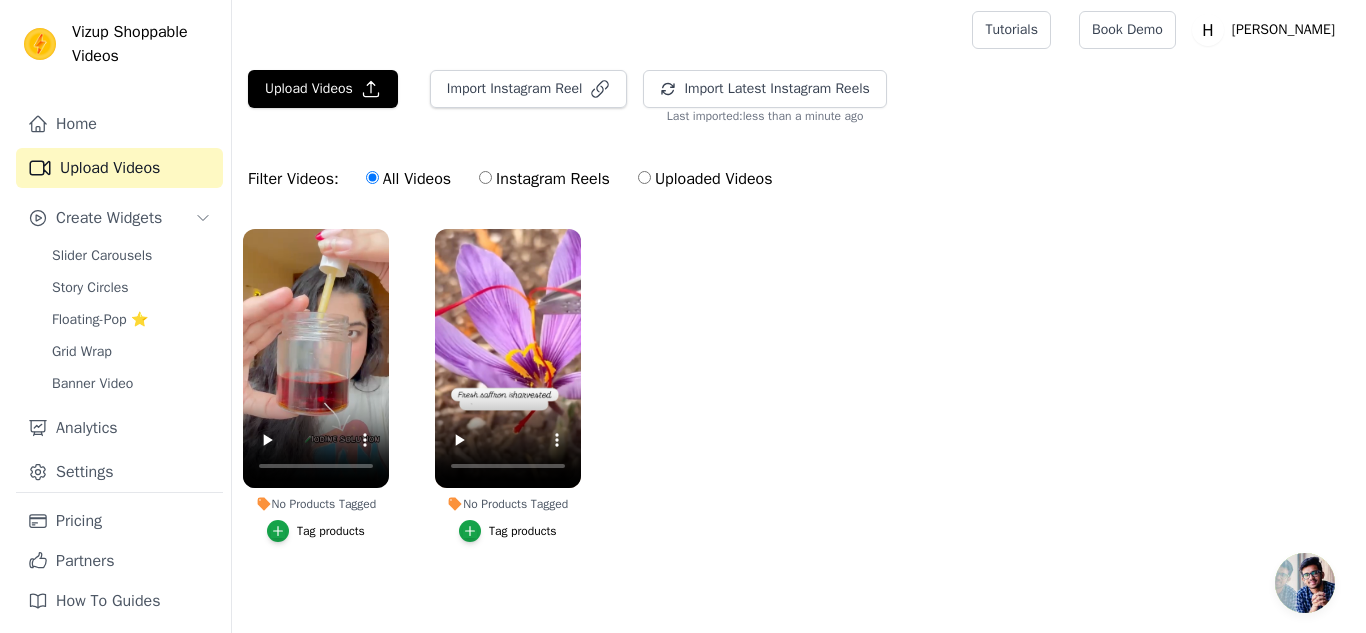 scroll, scrollTop: 0, scrollLeft: 0, axis: both 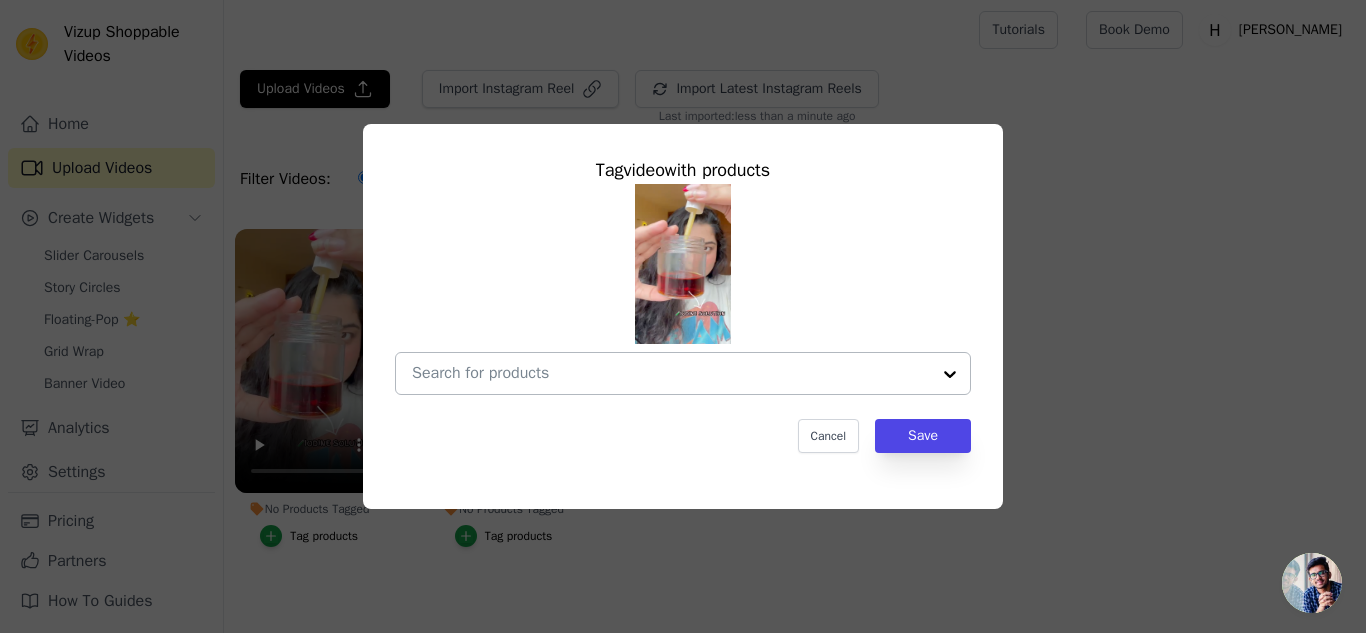 click at bounding box center [671, 373] 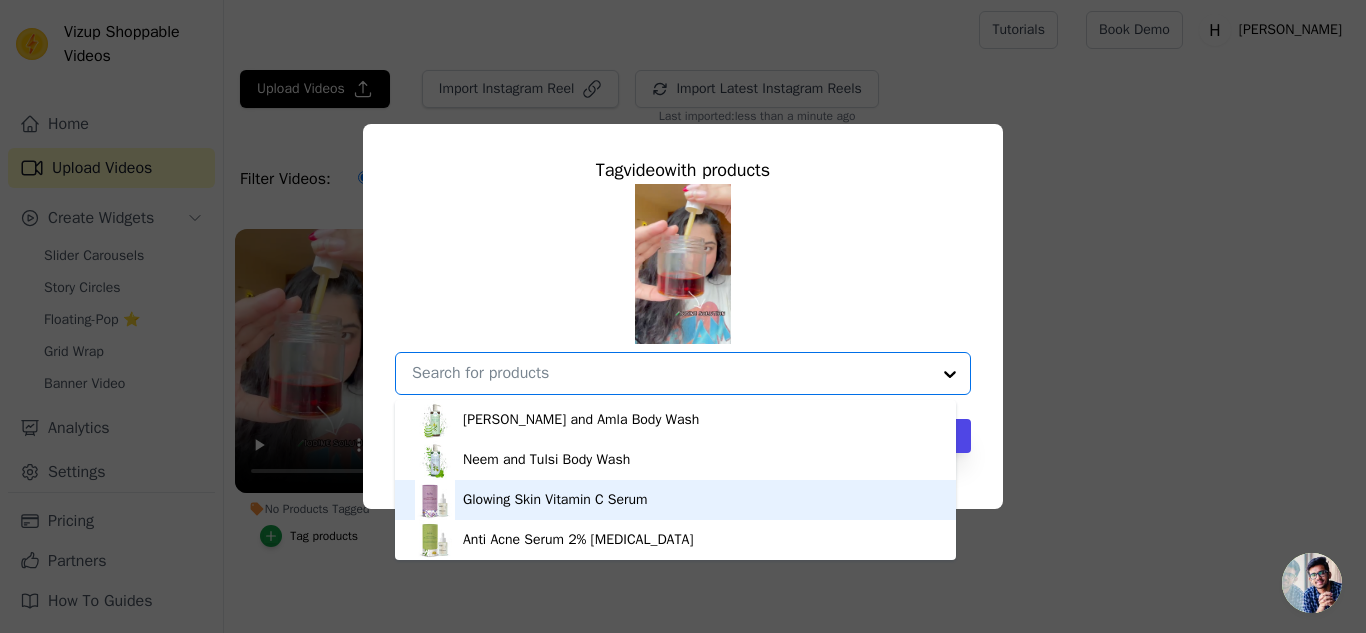click on "Glowing Skin Vitamin C Serum" at bounding box center (555, 500) 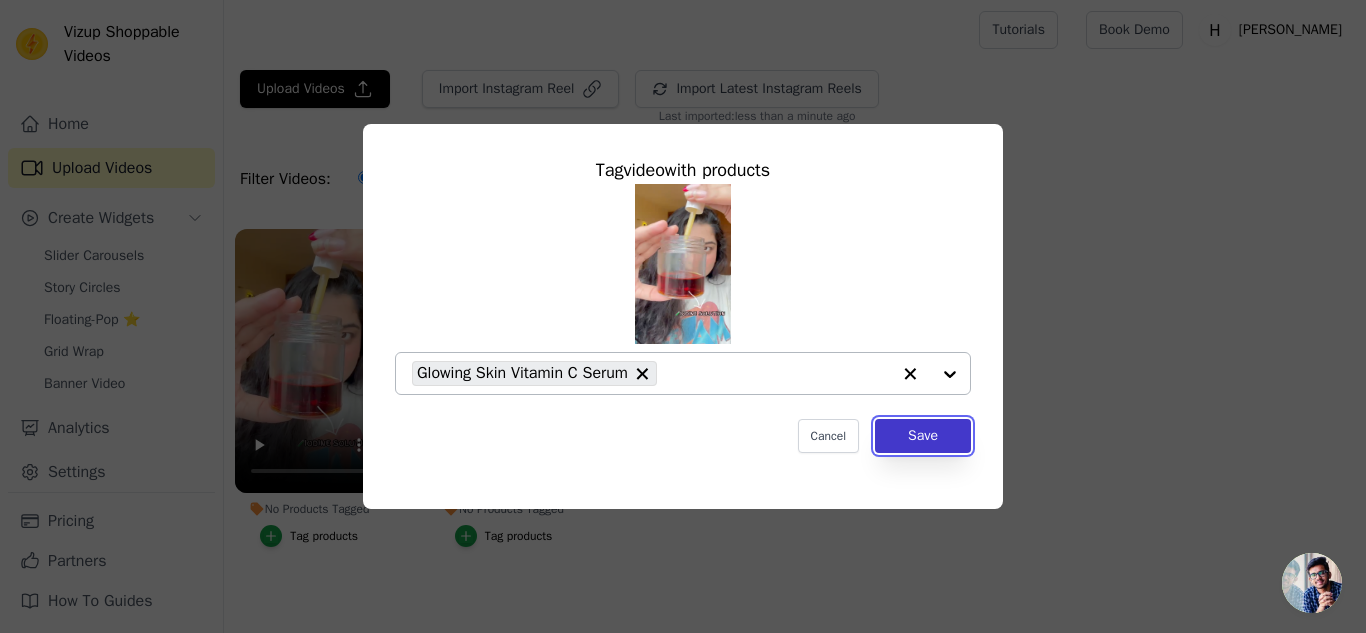 click on "Save" at bounding box center [923, 436] 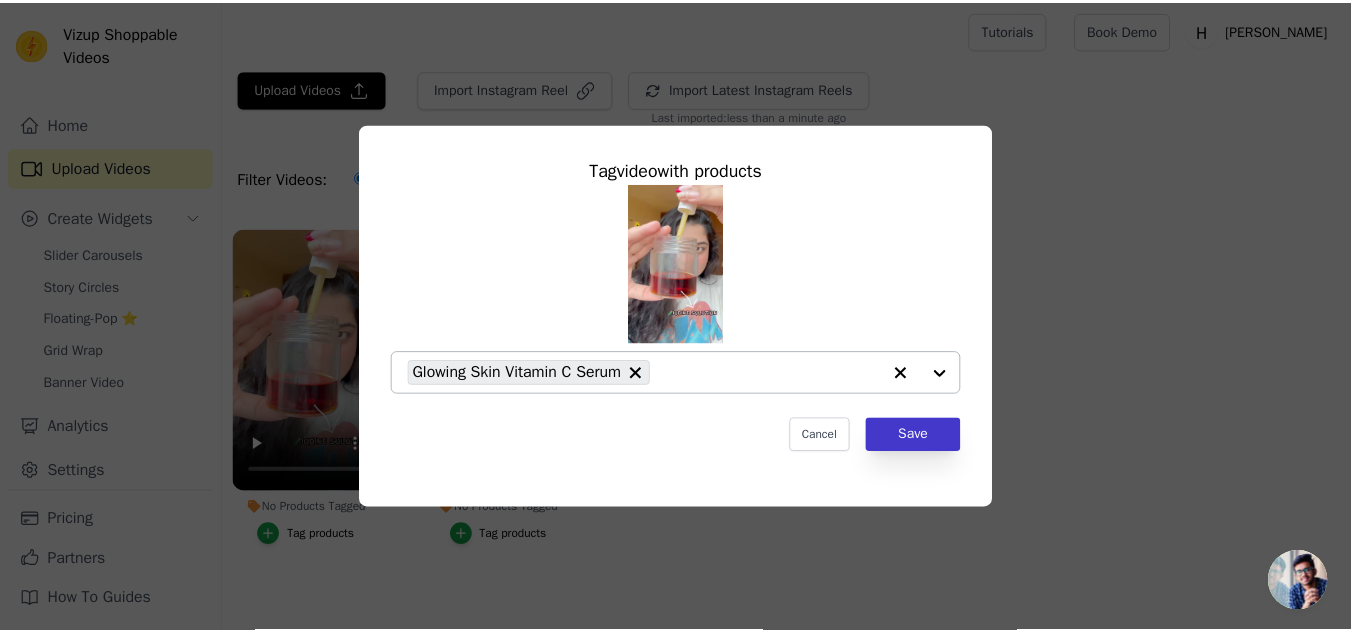 scroll, scrollTop: 2, scrollLeft: 0, axis: vertical 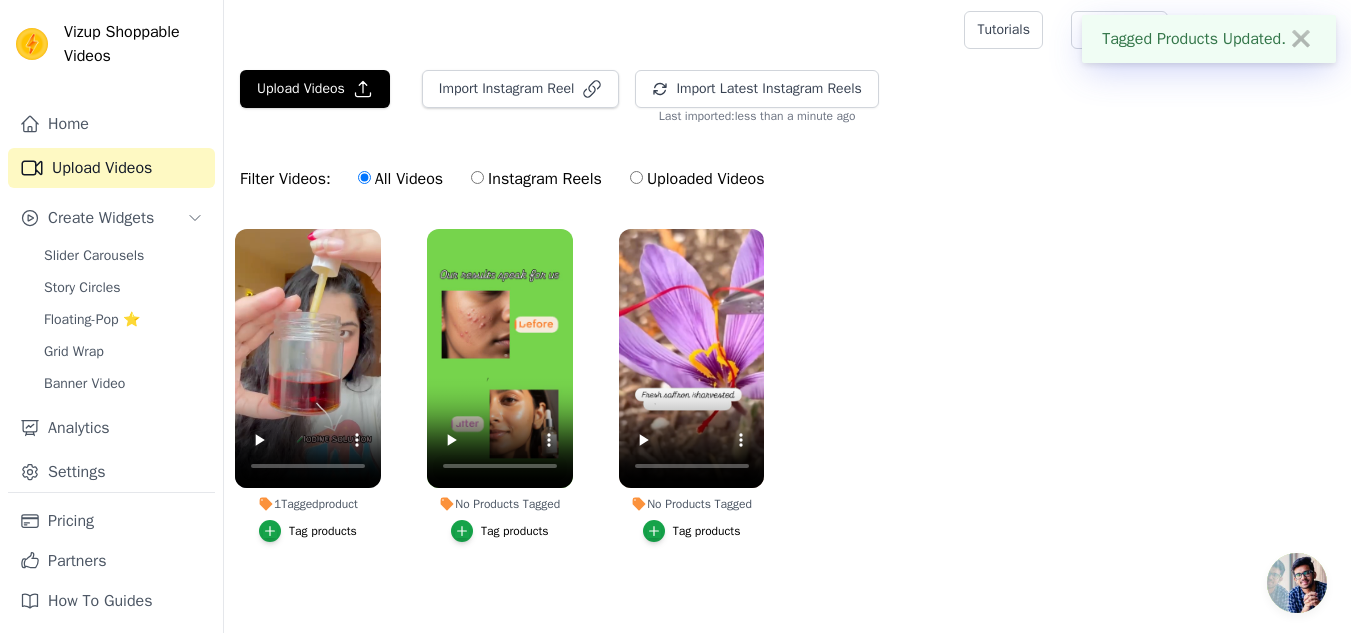 click on "Tag products" at bounding box center [515, 531] 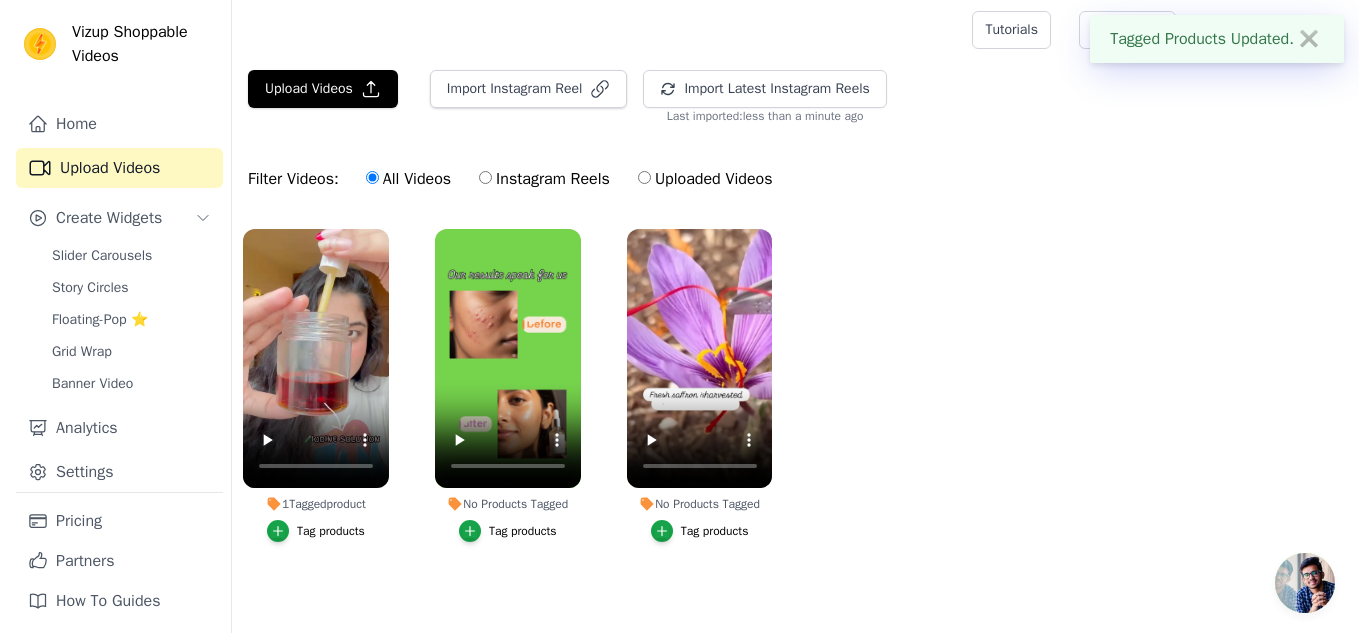 scroll, scrollTop: 0, scrollLeft: 0, axis: both 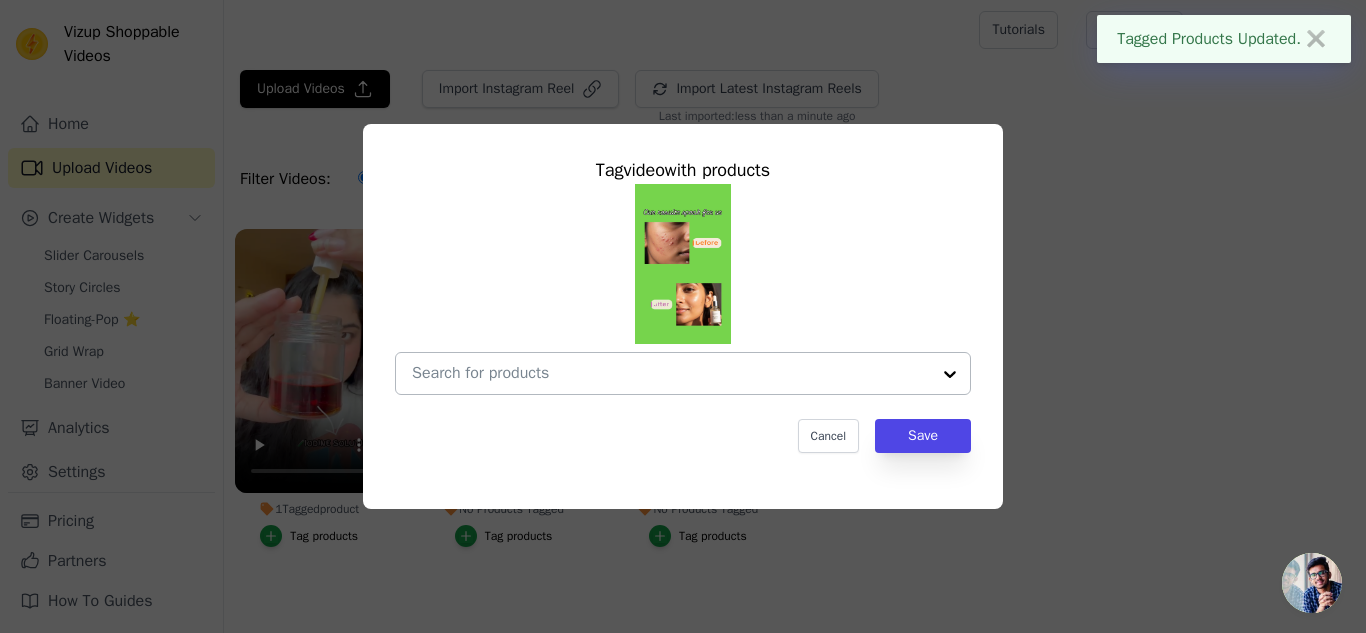 click at bounding box center (950, 373) 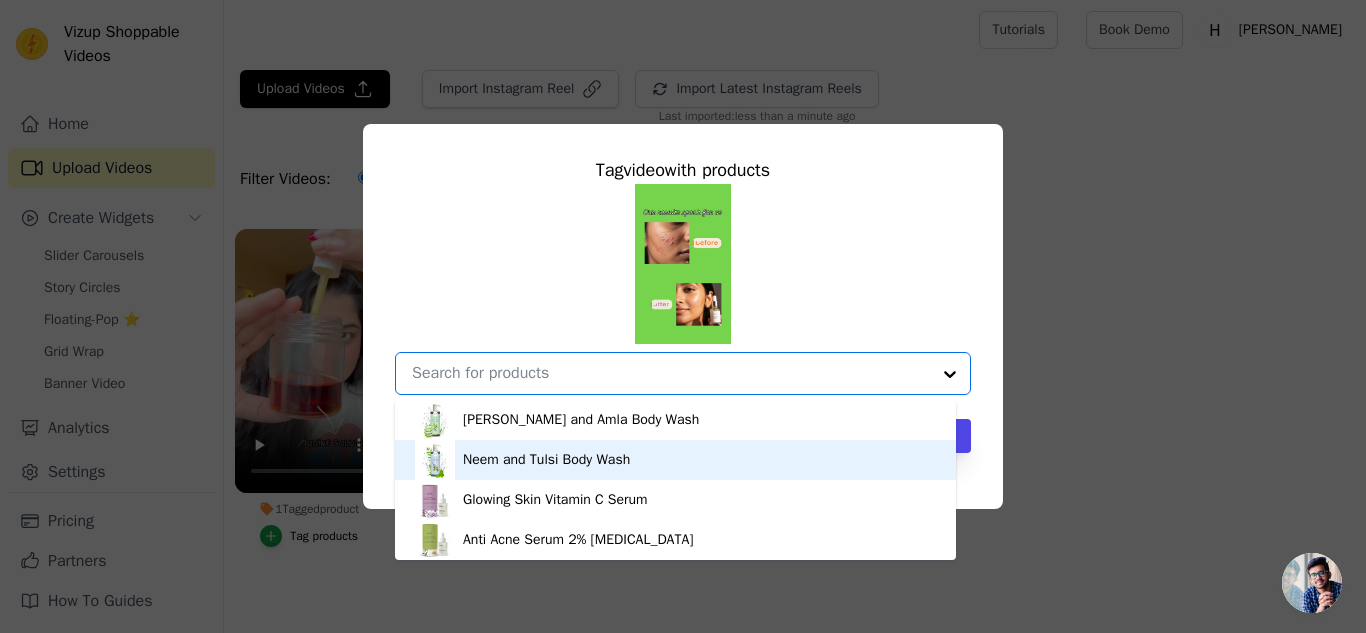 click on "Neem and Tulsi Body Wash" at bounding box center [546, 460] 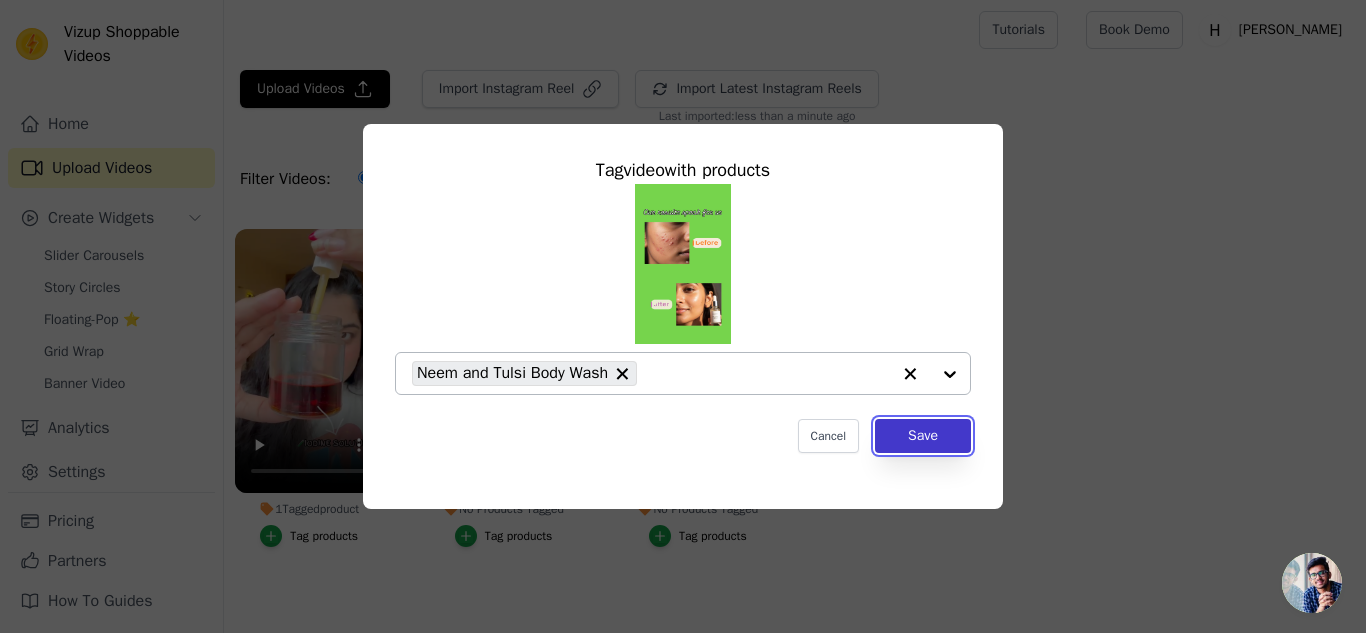 click on "Save" at bounding box center (923, 436) 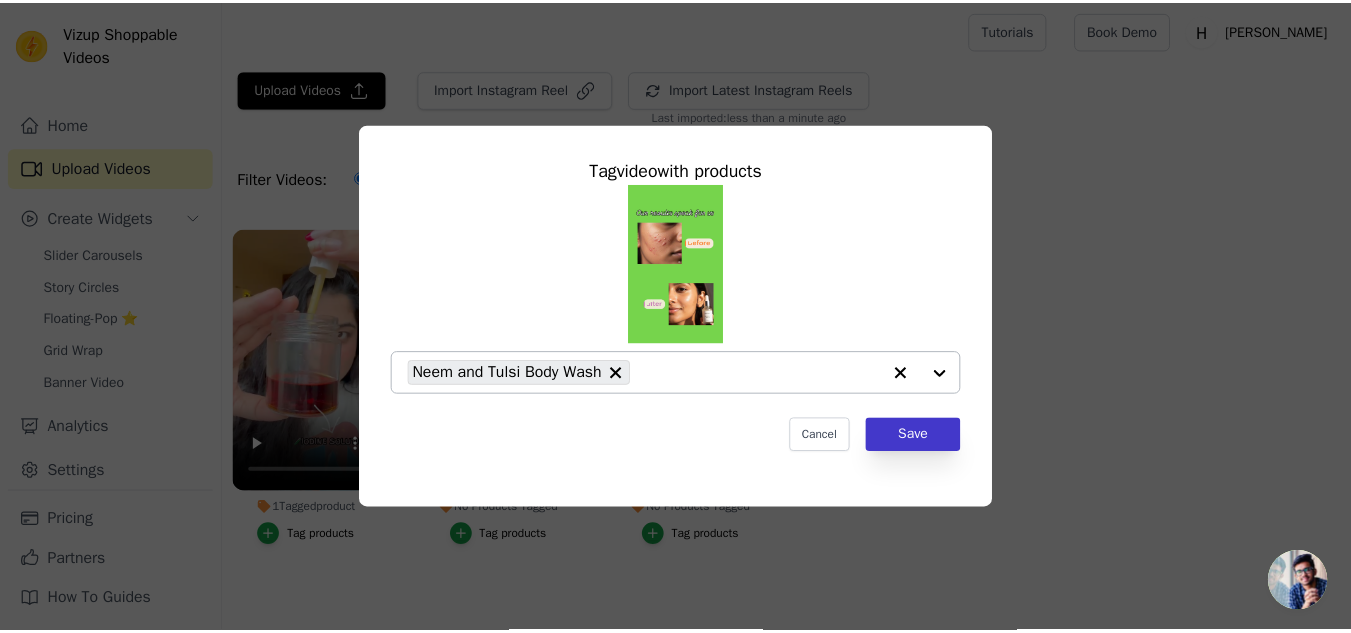 scroll, scrollTop: 2, scrollLeft: 0, axis: vertical 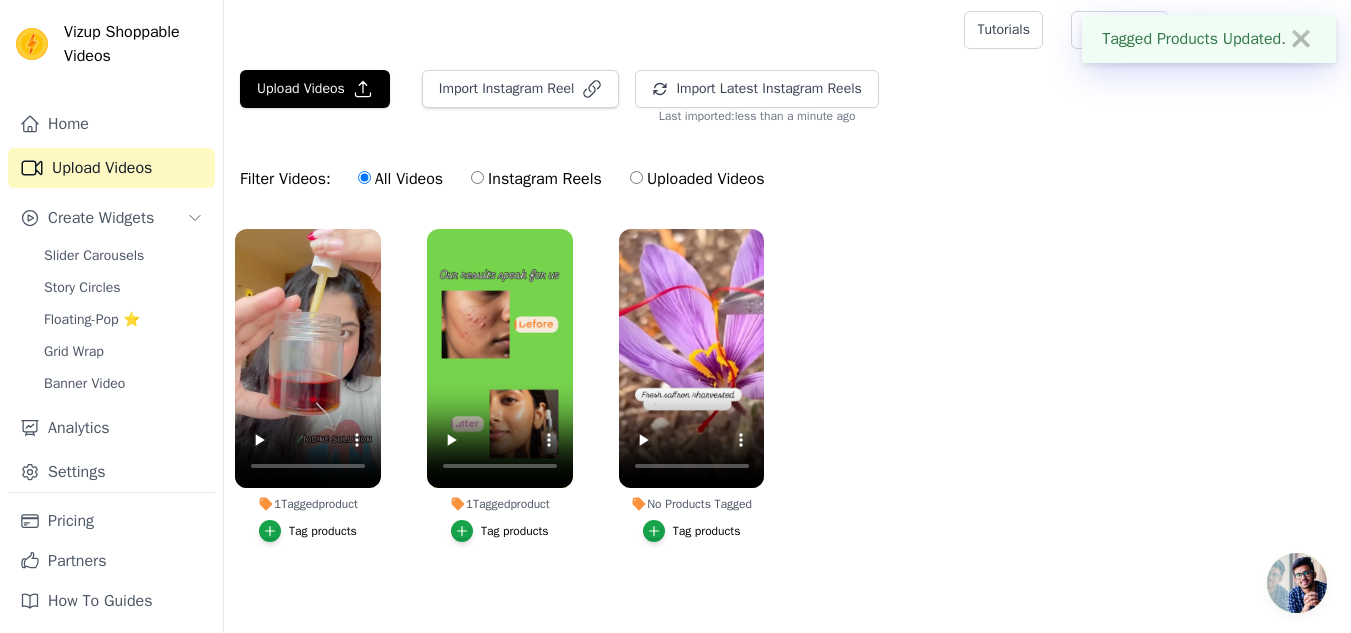 click on "Tag products" at bounding box center (707, 531) 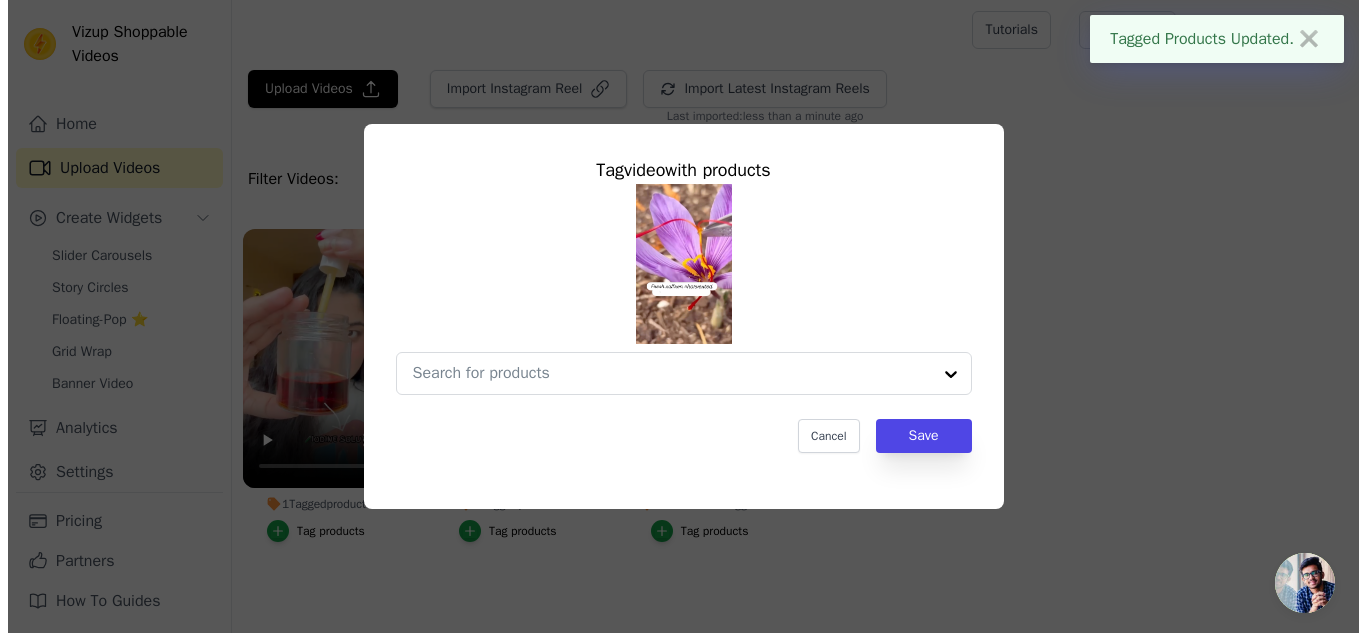 scroll, scrollTop: 0, scrollLeft: 0, axis: both 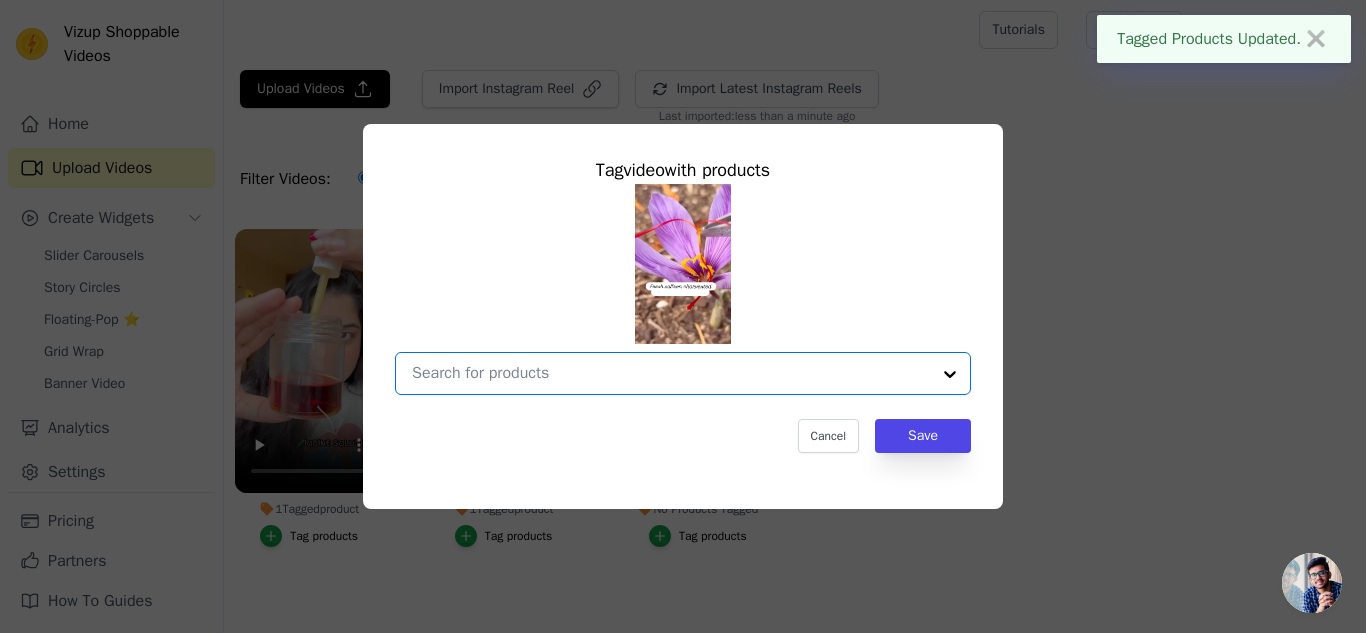 click on "No Products Tagged     Tag  video  with products       Option undefined, selected.   Select is focused, type to refine list, press down to open the menu.                   Cancel   Save     Tag products" at bounding box center [671, 373] 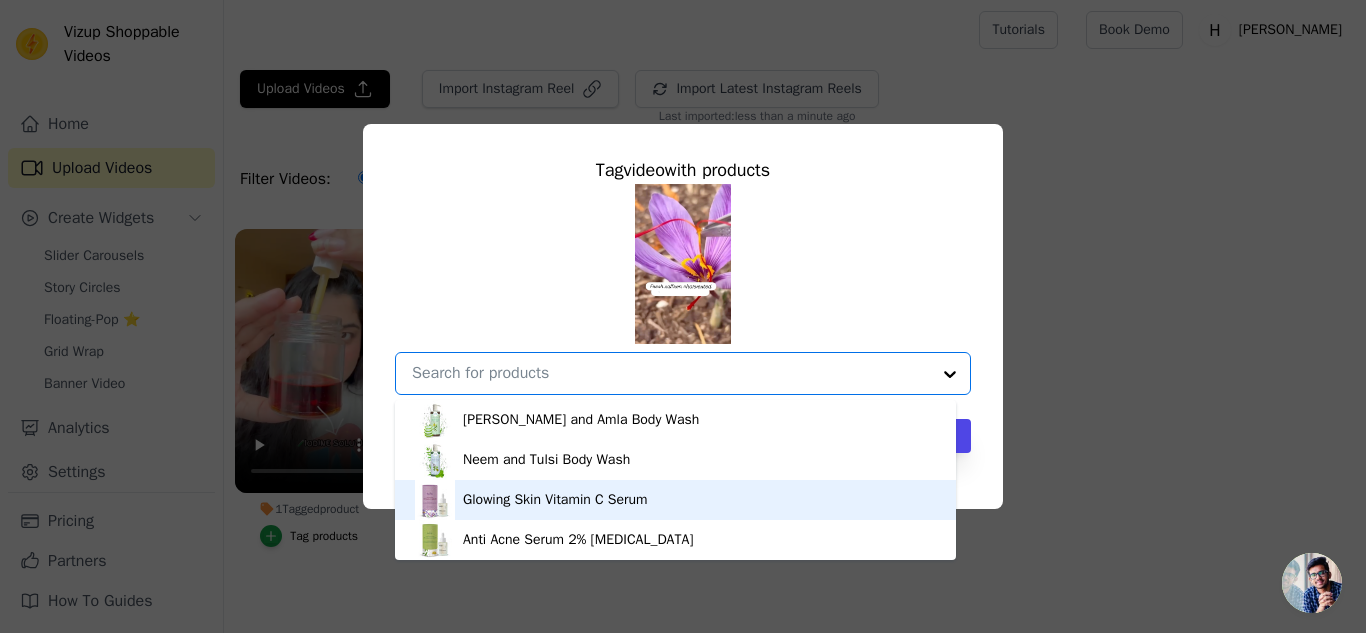 click on "Glowing Skin Vitamin C Serum" at bounding box center [555, 500] 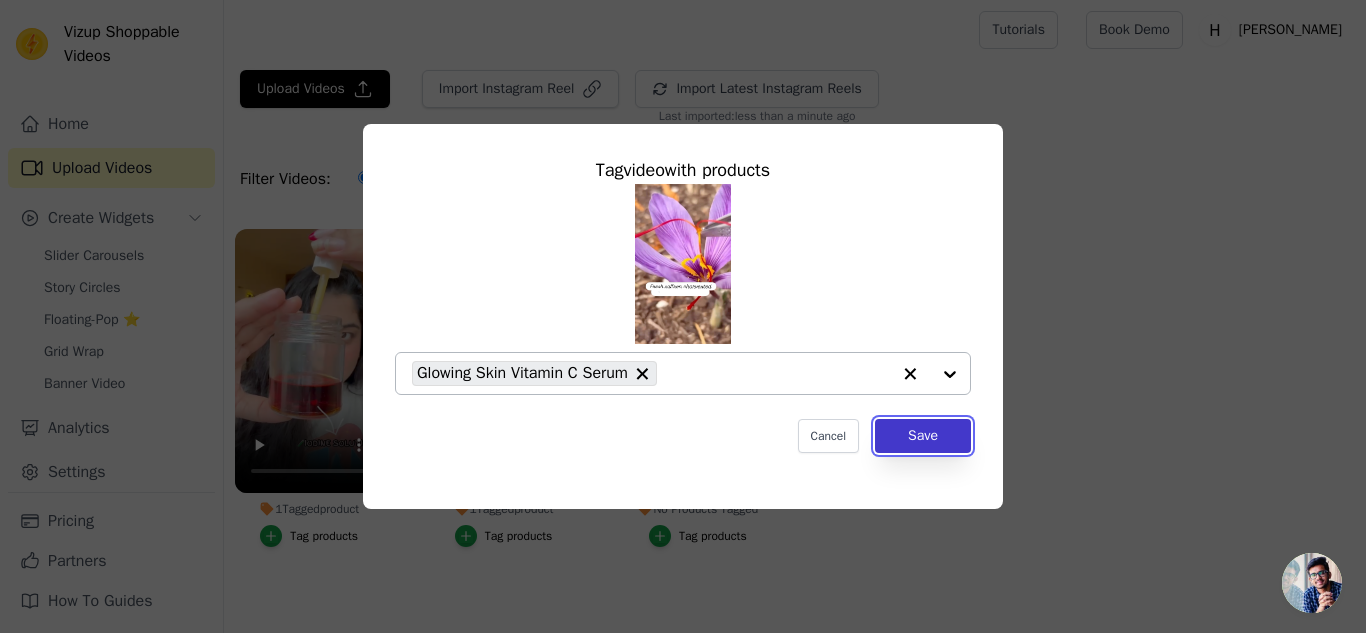 click on "Save" at bounding box center [923, 436] 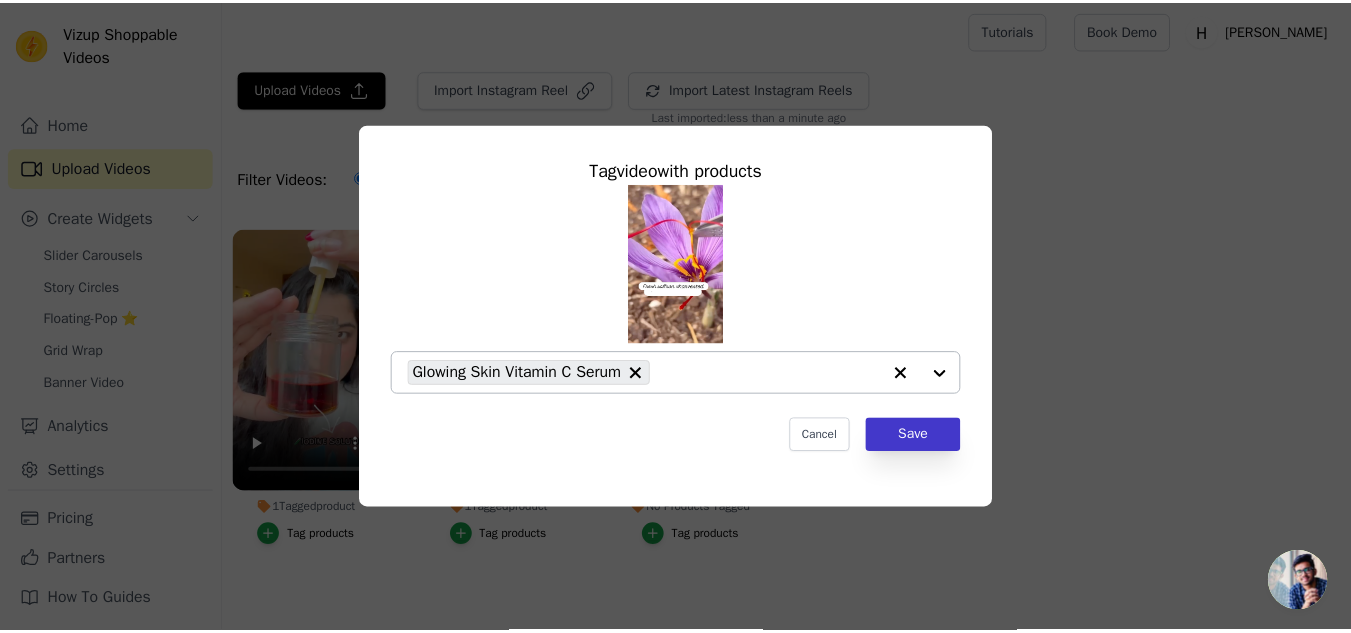 scroll, scrollTop: 2, scrollLeft: 0, axis: vertical 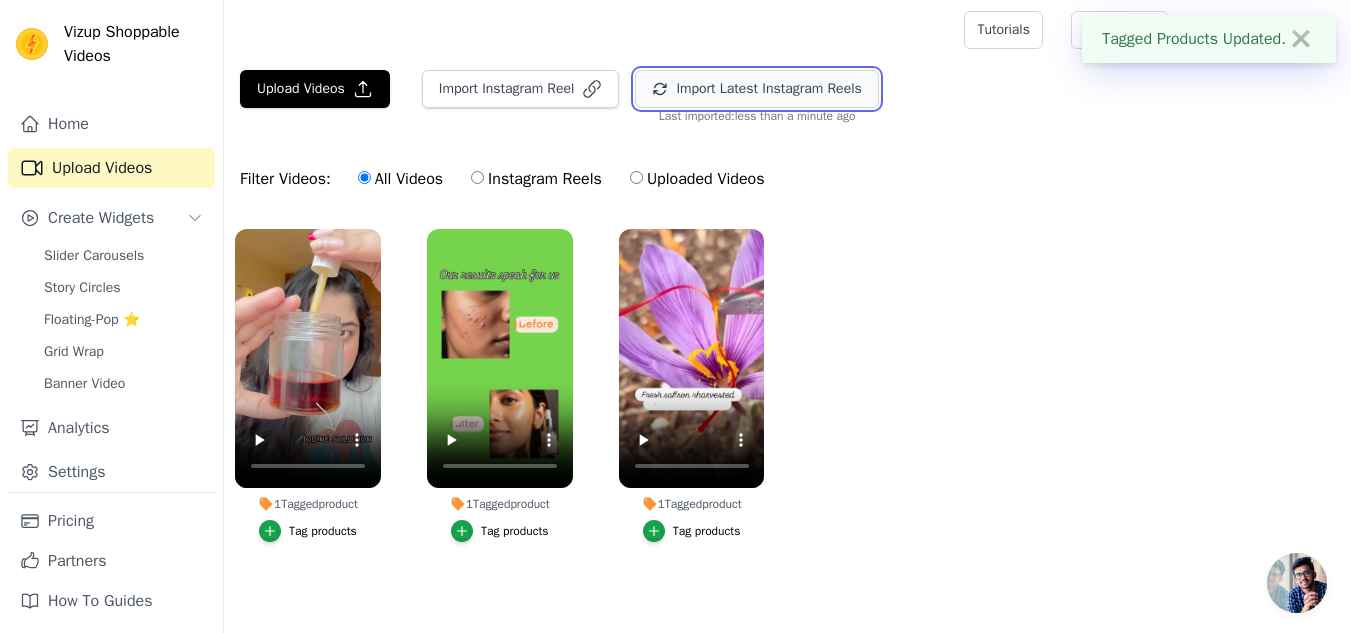 click on "Import Latest Instagram Reels" at bounding box center [756, 89] 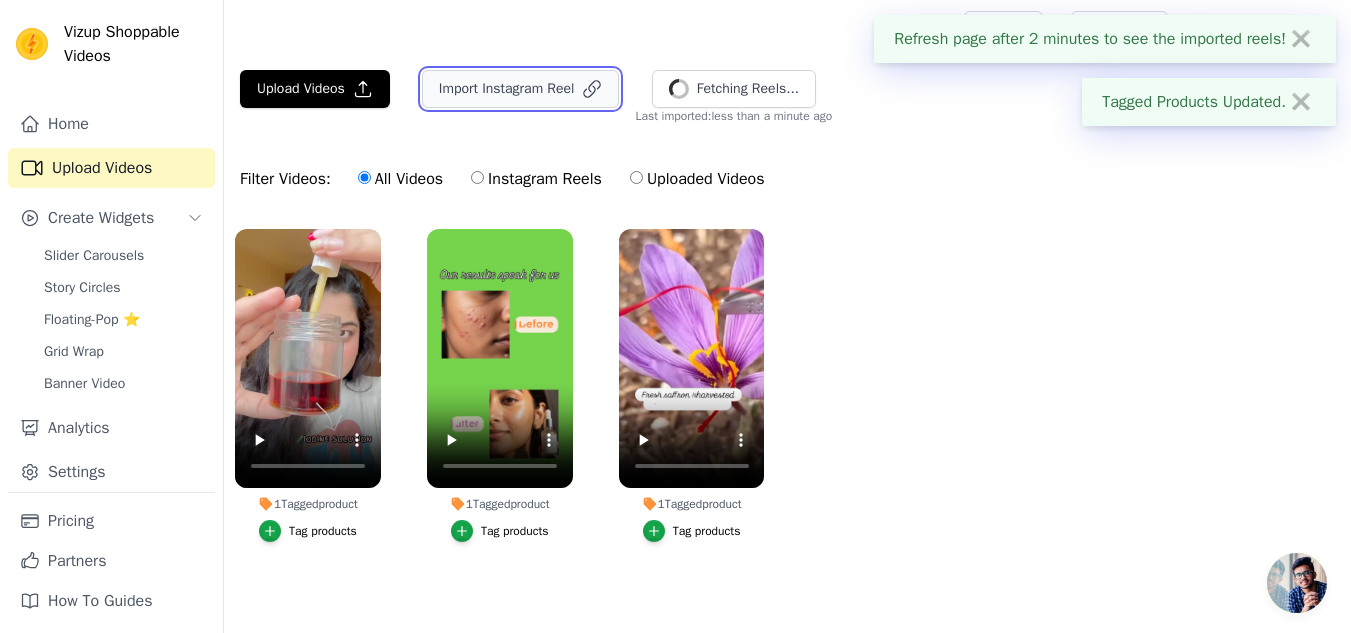click on "Import Instagram Reel" at bounding box center [521, 89] 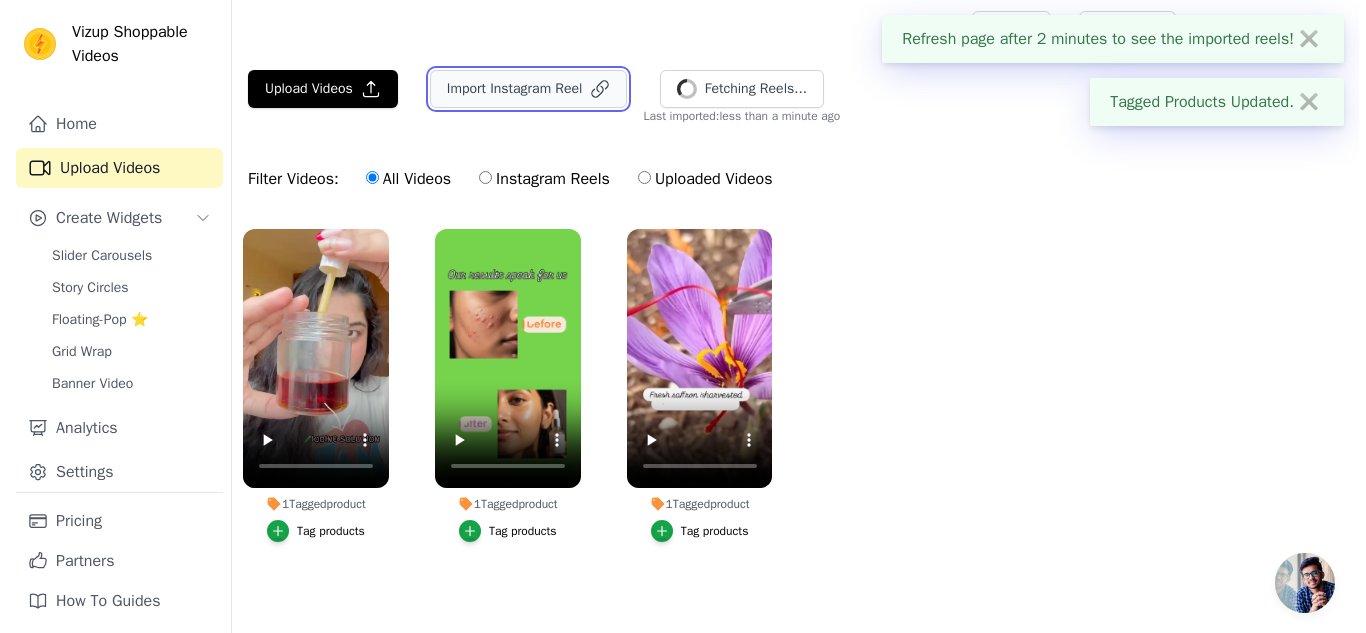 scroll, scrollTop: 0, scrollLeft: 0, axis: both 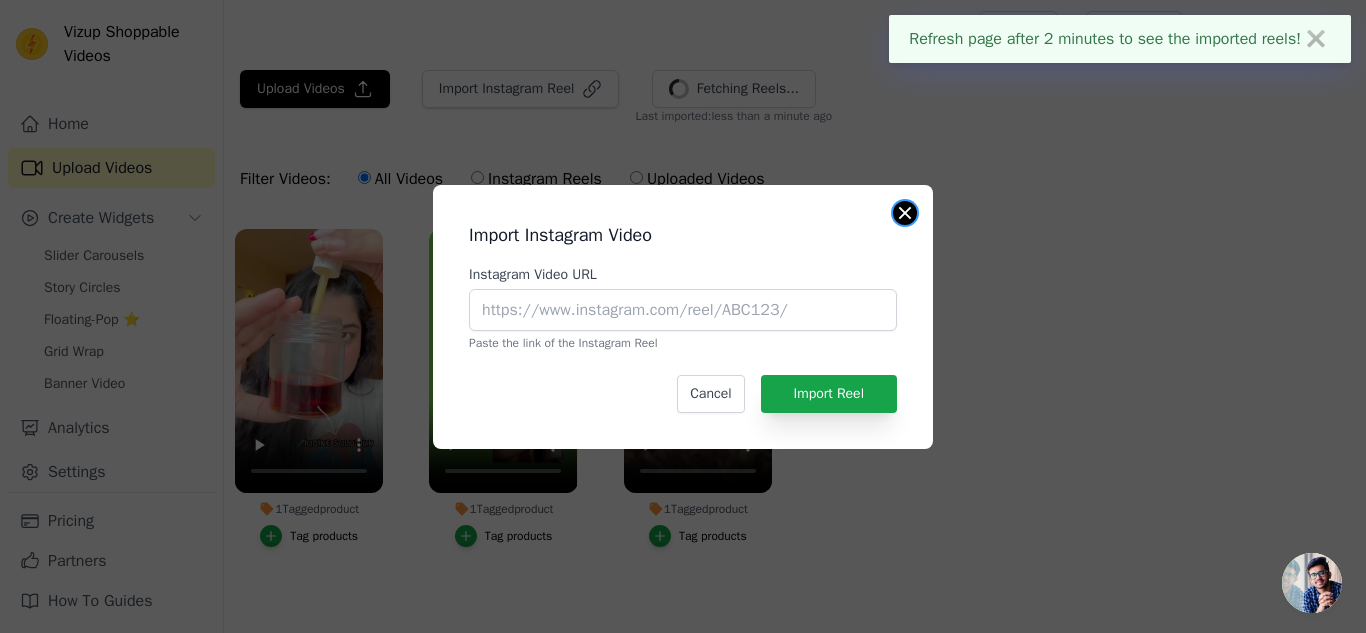 click at bounding box center [905, 213] 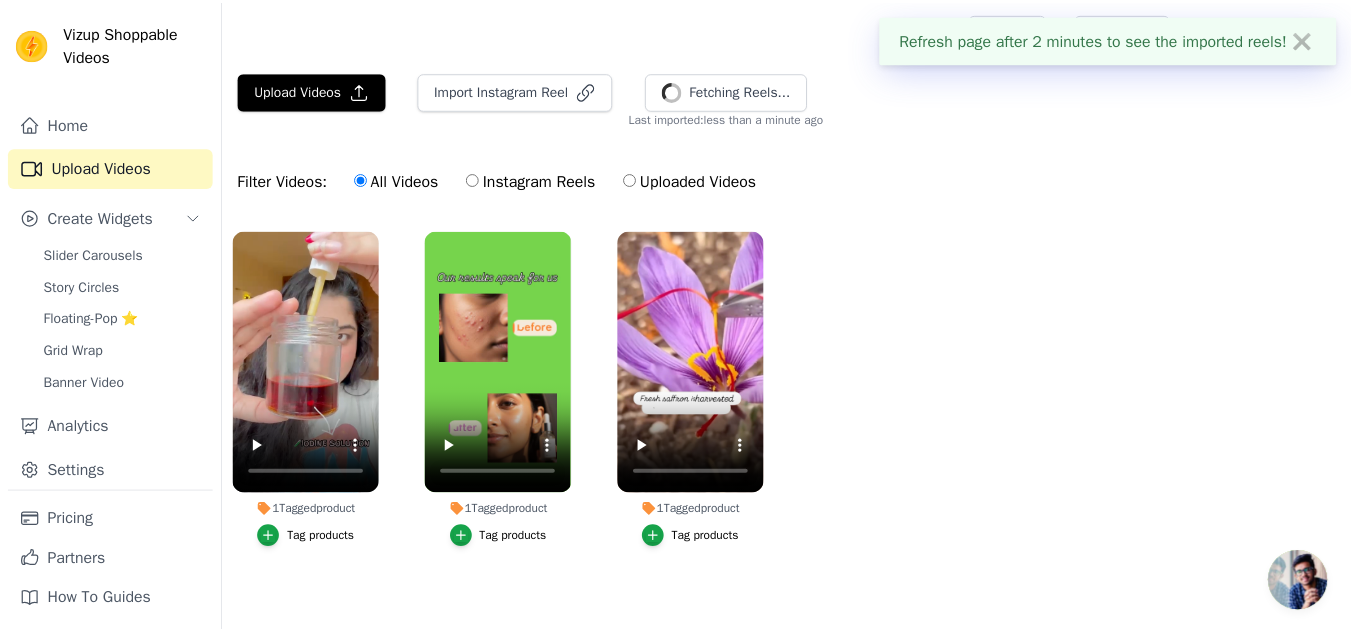 scroll, scrollTop: 2, scrollLeft: 0, axis: vertical 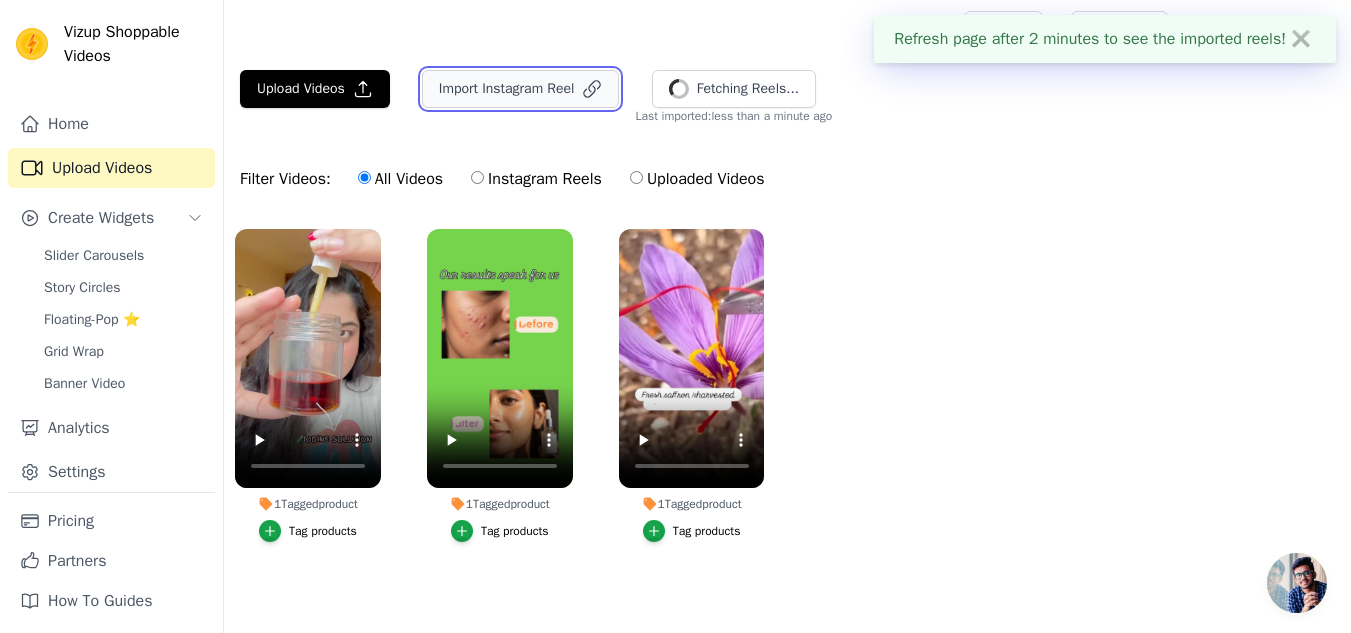 click on "Import Instagram Reel" at bounding box center [521, 89] 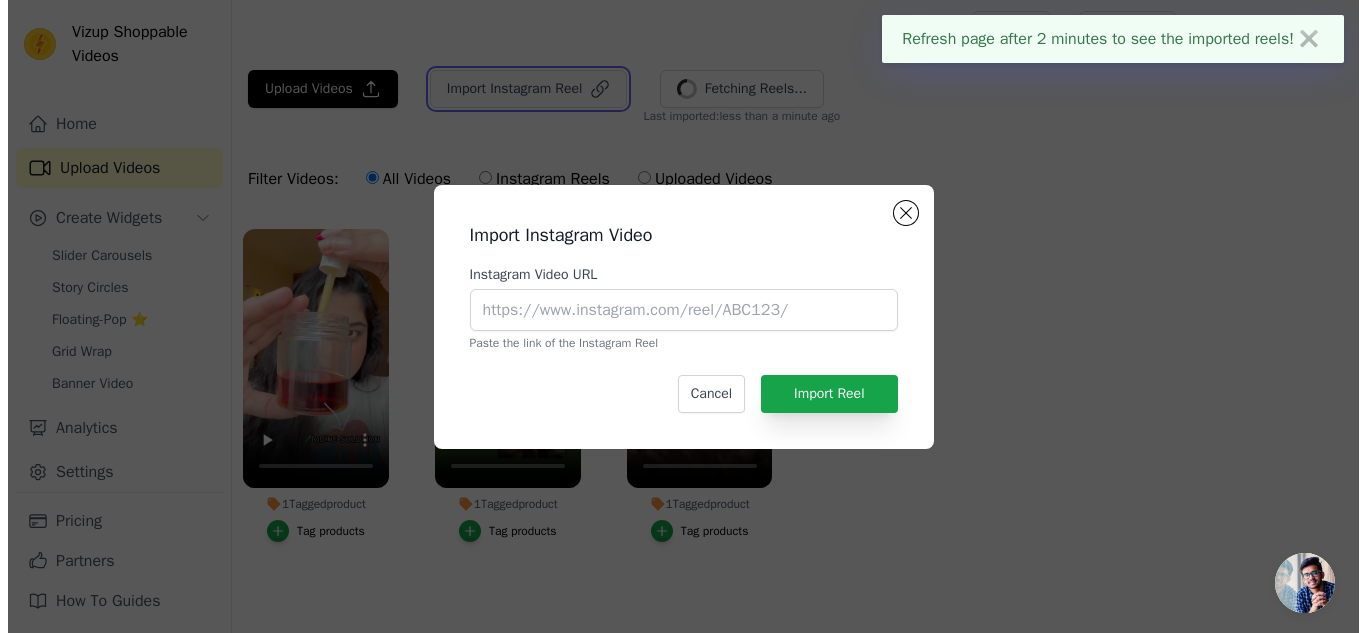 scroll, scrollTop: 0, scrollLeft: 0, axis: both 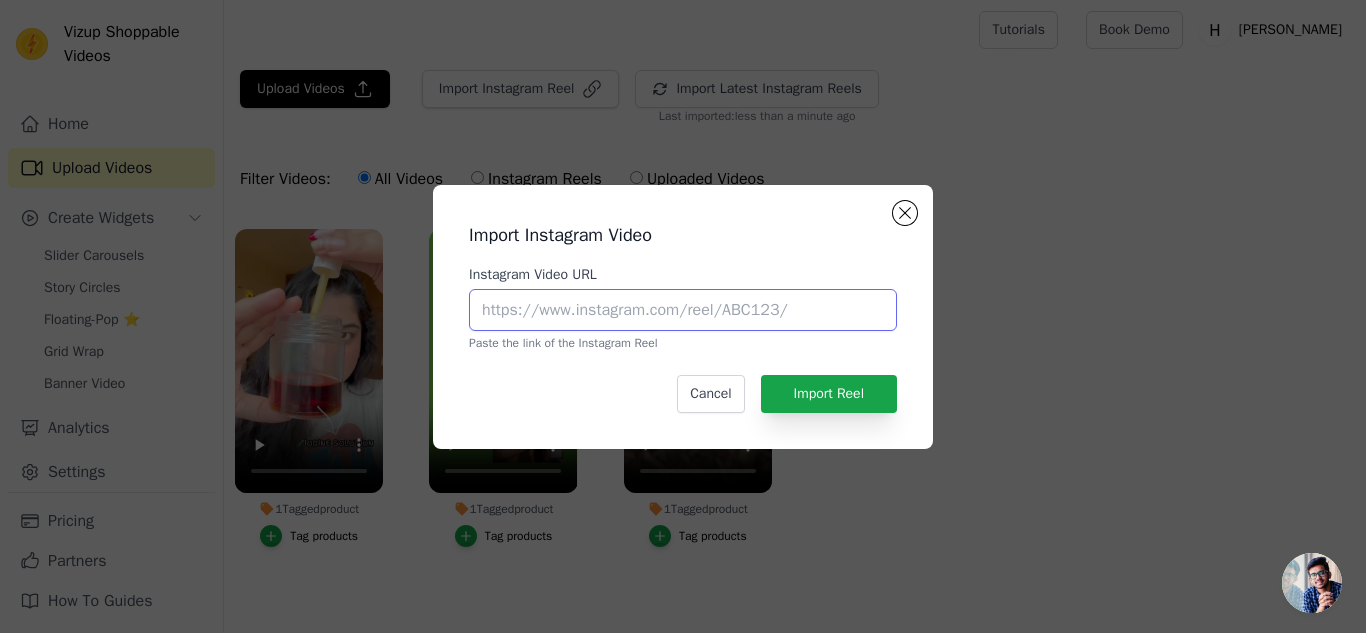 click on "Instagram Video URL" at bounding box center [683, 310] 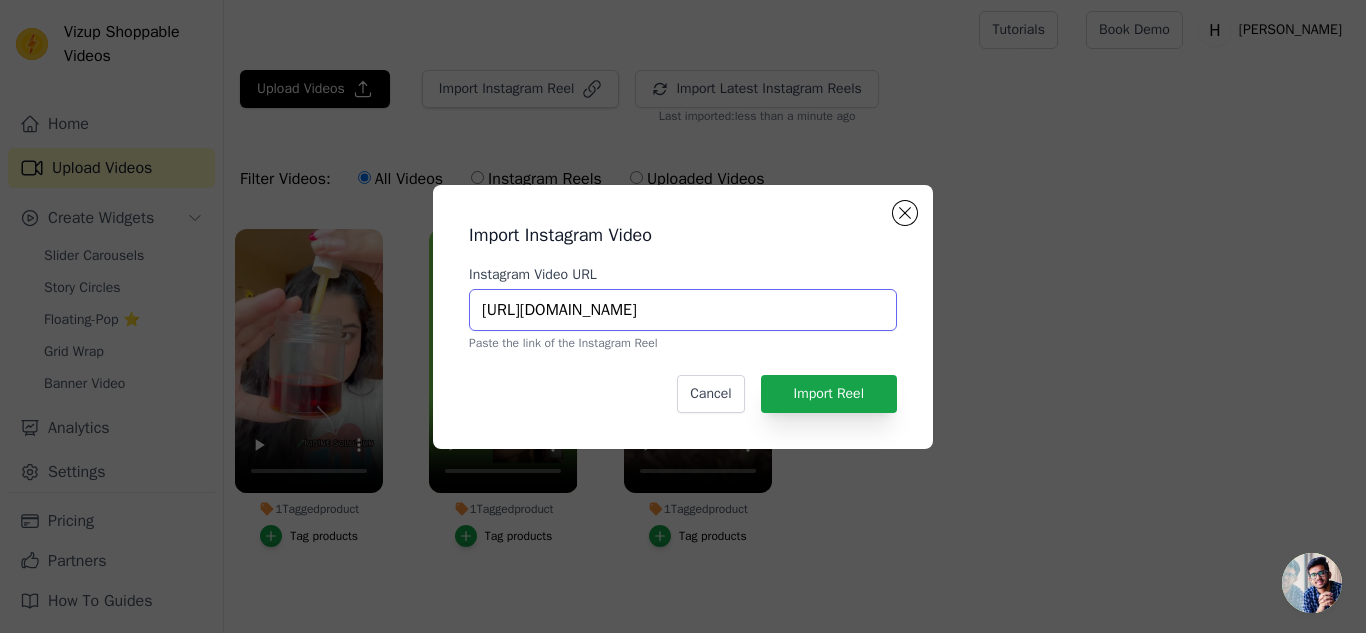 scroll, scrollTop: 0, scrollLeft: 366, axis: horizontal 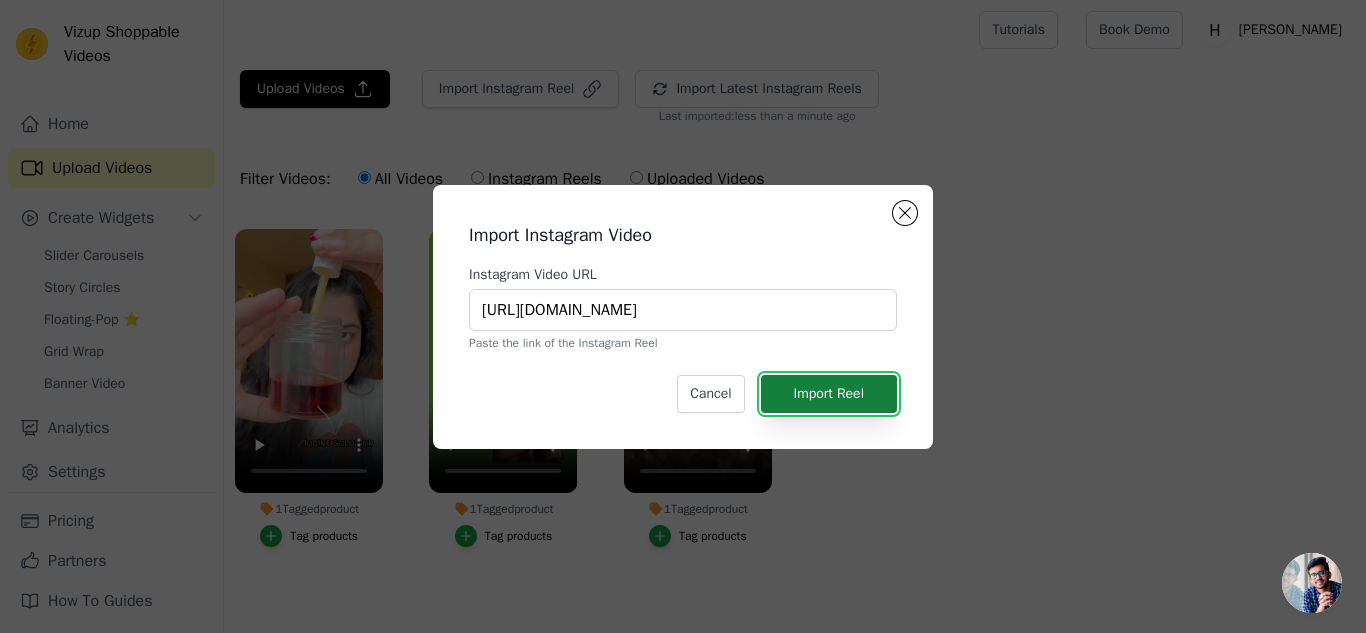 click on "Import Reel" at bounding box center (829, 394) 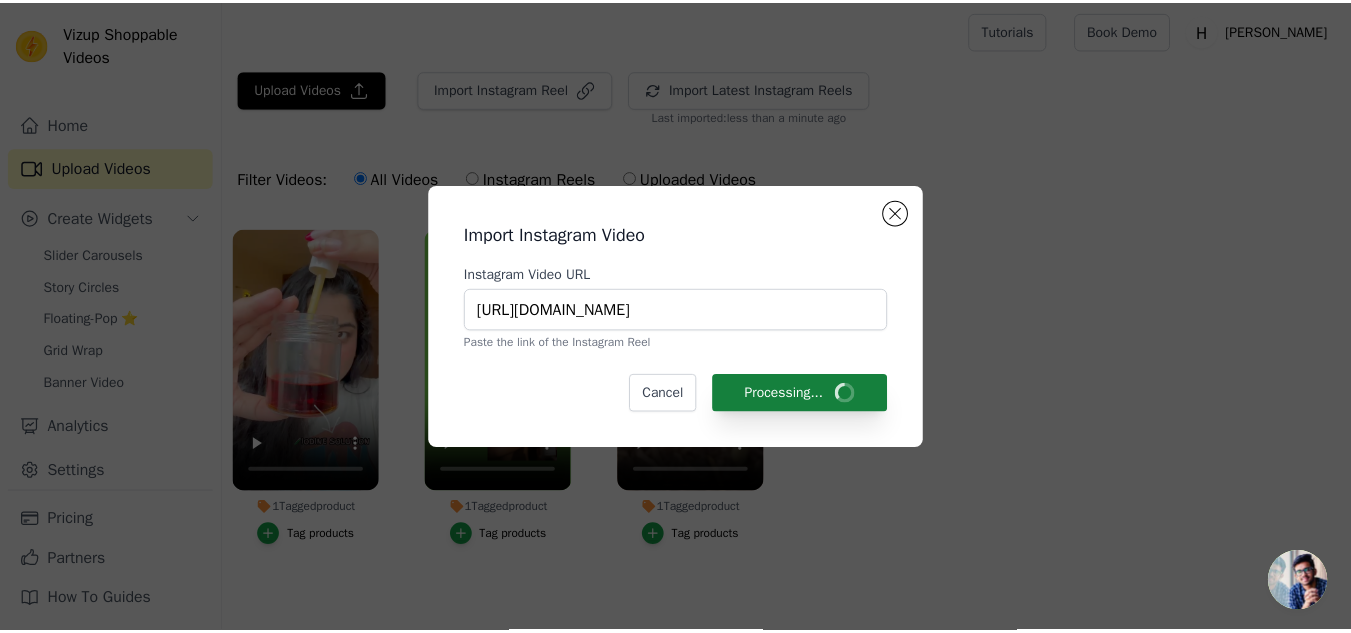 scroll, scrollTop: 2, scrollLeft: 0, axis: vertical 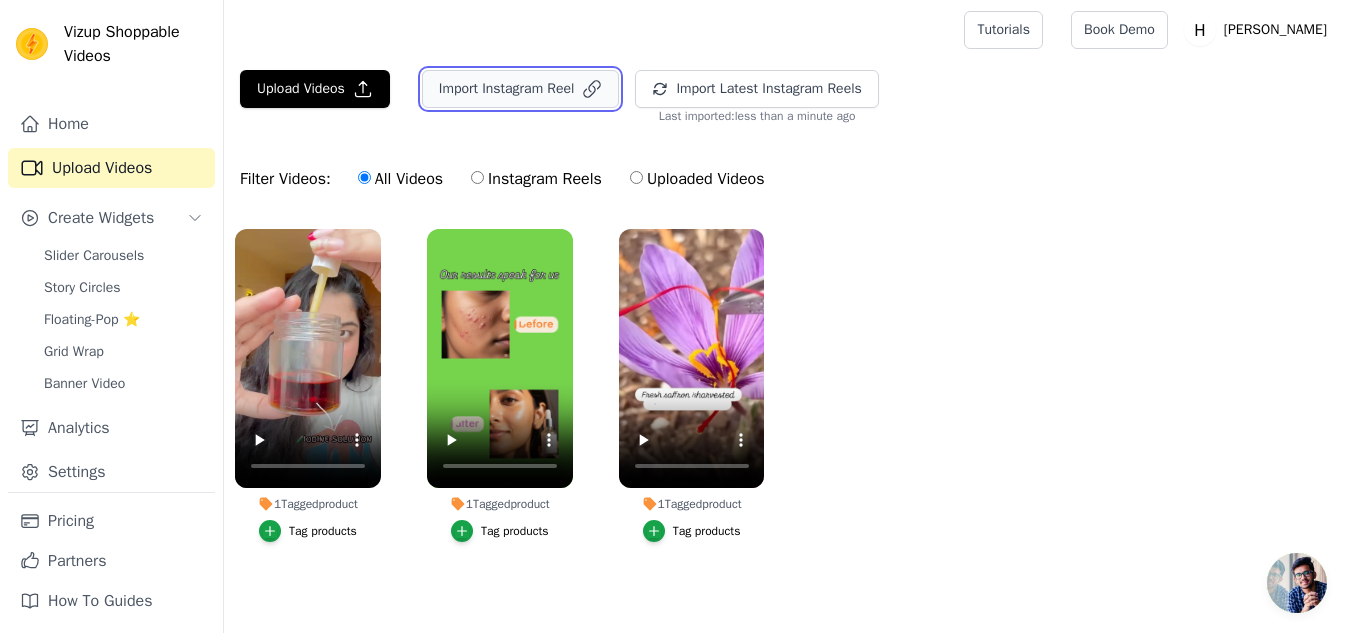 click on "Import Instagram Reel" at bounding box center (521, 89) 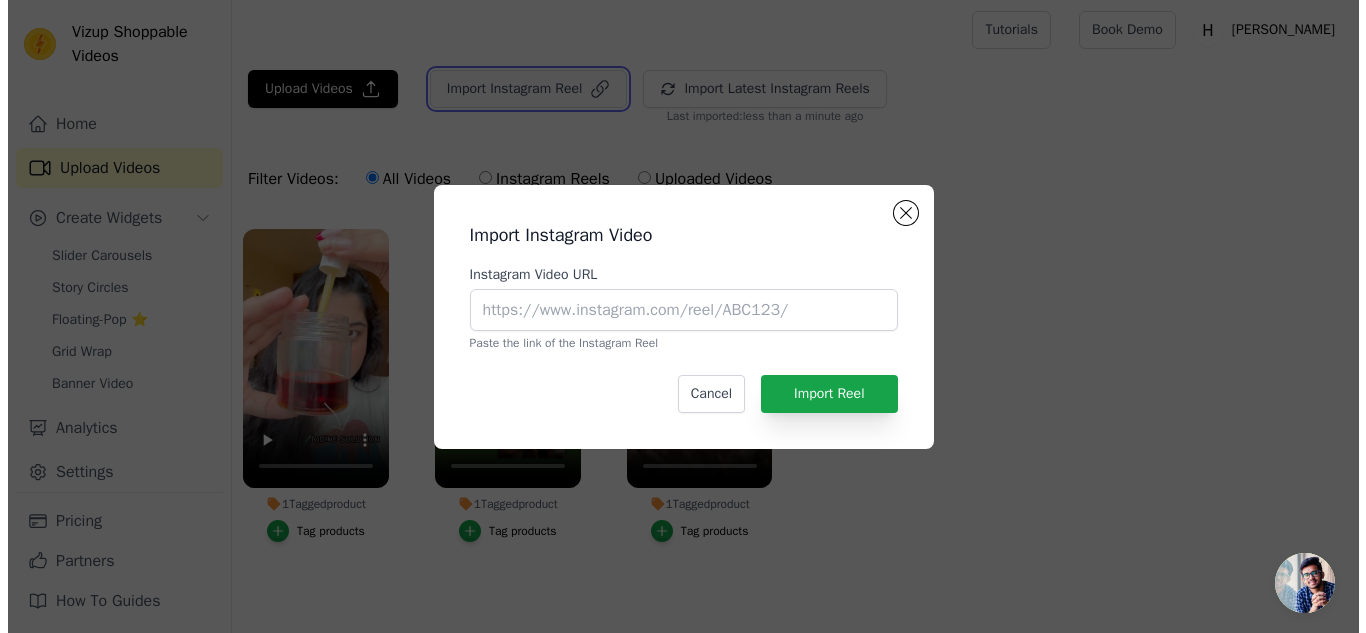 scroll, scrollTop: 0, scrollLeft: 0, axis: both 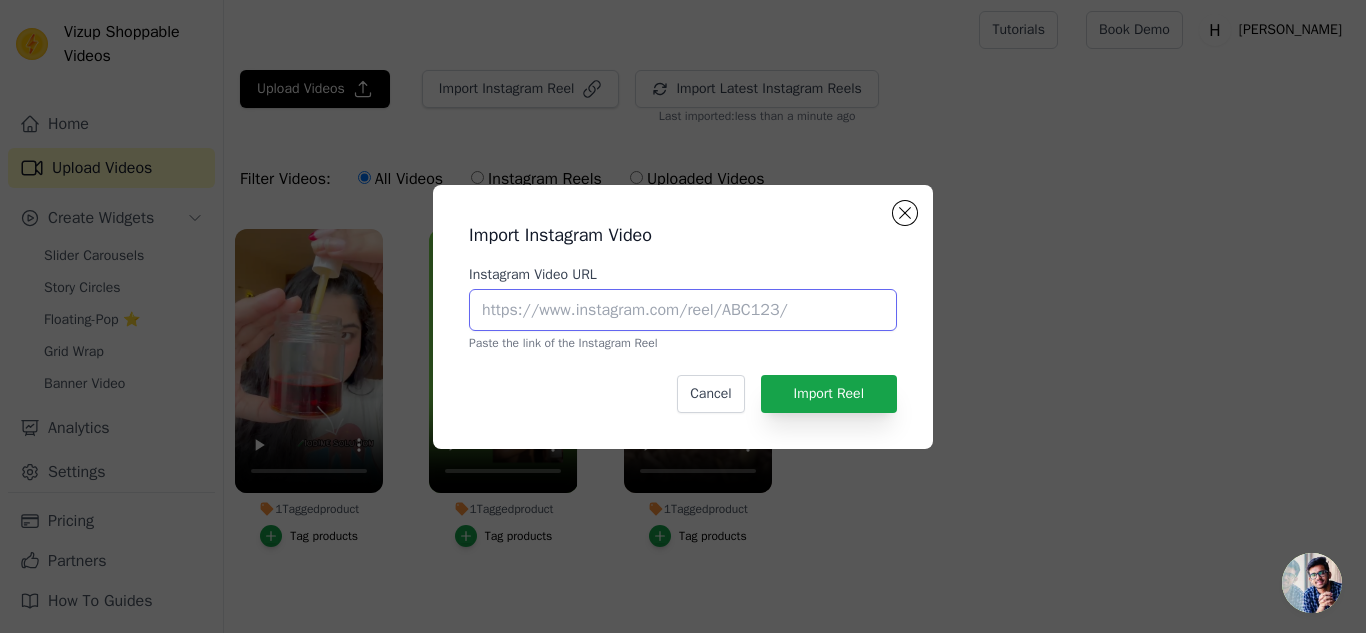 click on "Instagram Video URL" at bounding box center [683, 310] 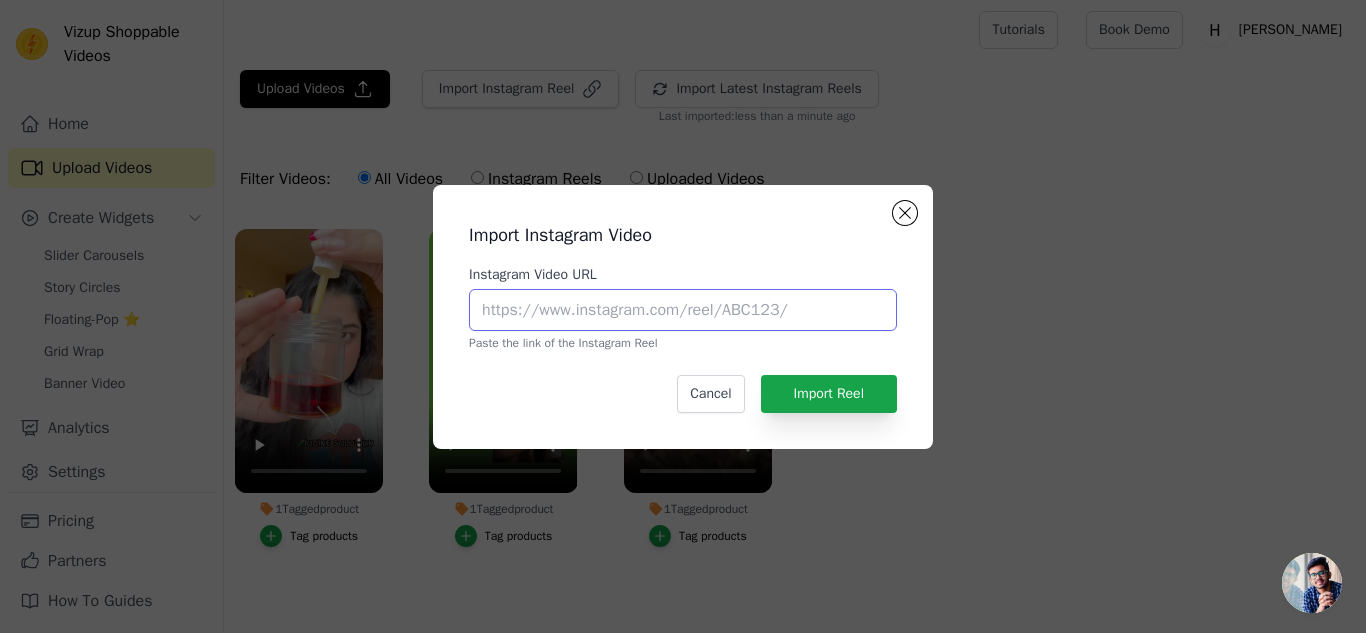 paste on "[URL][DOMAIN_NAME]" 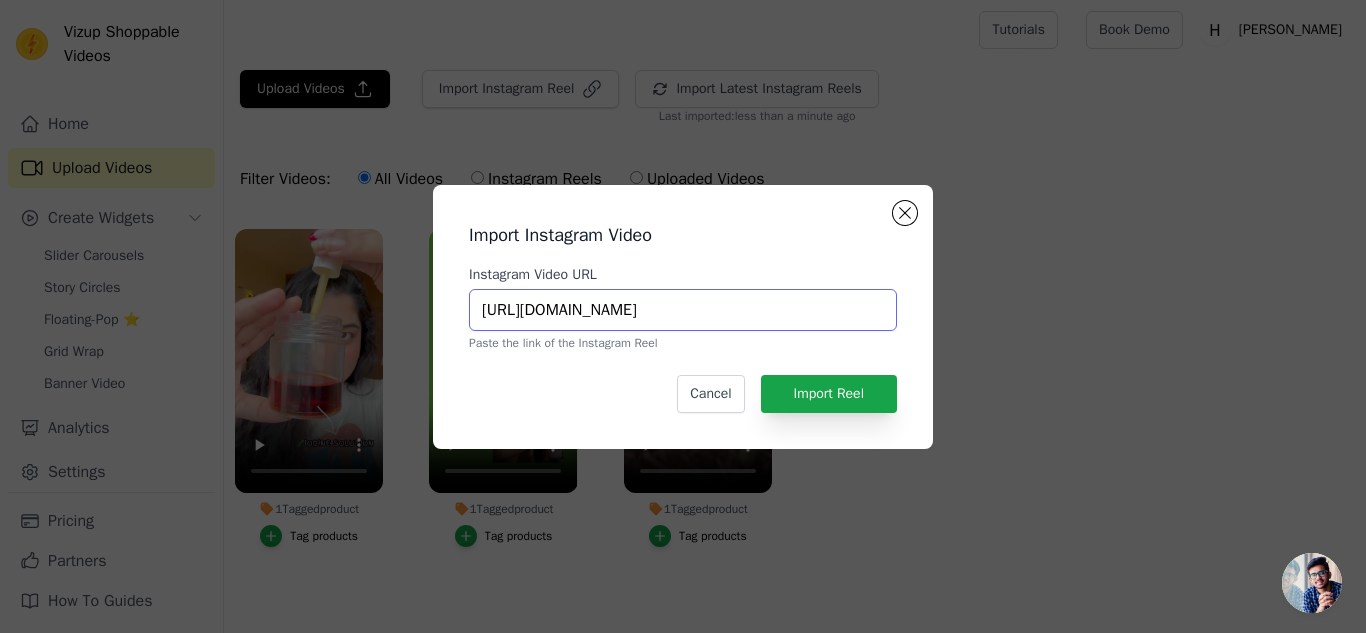 scroll, scrollTop: 0, scrollLeft: 357, axis: horizontal 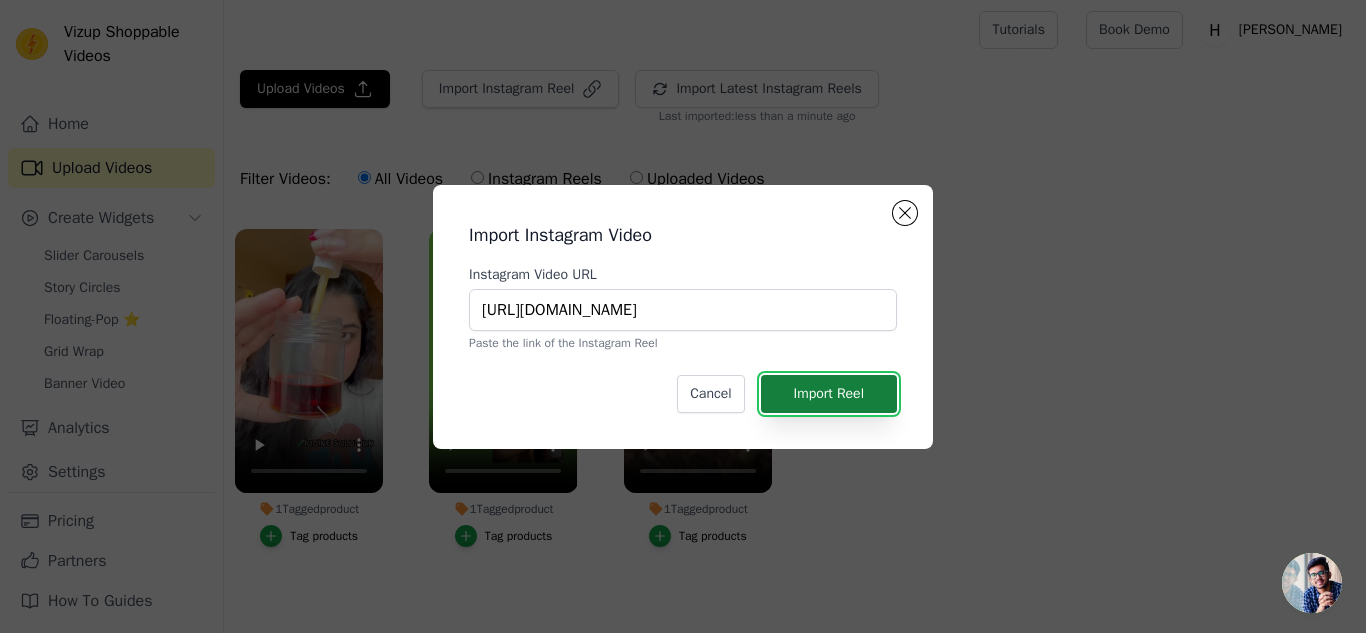 click on "Import Reel" at bounding box center (829, 394) 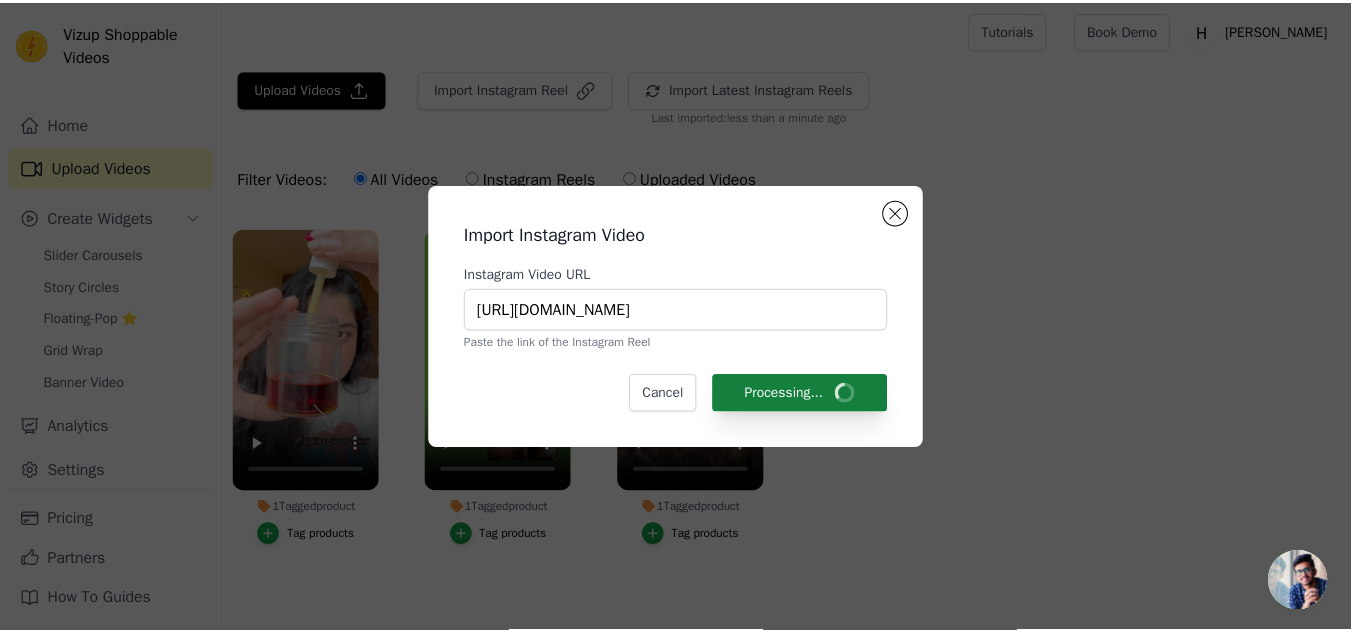 scroll, scrollTop: 2, scrollLeft: 0, axis: vertical 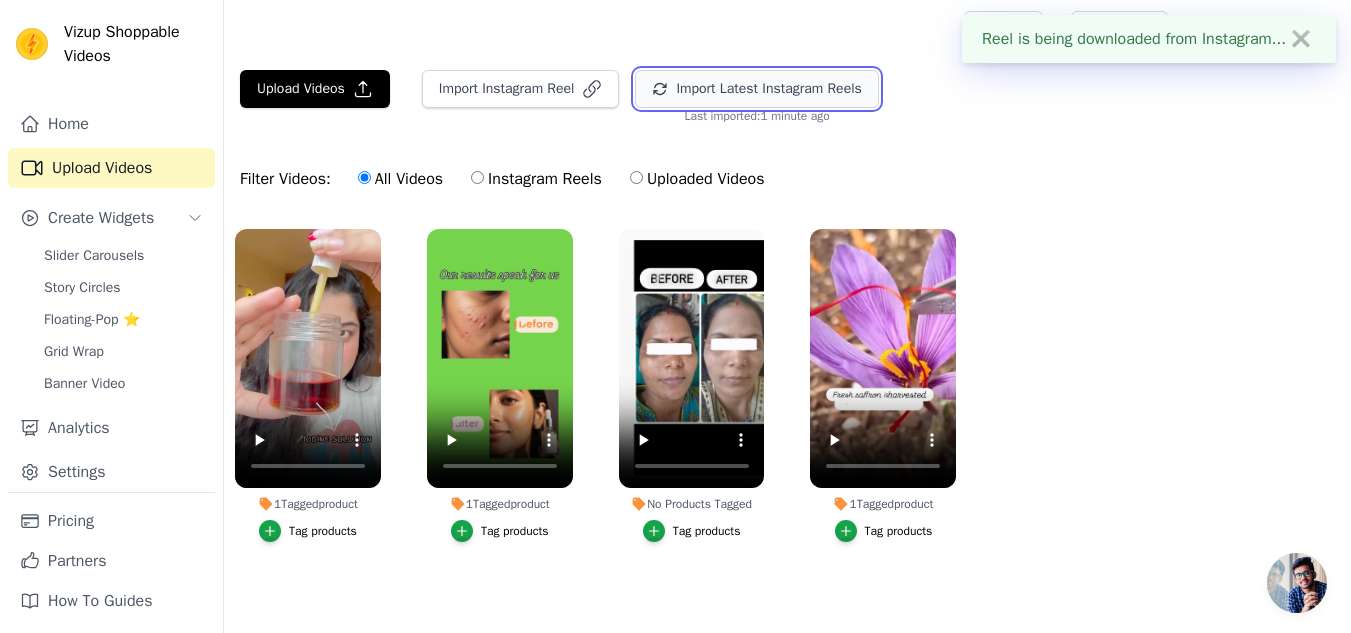 click on "Import Latest Instagram Reels" at bounding box center (756, 89) 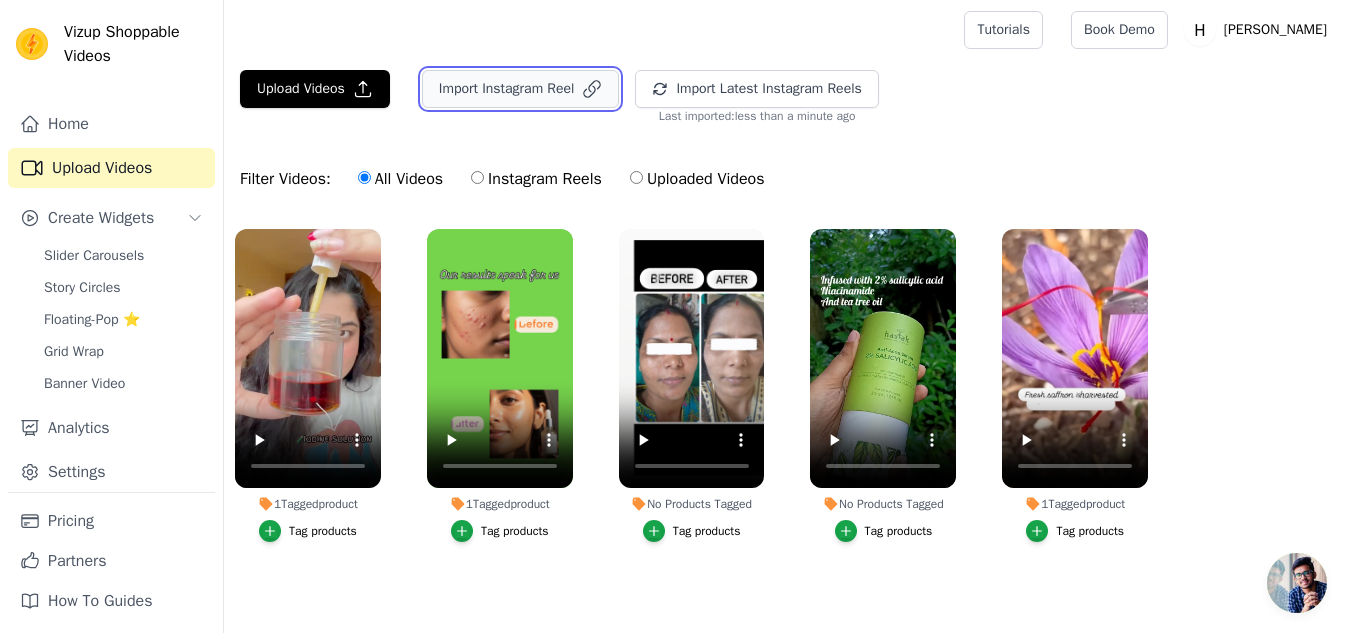 click on "Import Instagram Reel" at bounding box center (521, 89) 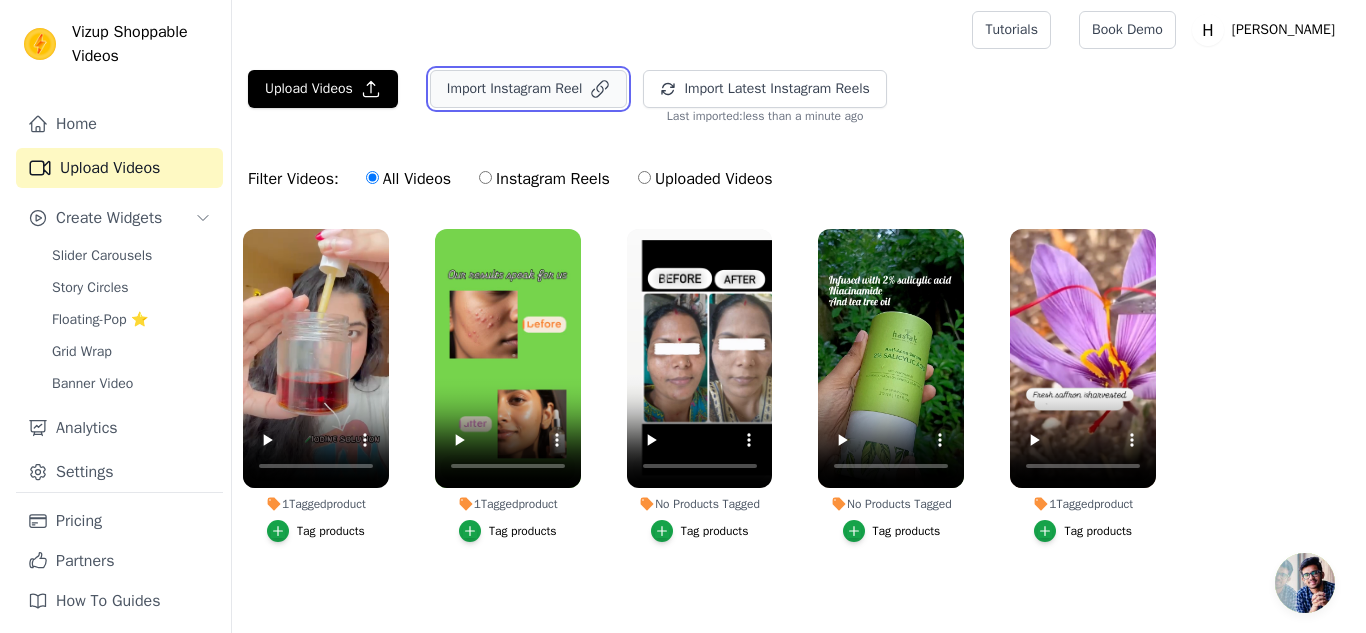 scroll, scrollTop: 0, scrollLeft: 0, axis: both 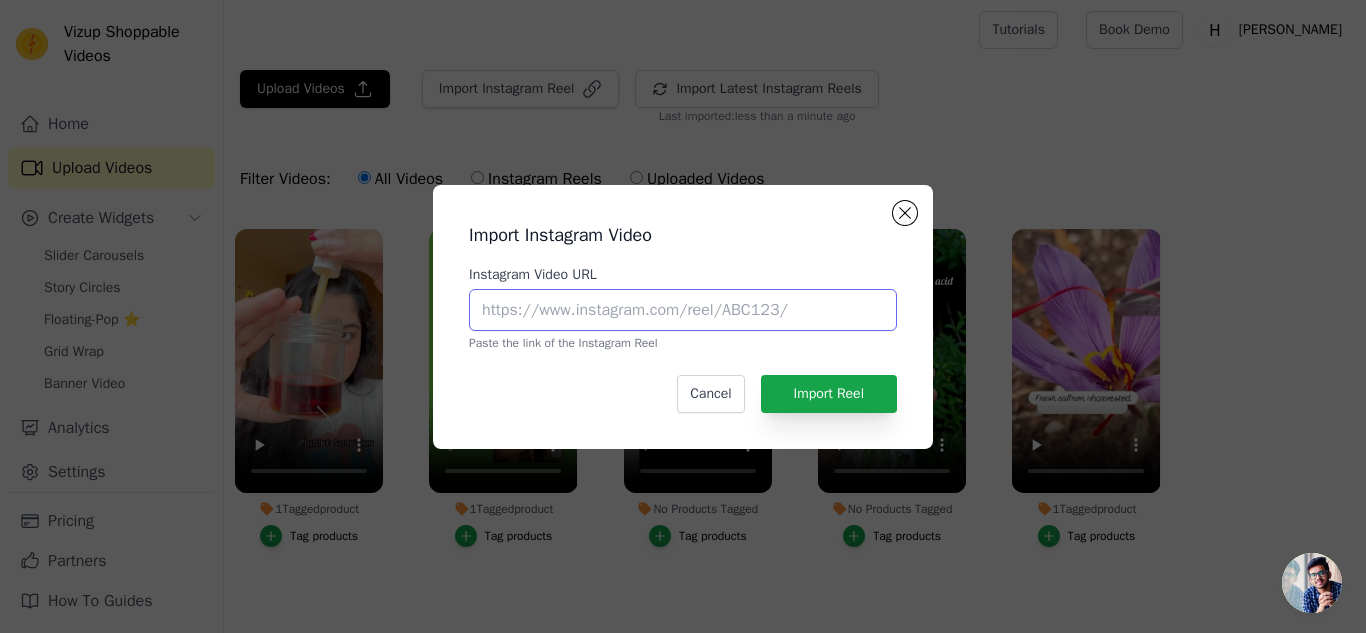 click on "Instagram Video URL" at bounding box center (683, 310) 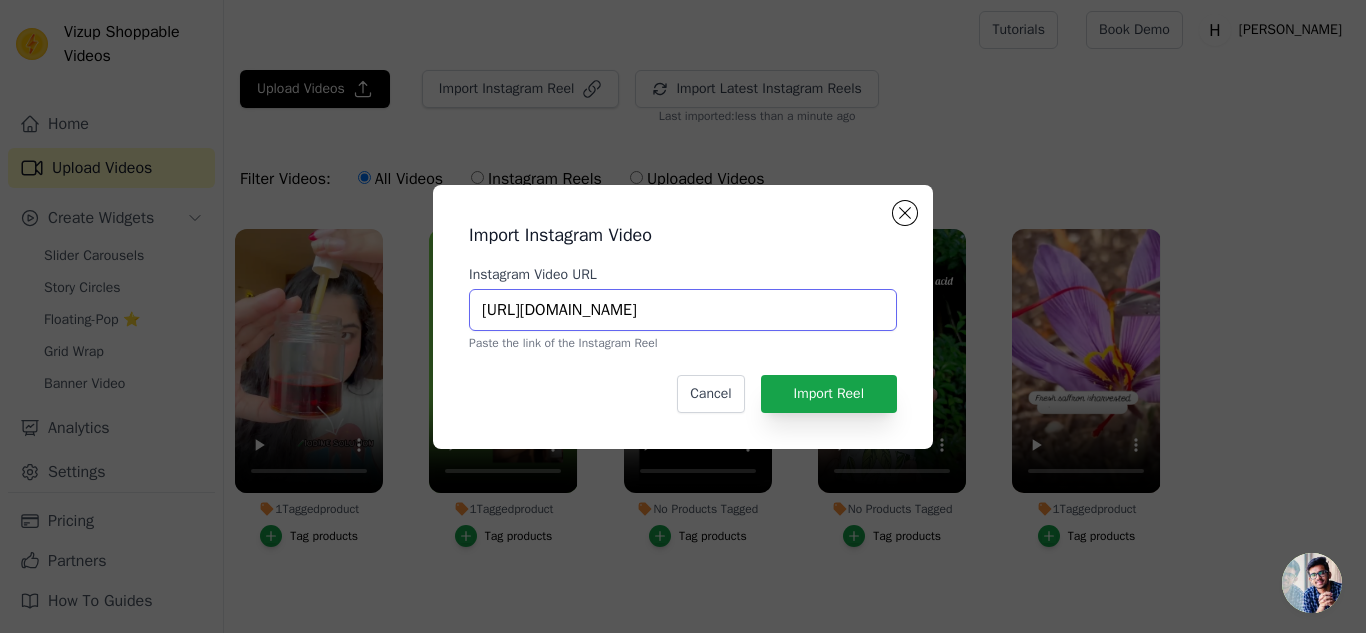 scroll, scrollTop: 0, scrollLeft: 161, axis: horizontal 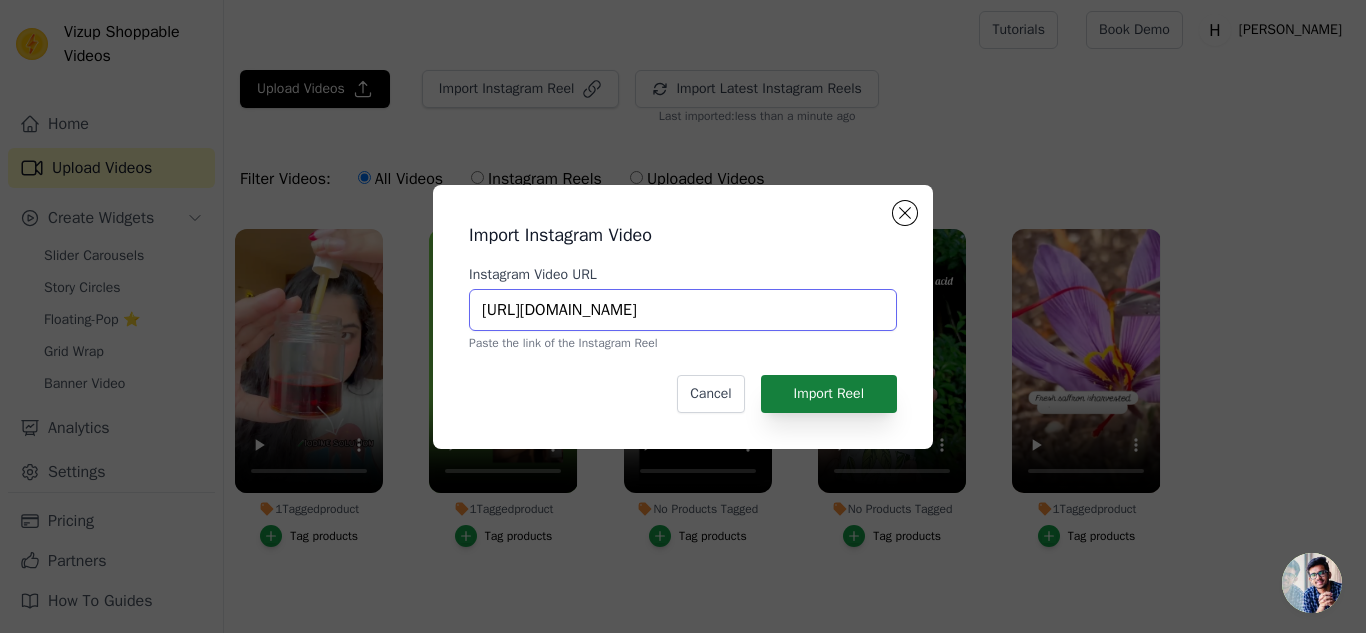 type on "[URL][DOMAIN_NAME]" 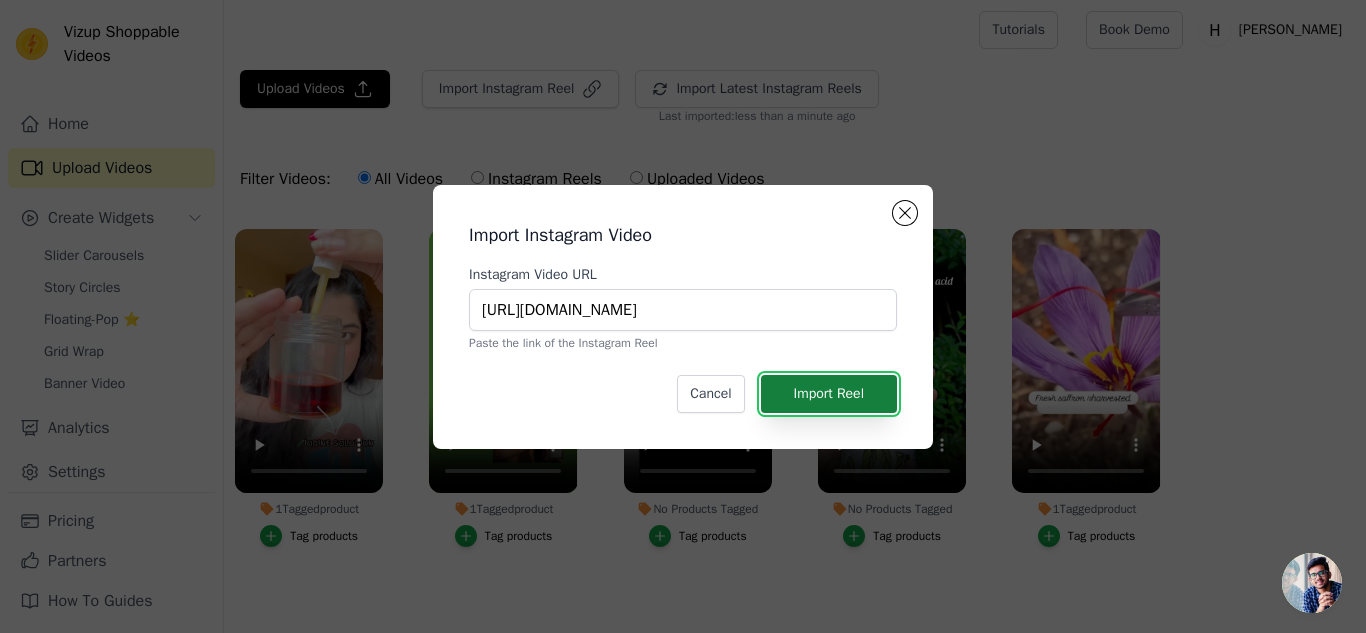 scroll, scrollTop: 0, scrollLeft: 0, axis: both 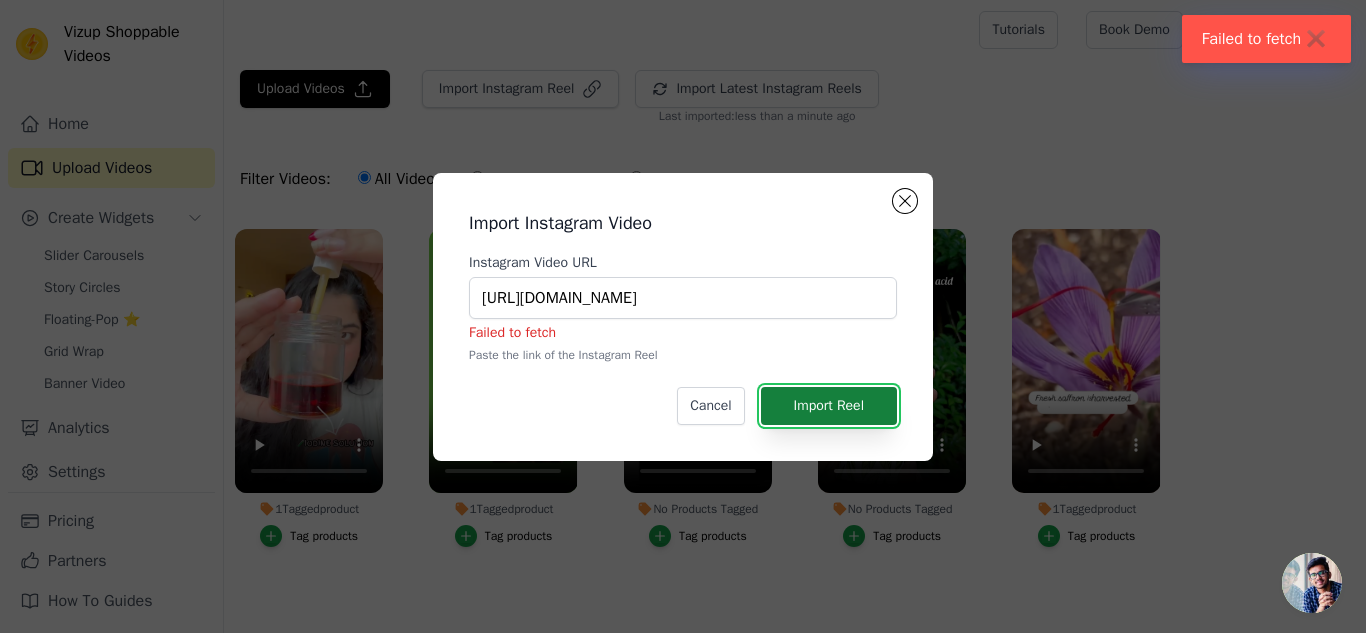click on "Import Reel" at bounding box center [829, 406] 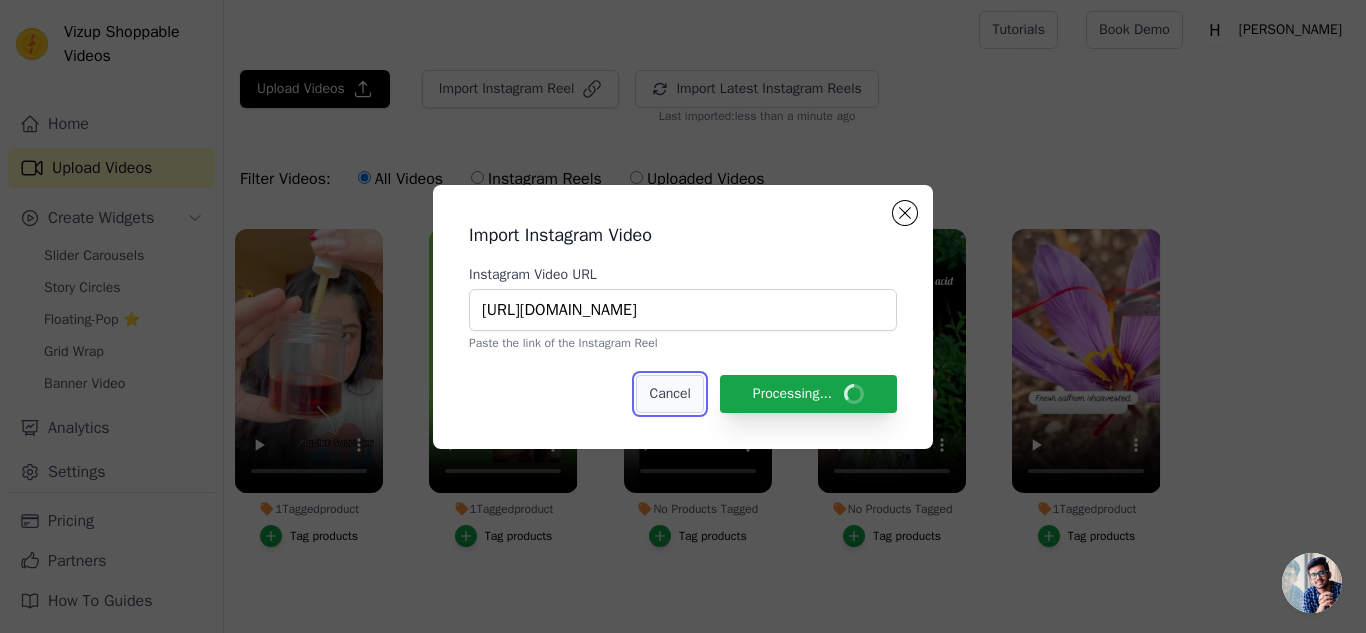 click on "Cancel" at bounding box center [669, 394] 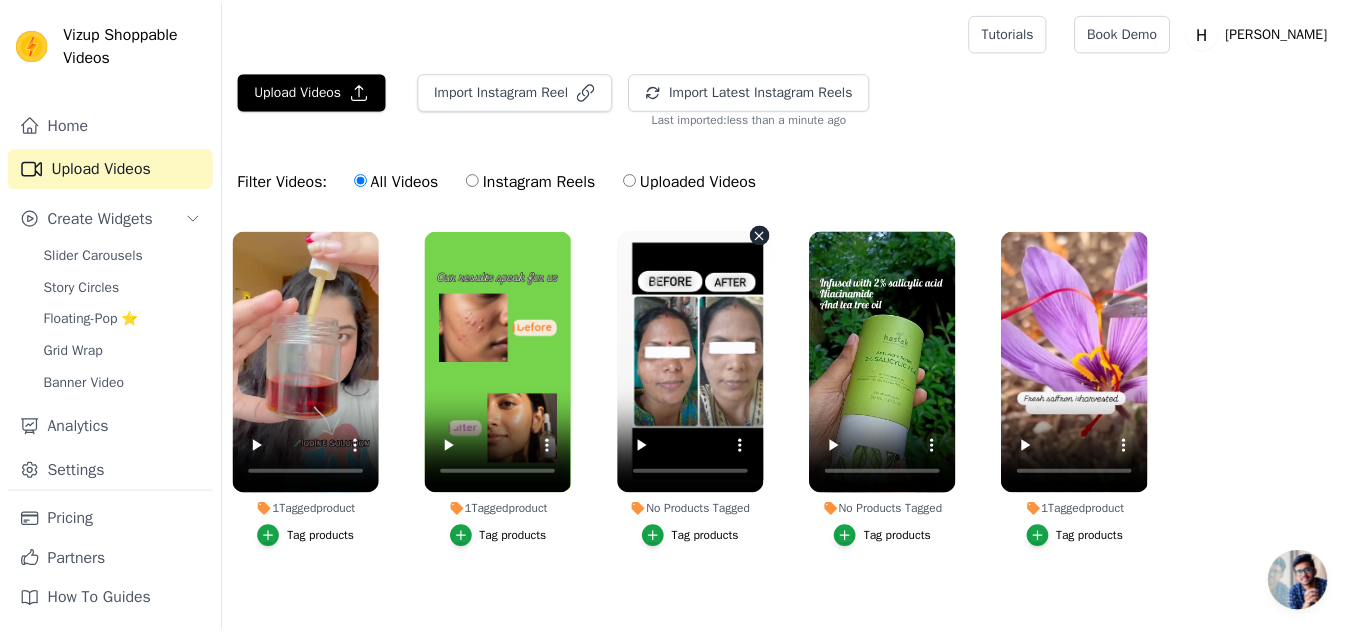 scroll, scrollTop: 2, scrollLeft: 0, axis: vertical 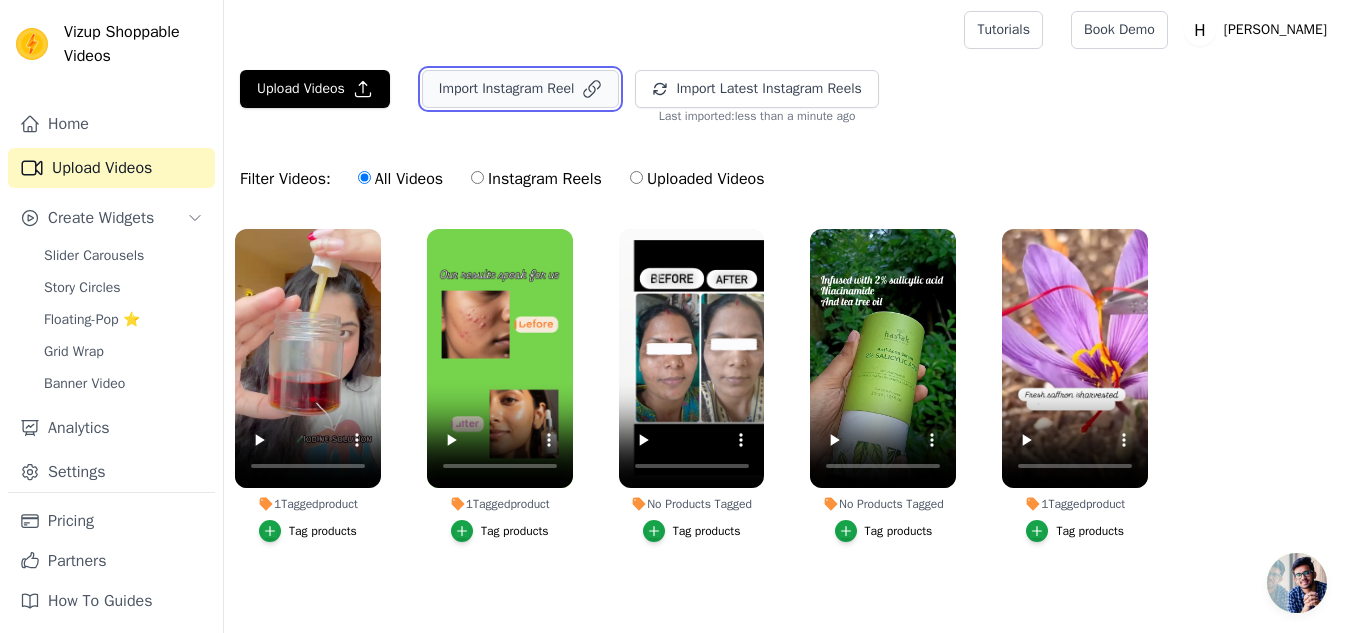 click on "Import Instagram Reel" at bounding box center [521, 89] 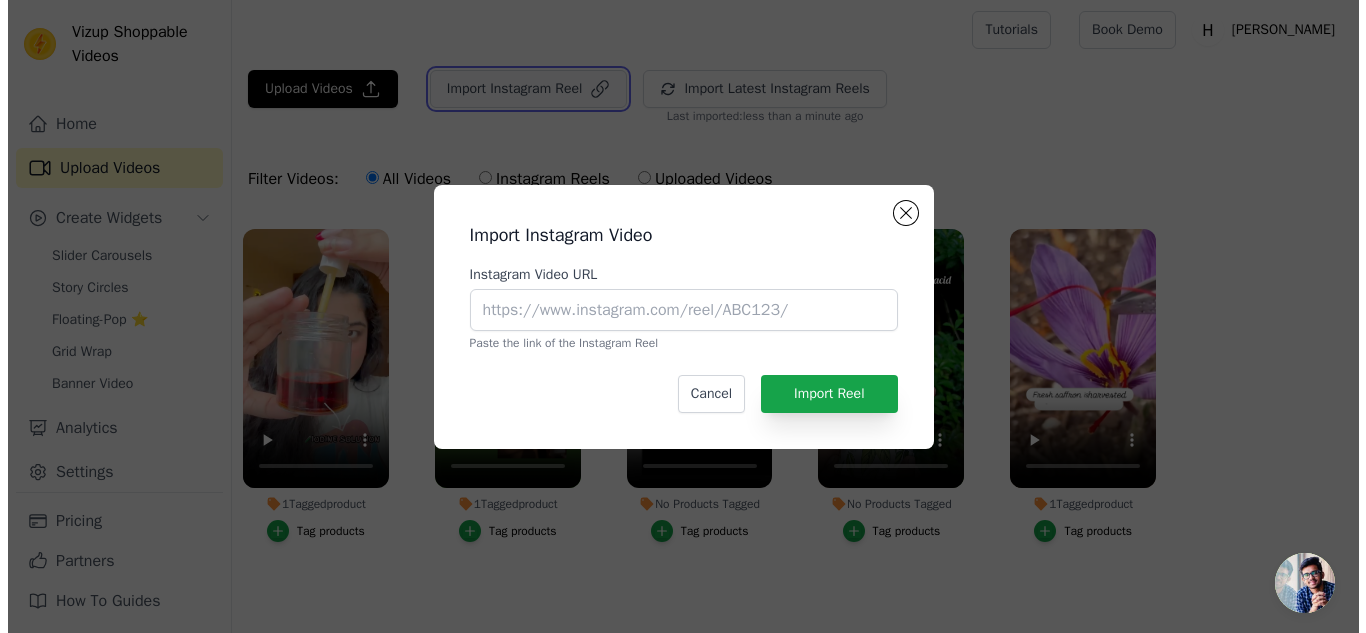 scroll, scrollTop: 0, scrollLeft: 0, axis: both 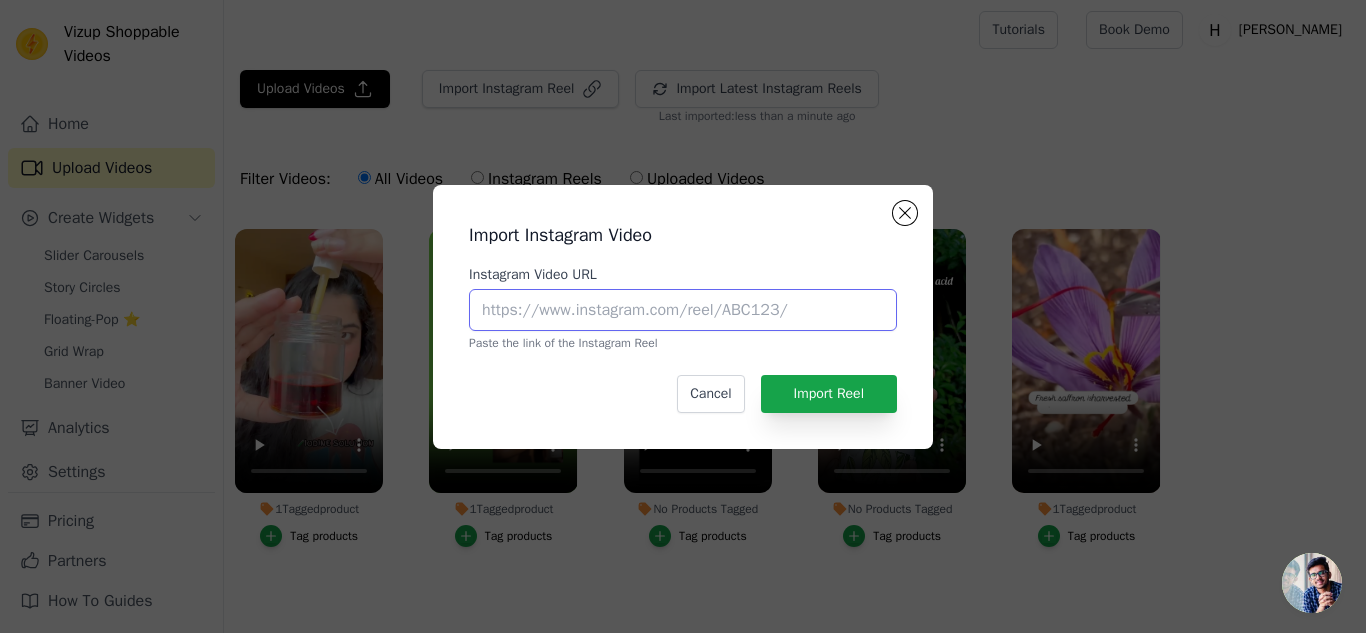 click on "Instagram Video URL" at bounding box center [683, 310] 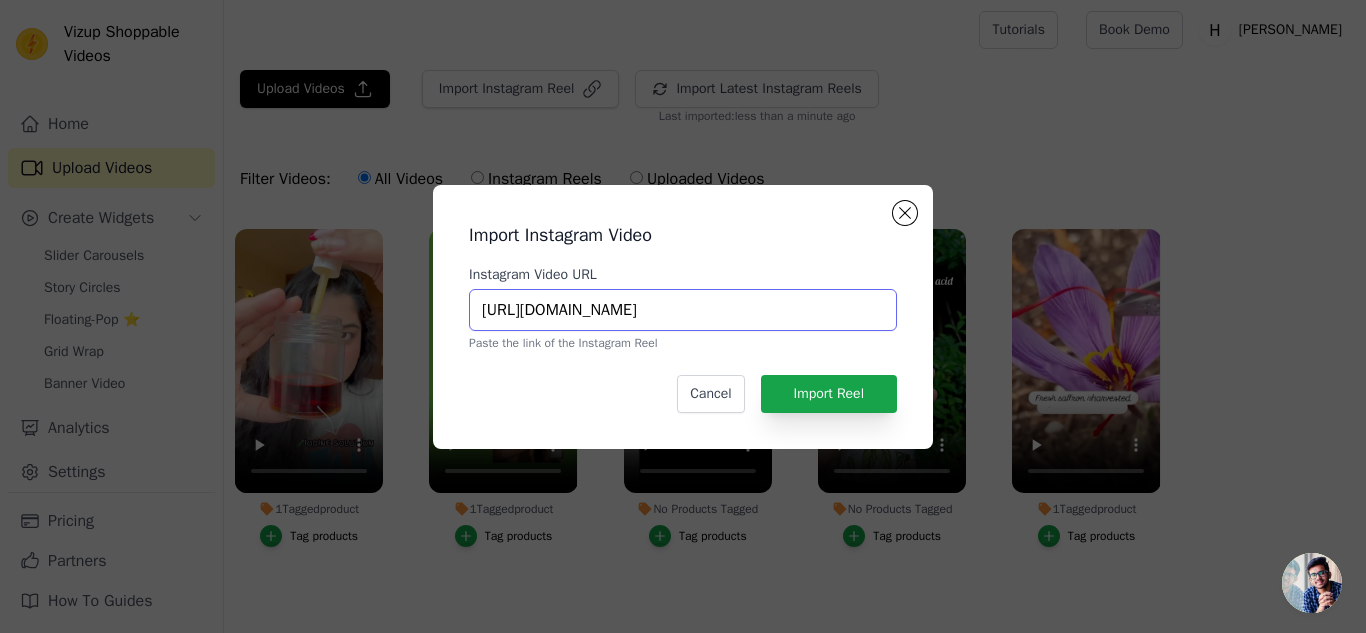 scroll, scrollTop: 0, scrollLeft: 151, axis: horizontal 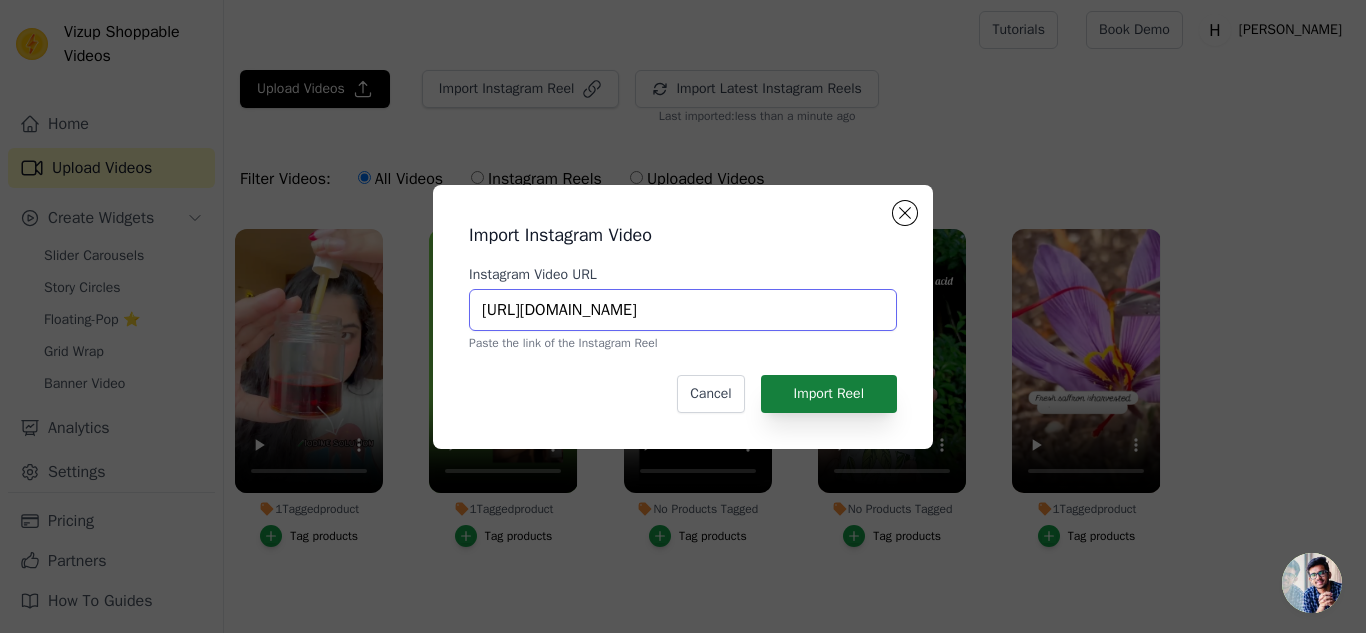 type on "[URL][DOMAIN_NAME]" 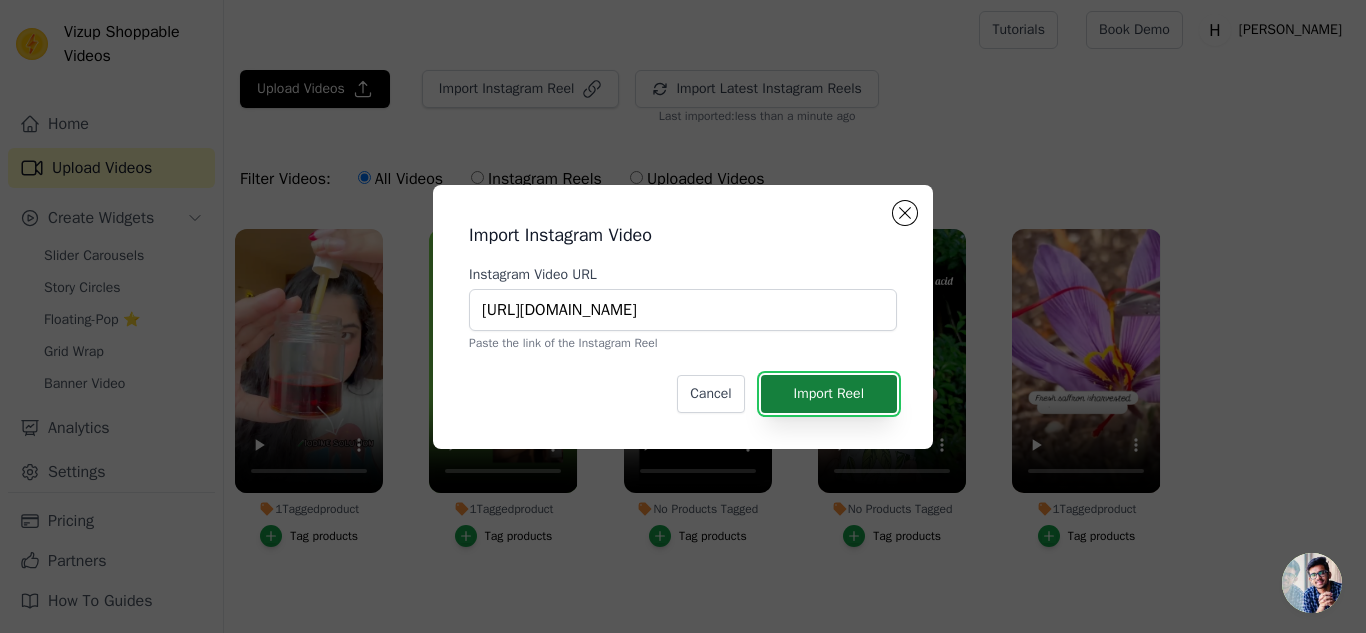 scroll, scrollTop: 0, scrollLeft: 0, axis: both 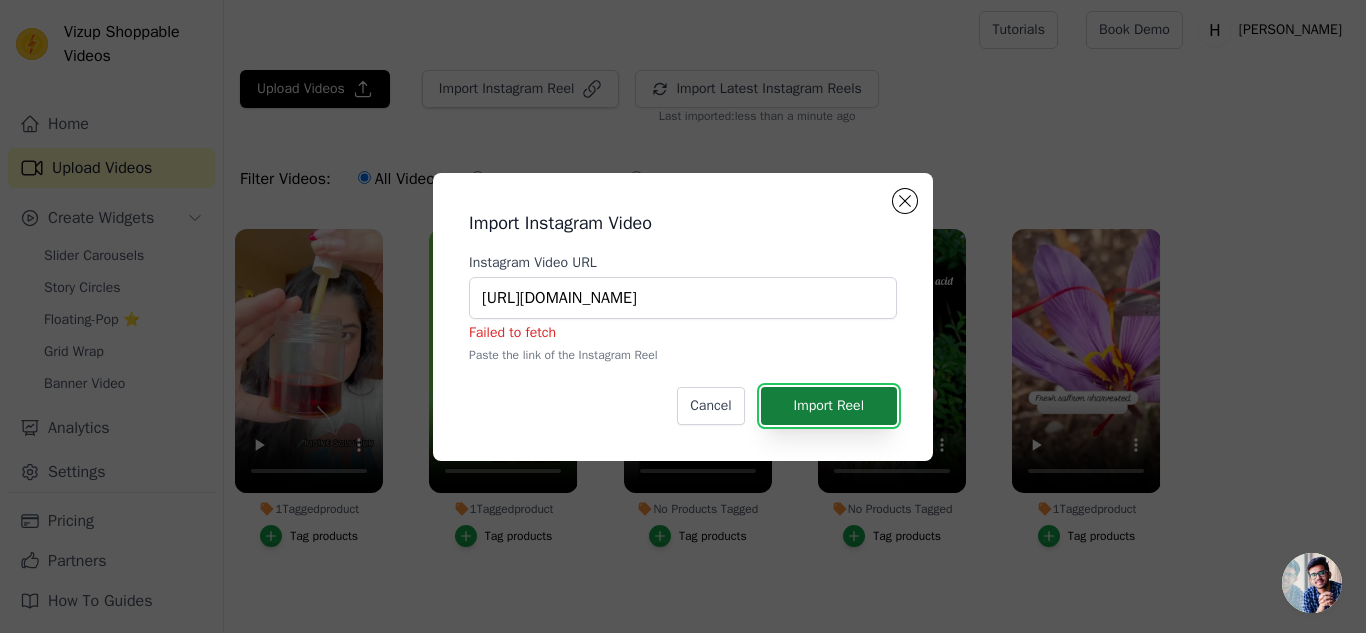 click on "Import Reel" at bounding box center (829, 406) 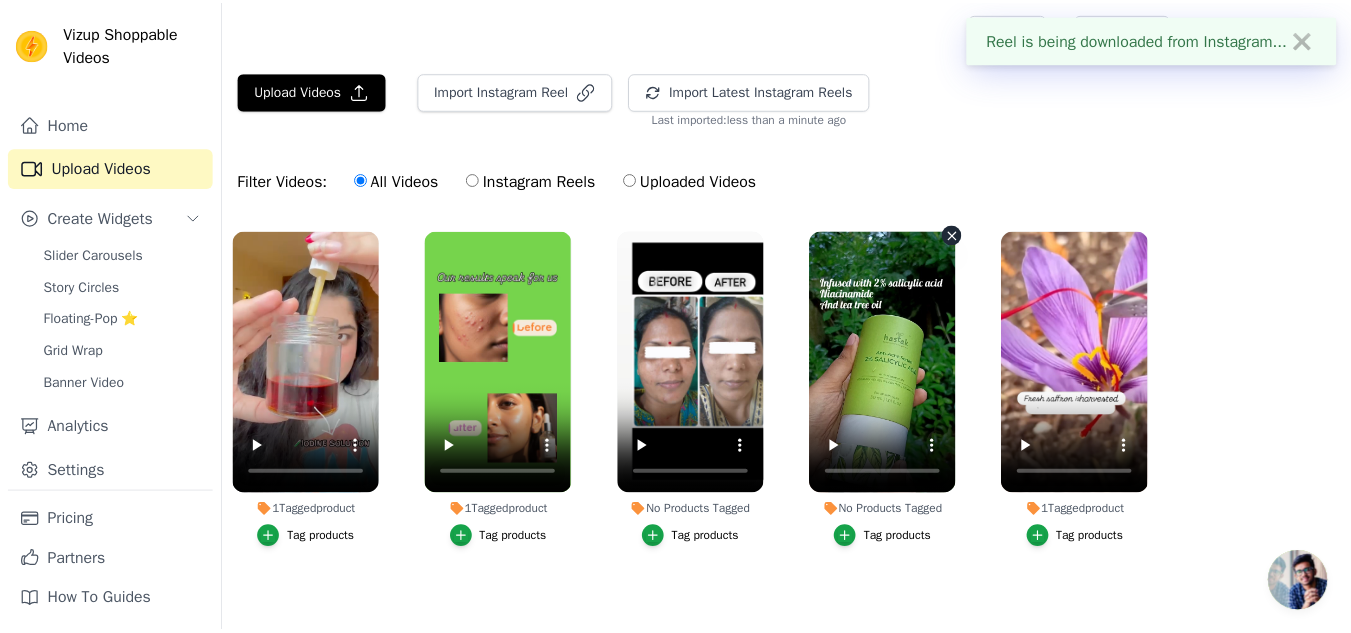 scroll, scrollTop: 2, scrollLeft: 0, axis: vertical 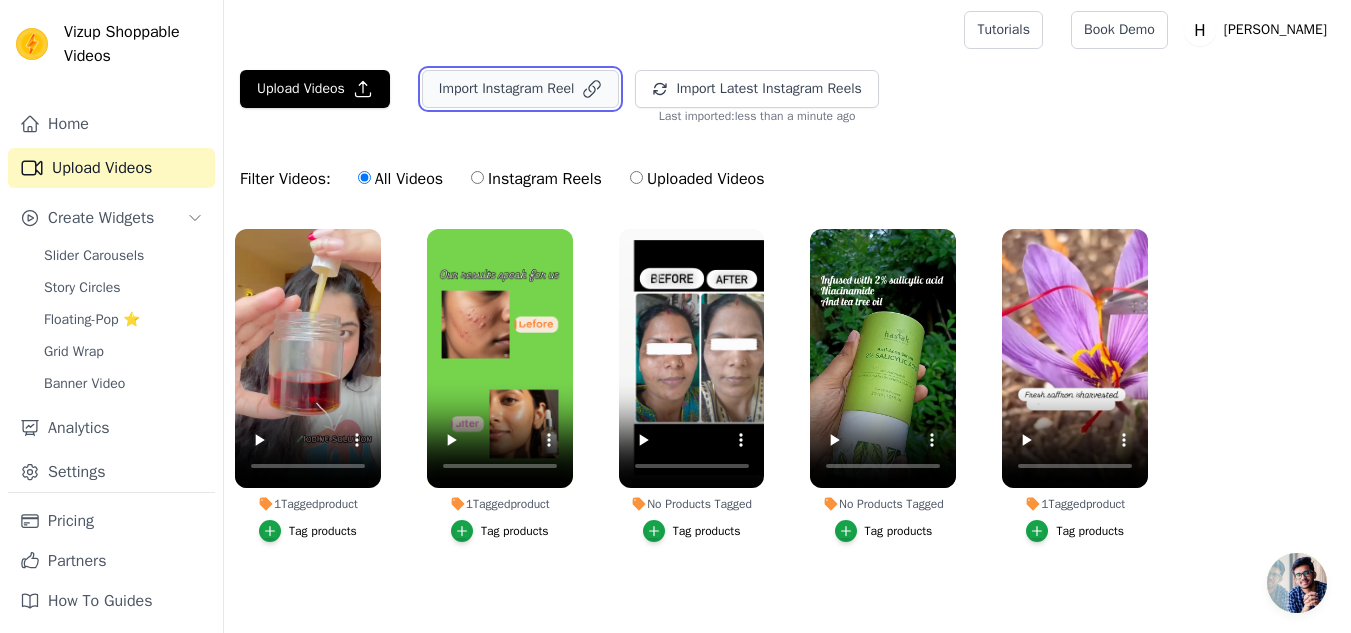 click on "Import Instagram Reel" at bounding box center (521, 89) 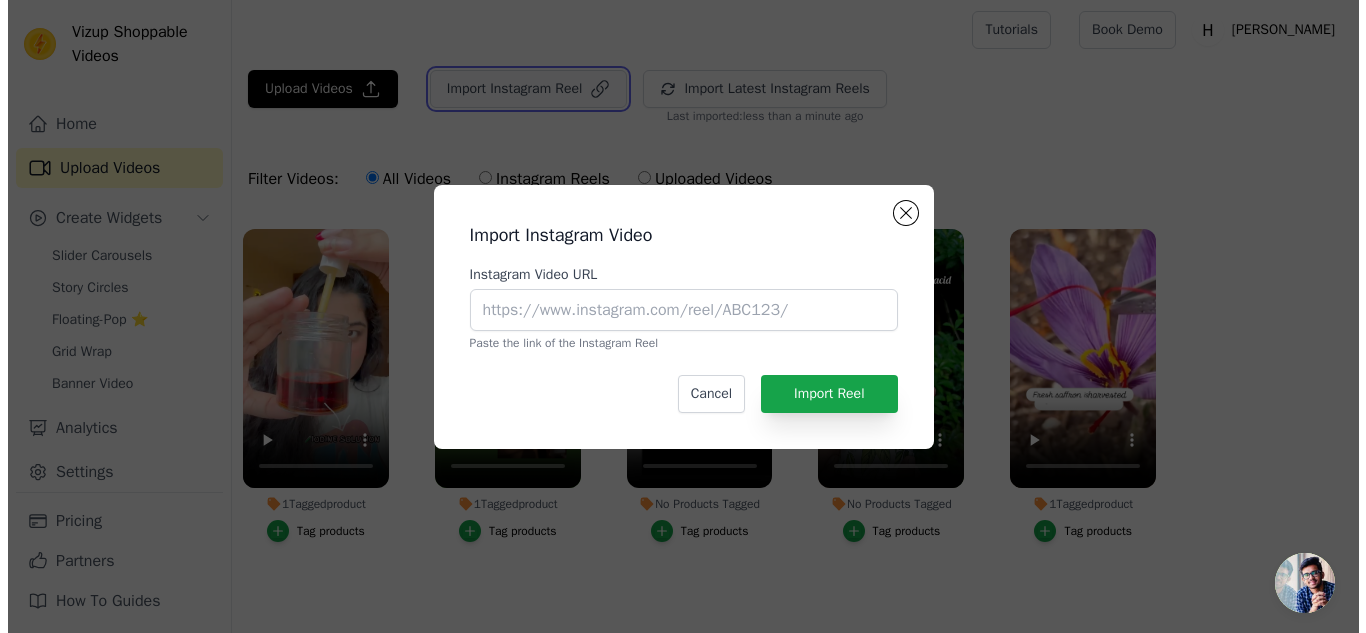 scroll, scrollTop: 0, scrollLeft: 0, axis: both 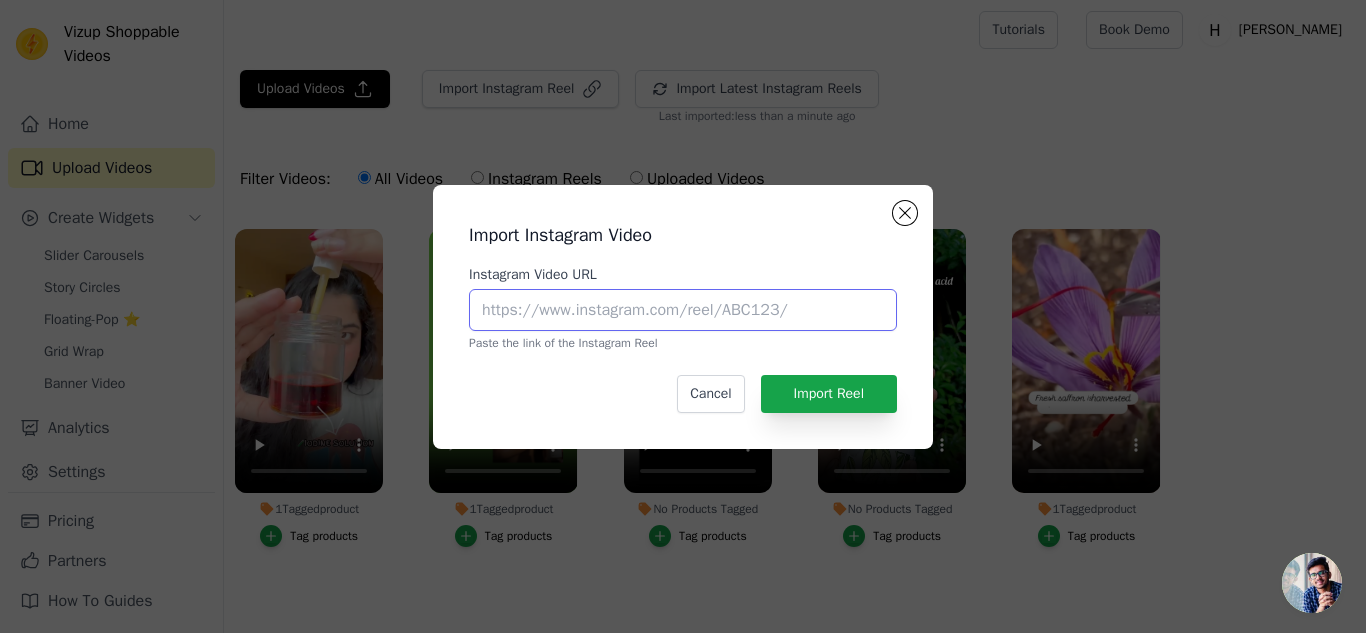 click on "Instagram Video URL" at bounding box center (683, 310) 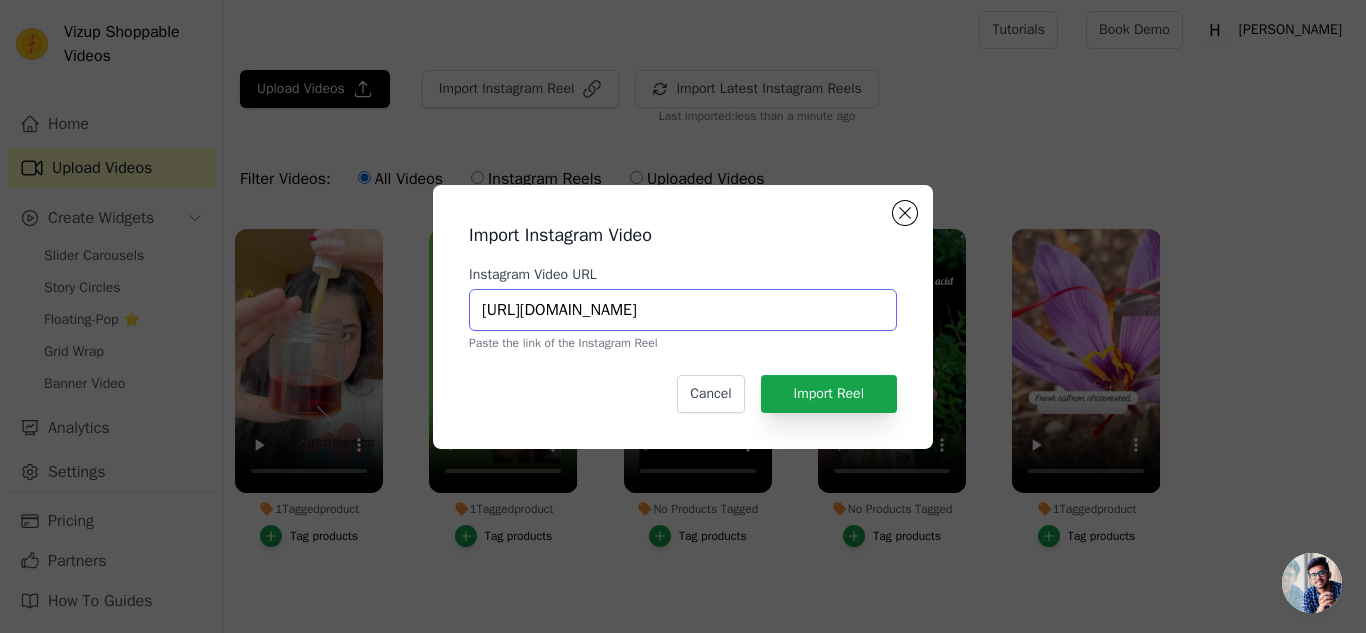 scroll, scrollTop: 0, scrollLeft: 363, axis: horizontal 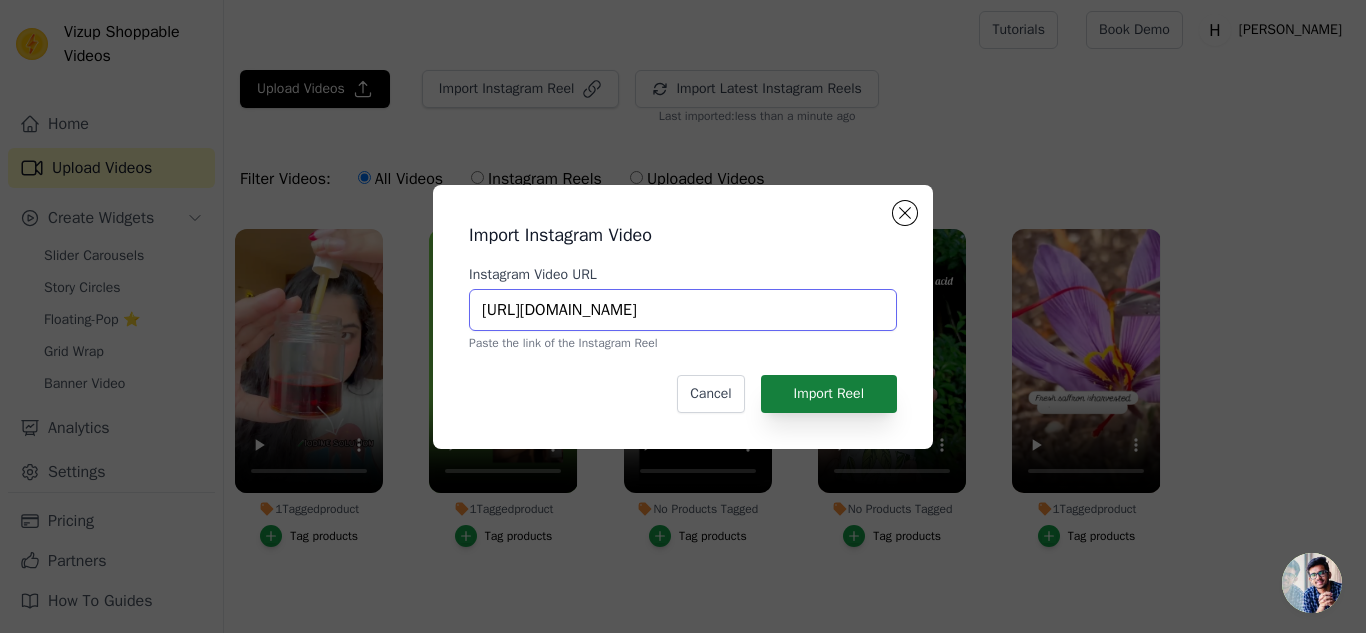type on "[URL][DOMAIN_NAME]" 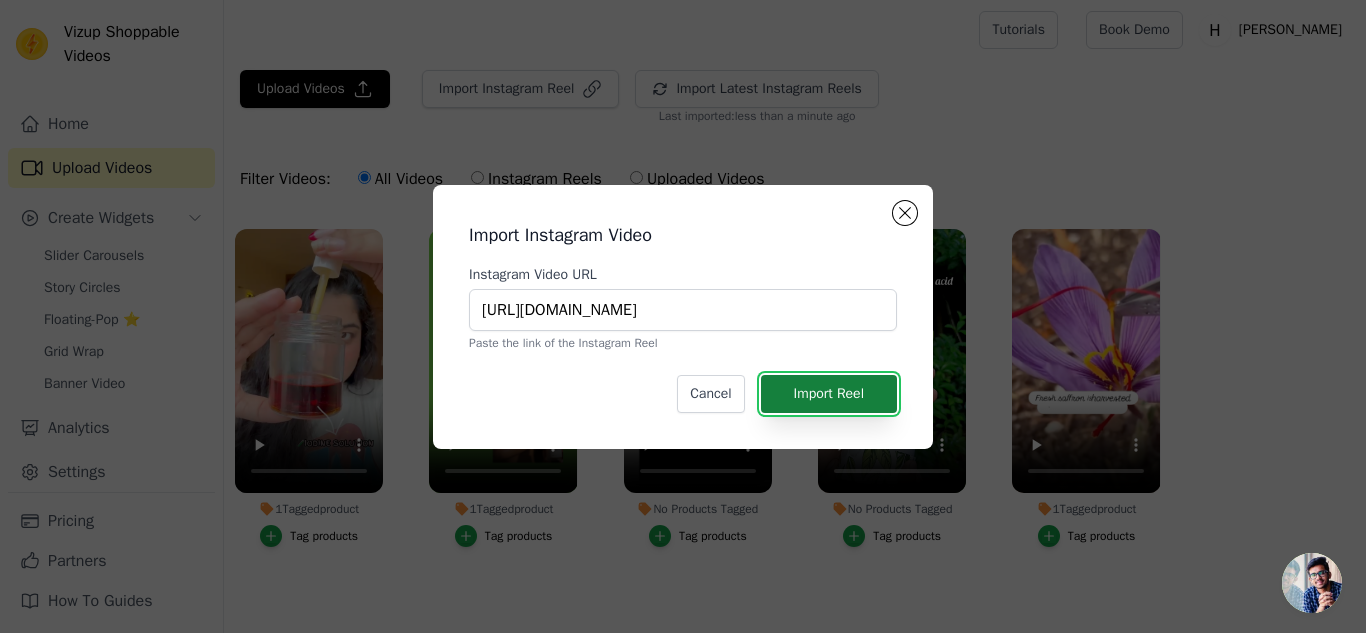 scroll, scrollTop: 0, scrollLeft: 0, axis: both 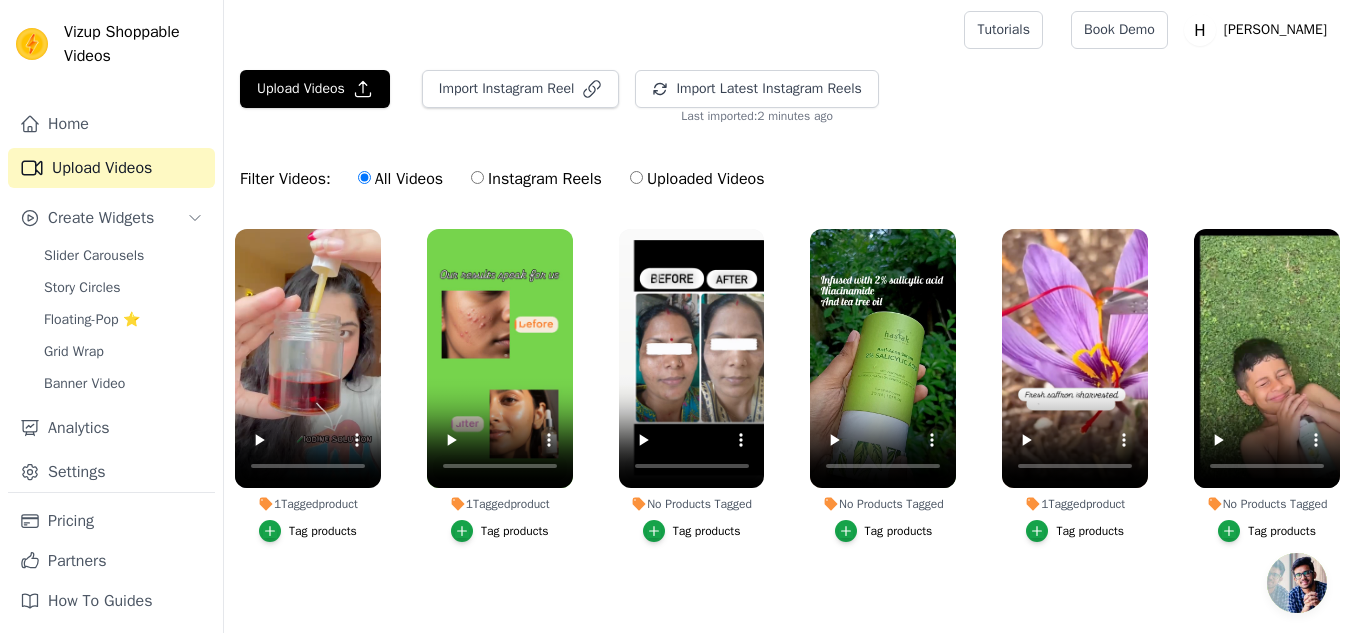 click on "Tag products" at bounding box center (707, 531) 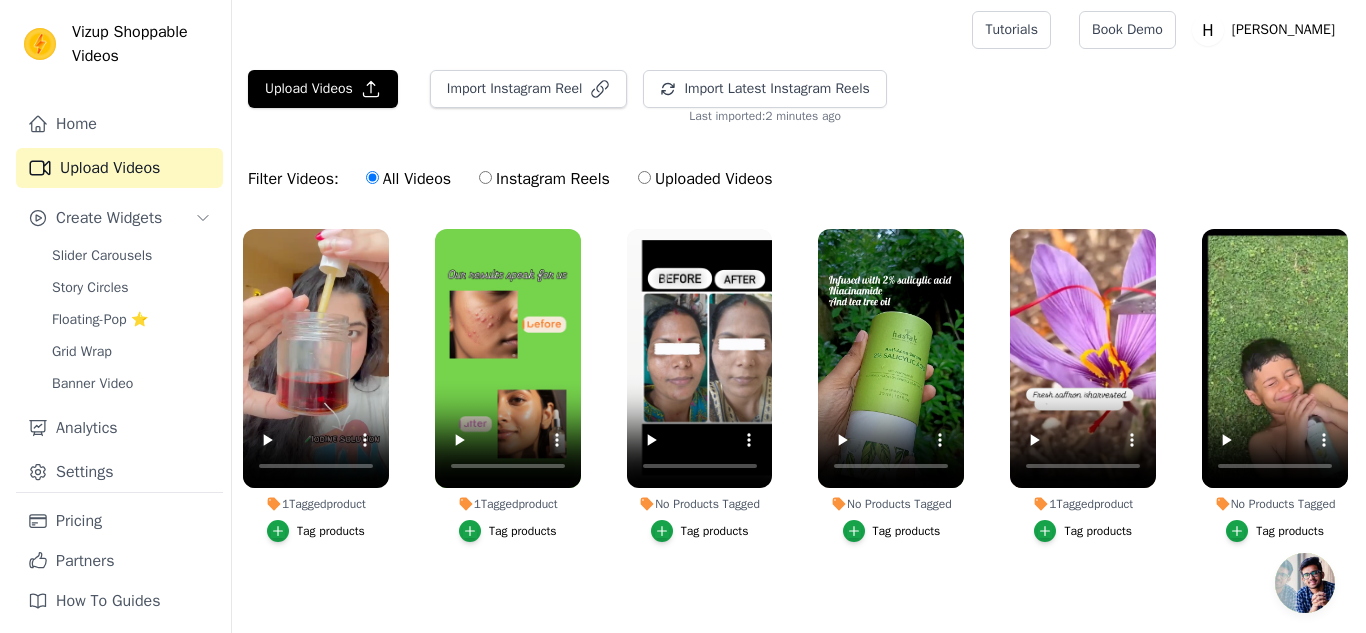 scroll, scrollTop: 0, scrollLeft: 0, axis: both 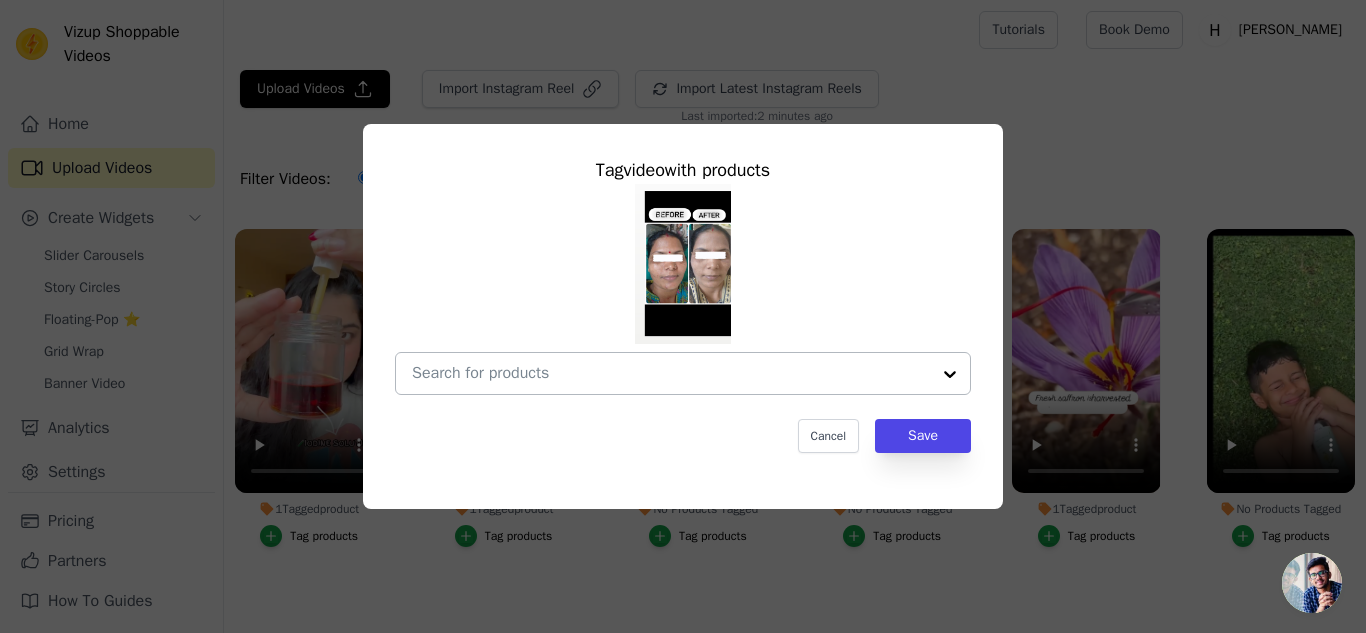 click on "No Products Tagged     Tag  video  with products                         Cancel   Save     Tag products" at bounding box center [671, 373] 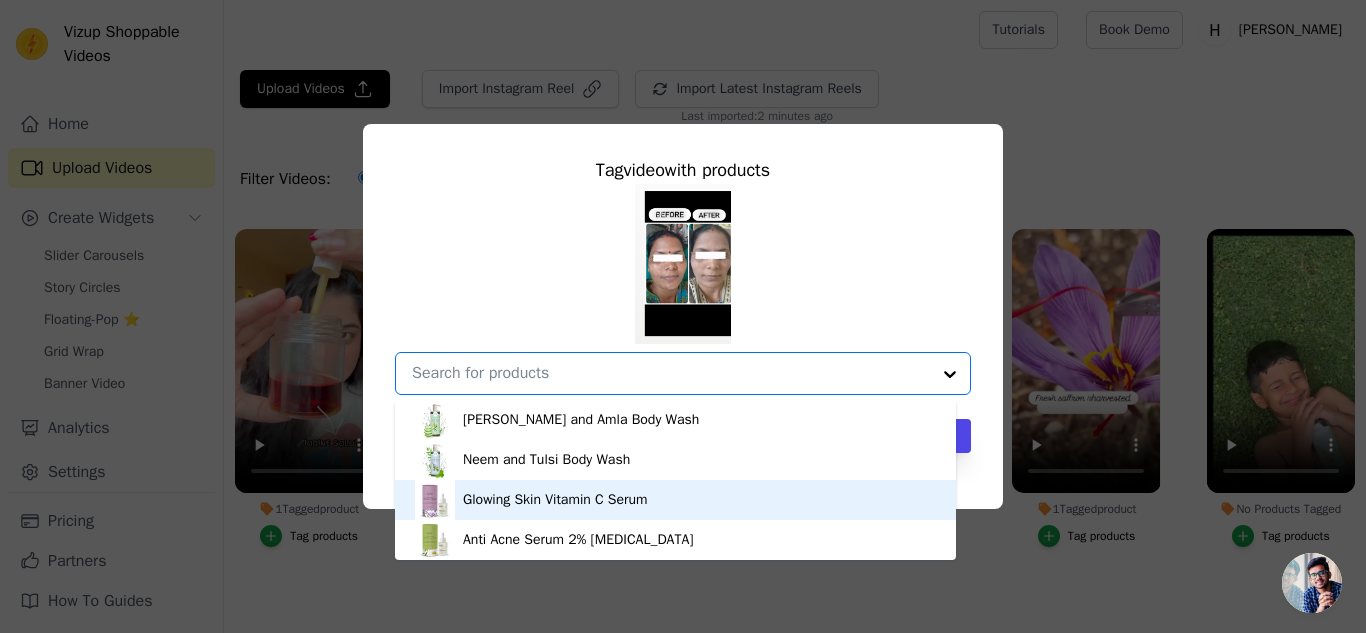 click on "Glowing Skin Vitamin C Serum" at bounding box center [555, 500] 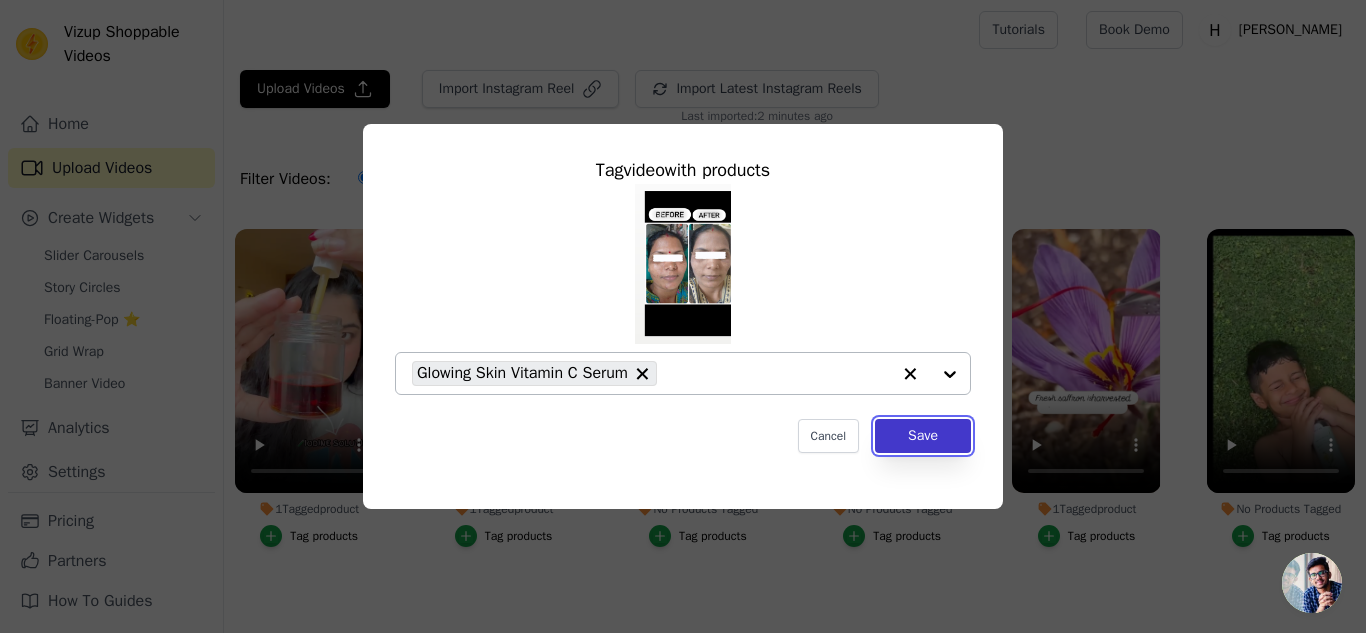 click on "Save" at bounding box center [923, 436] 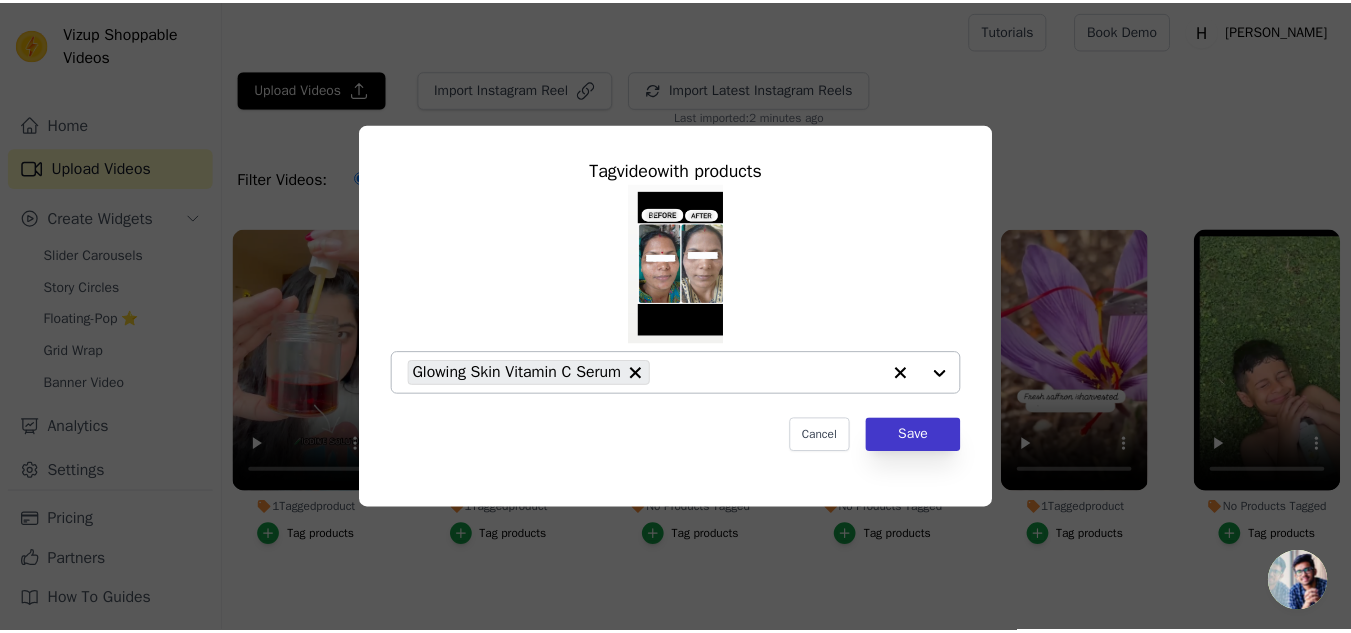 scroll, scrollTop: 2, scrollLeft: 0, axis: vertical 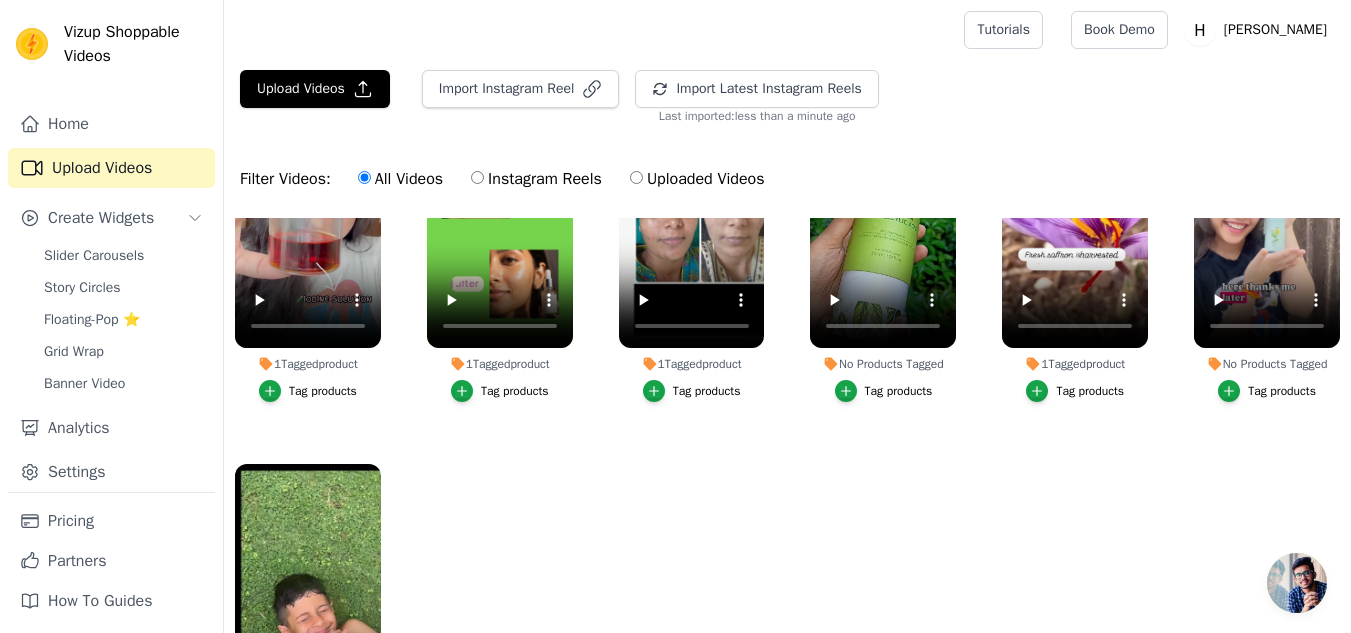 click on "Tag products" at bounding box center (1282, 391) 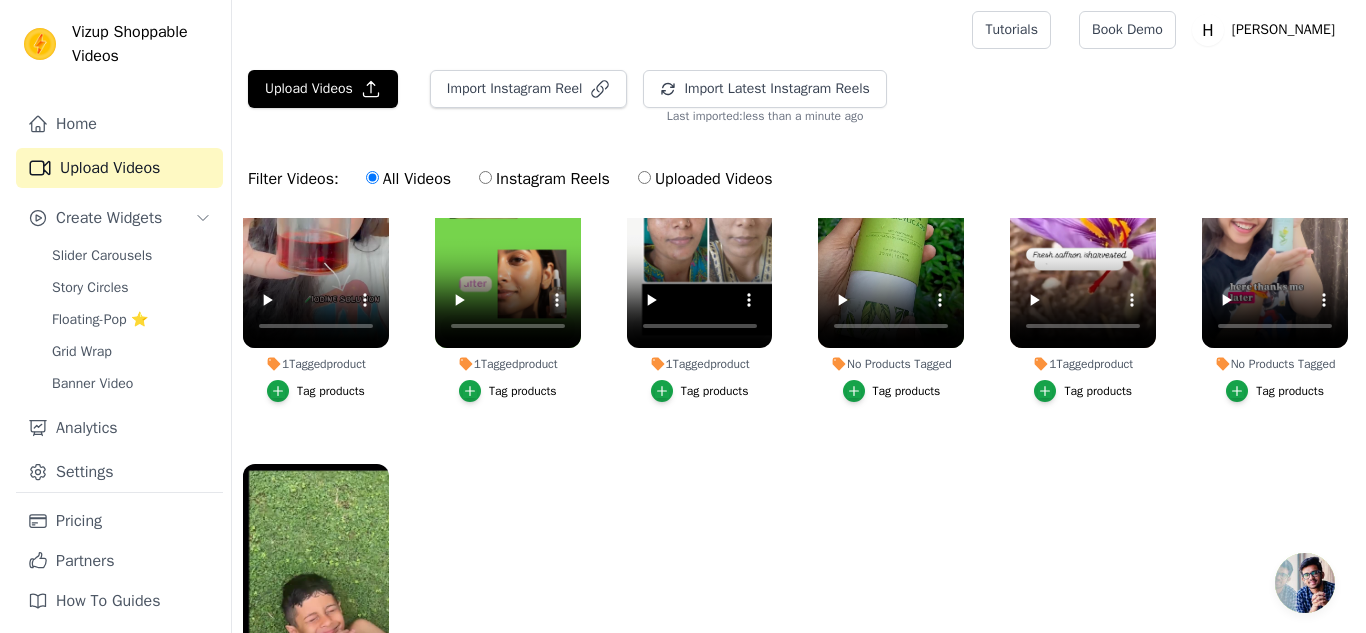 scroll, scrollTop: 0, scrollLeft: 0, axis: both 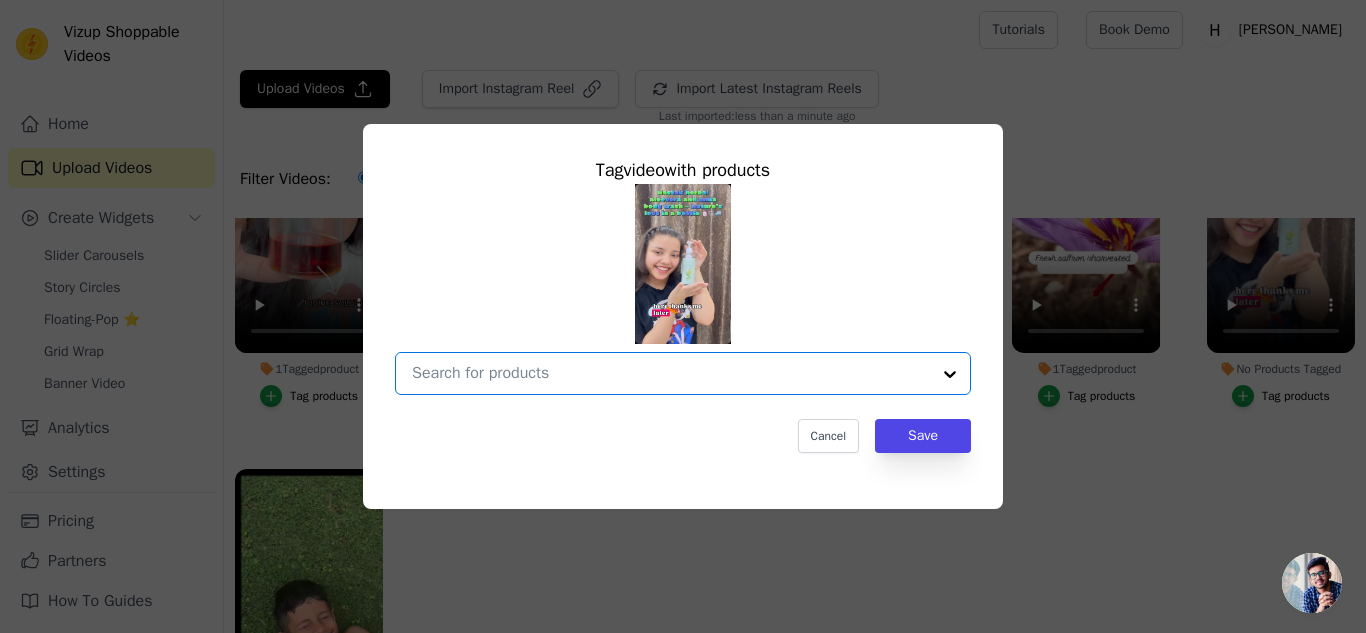 click on "No Products Tagged     Tag  video  with products       Option undefined, selected.   Select is focused, type to refine list, press down to open the menu.                   Cancel   Save     Tag products" at bounding box center [671, 373] 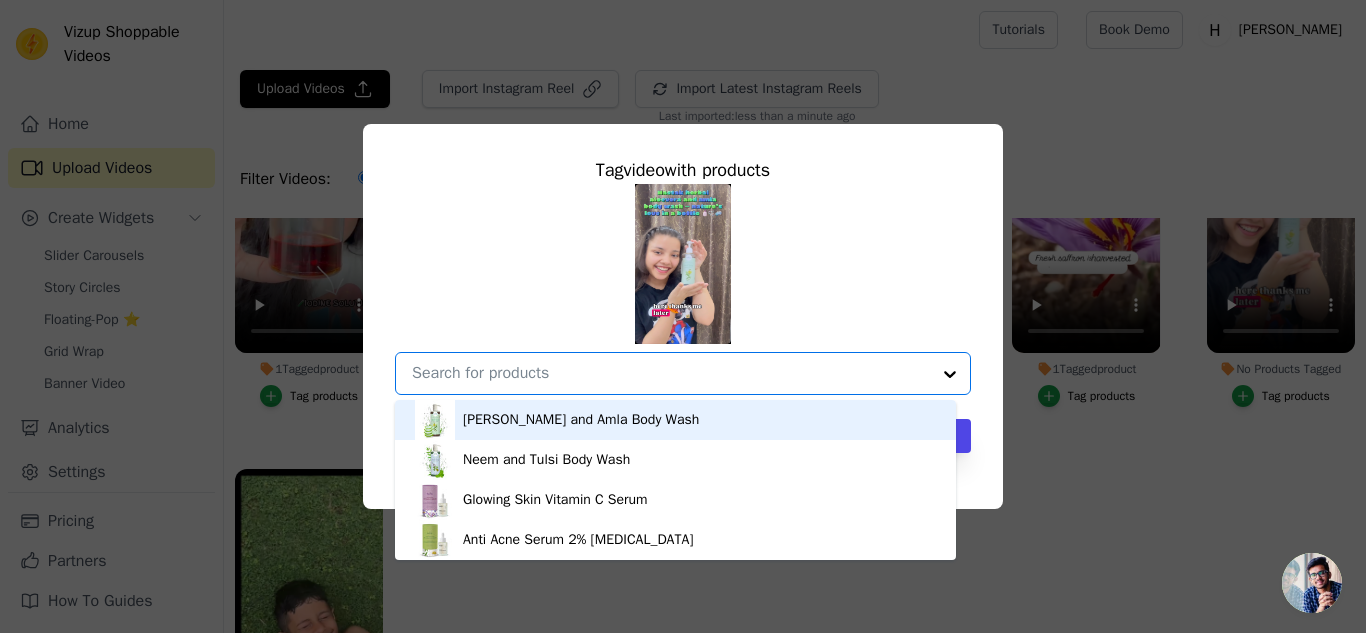 click on "[PERSON_NAME] and Amla Body Wash" at bounding box center (581, 420) 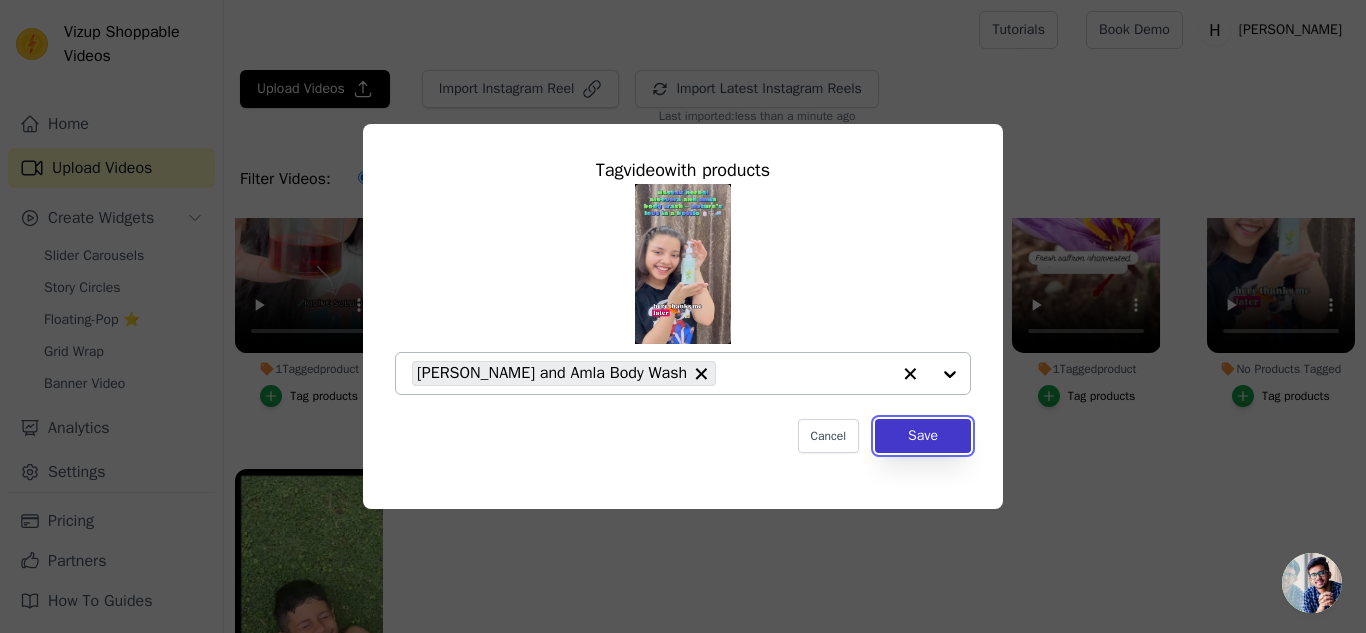 click on "Save" at bounding box center [923, 436] 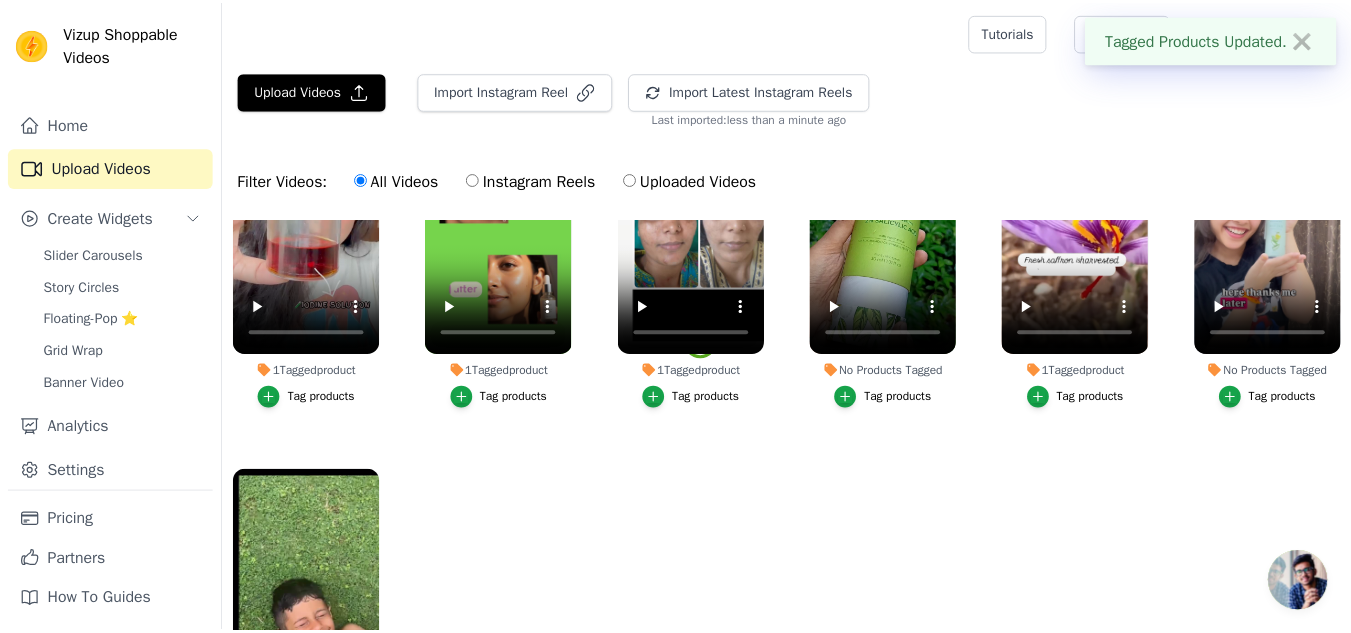 scroll, scrollTop: 2, scrollLeft: 0, axis: vertical 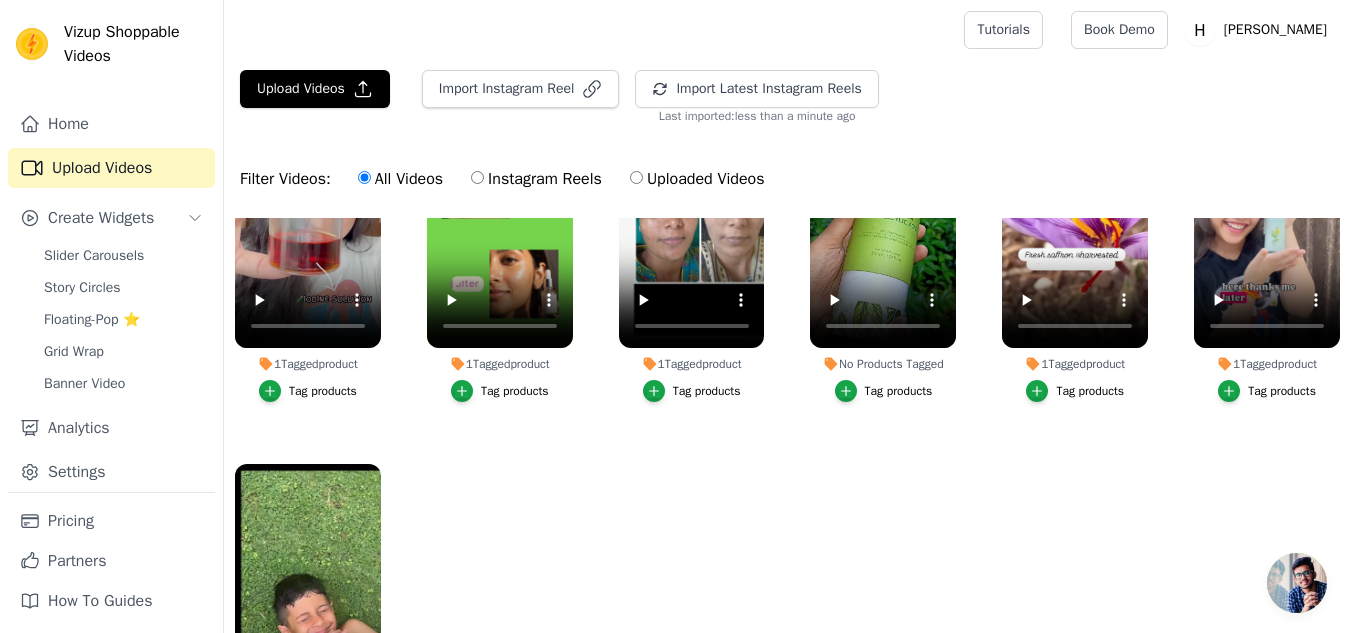 click on "Tag products" at bounding box center [1090, 391] 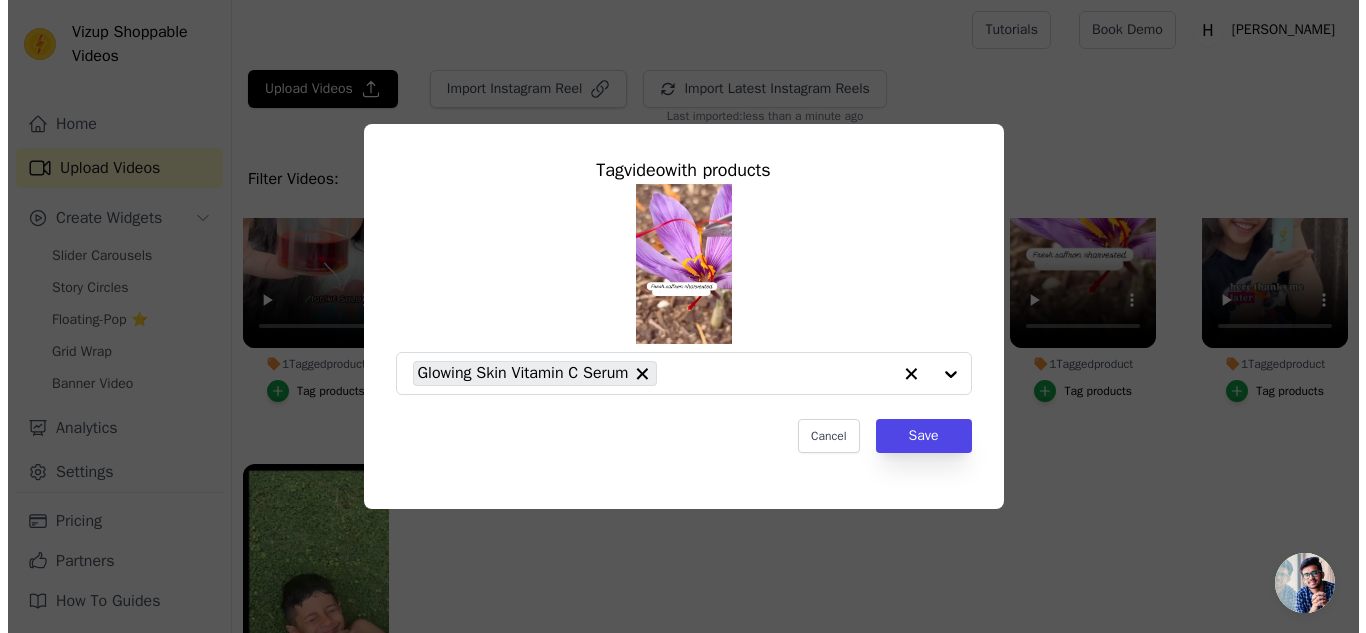 scroll, scrollTop: 0, scrollLeft: 0, axis: both 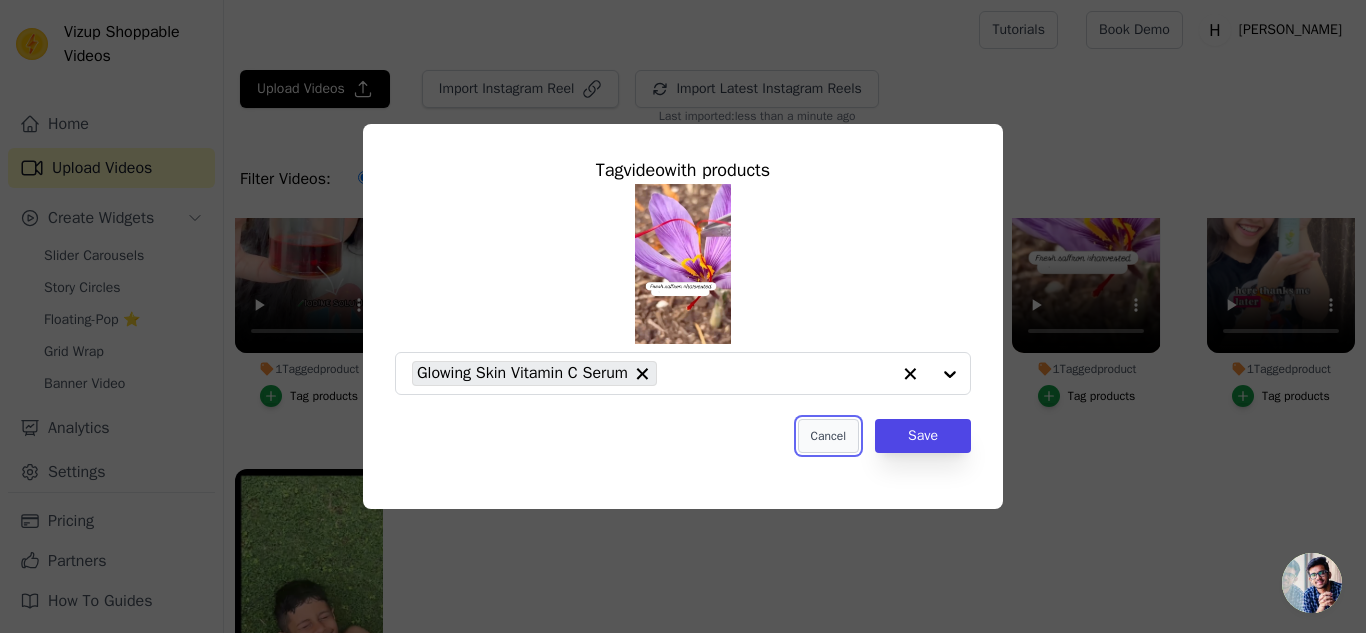 click on "Cancel" at bounding box center [828, 436] 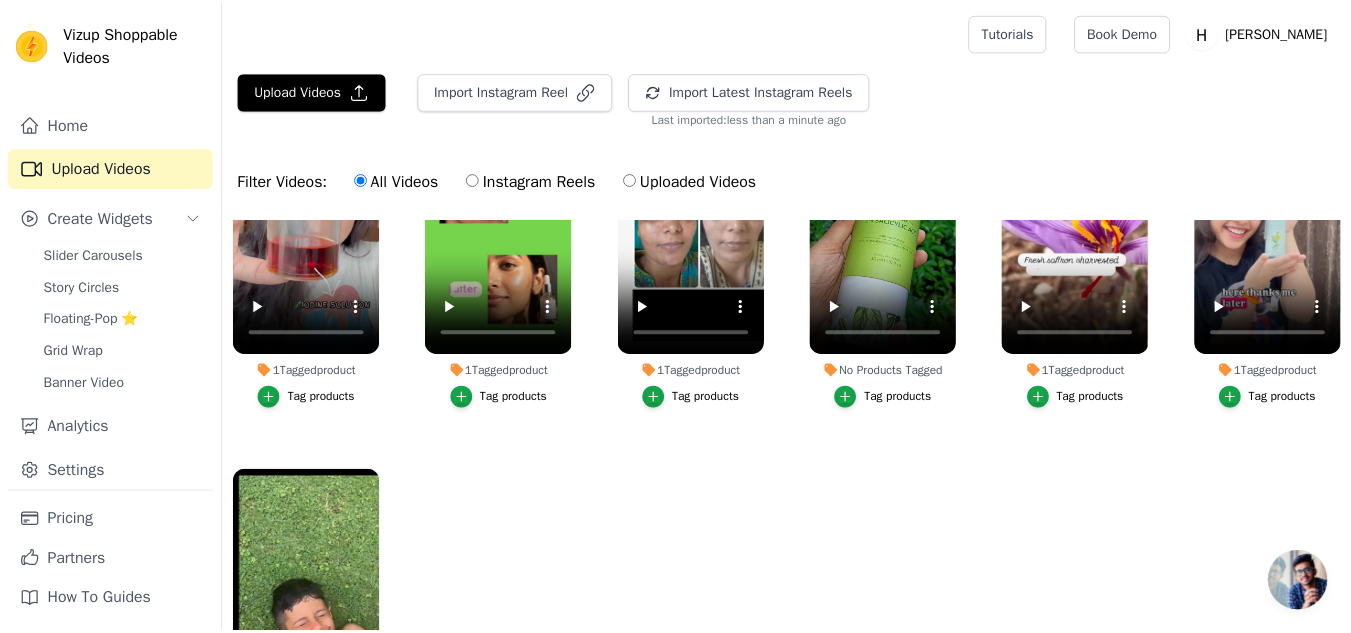 scroll, scrollTop: 2, scrollLeft: 0, axis: vertical 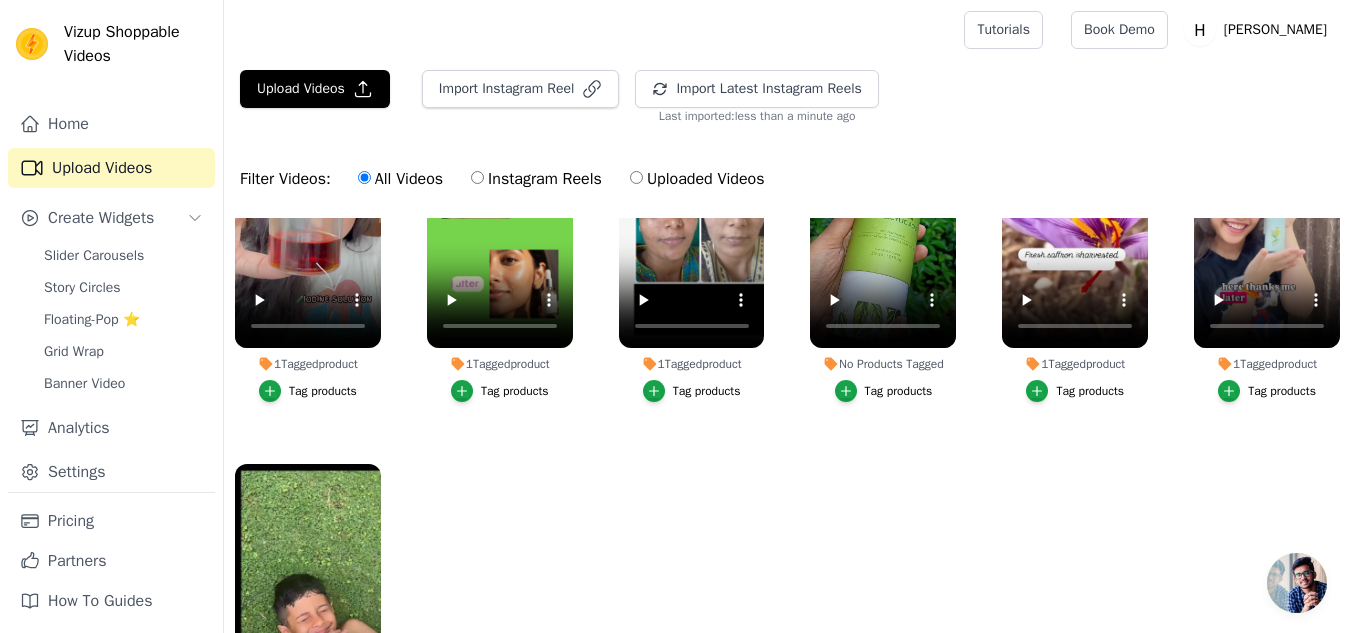 click on "Tag products" at bounding box center [899, 391] 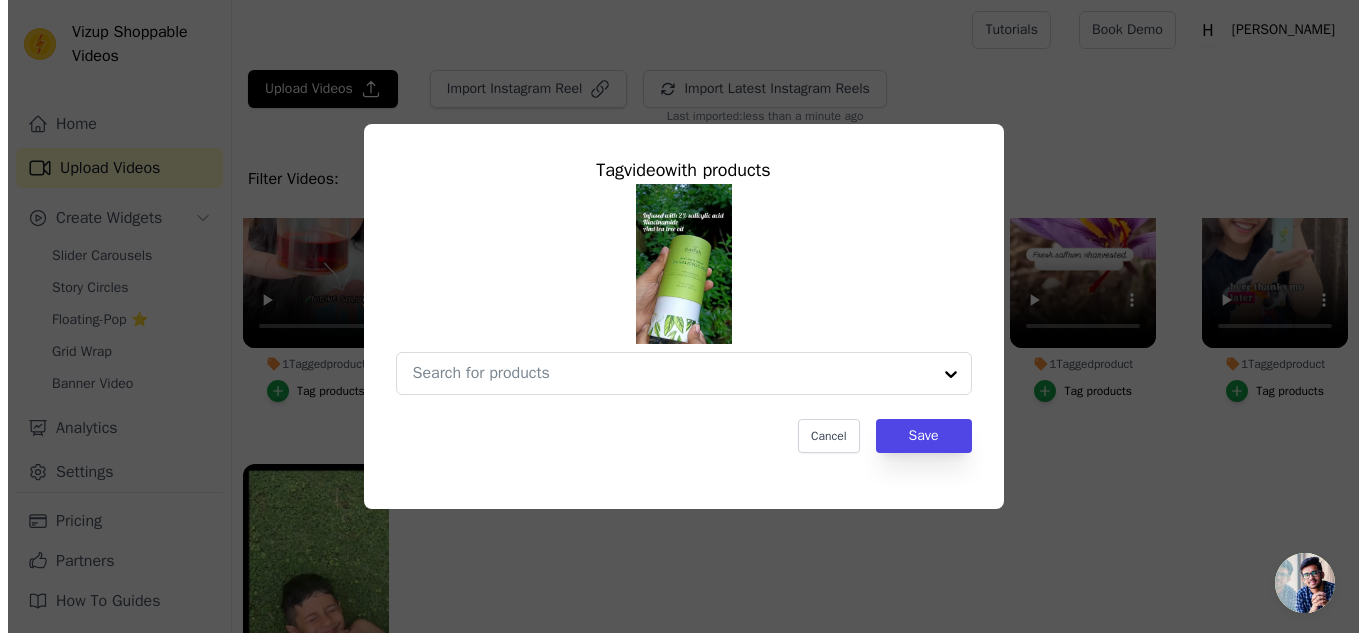 scroll, scrollTop: 0, scrollLeft: 0, axis: both 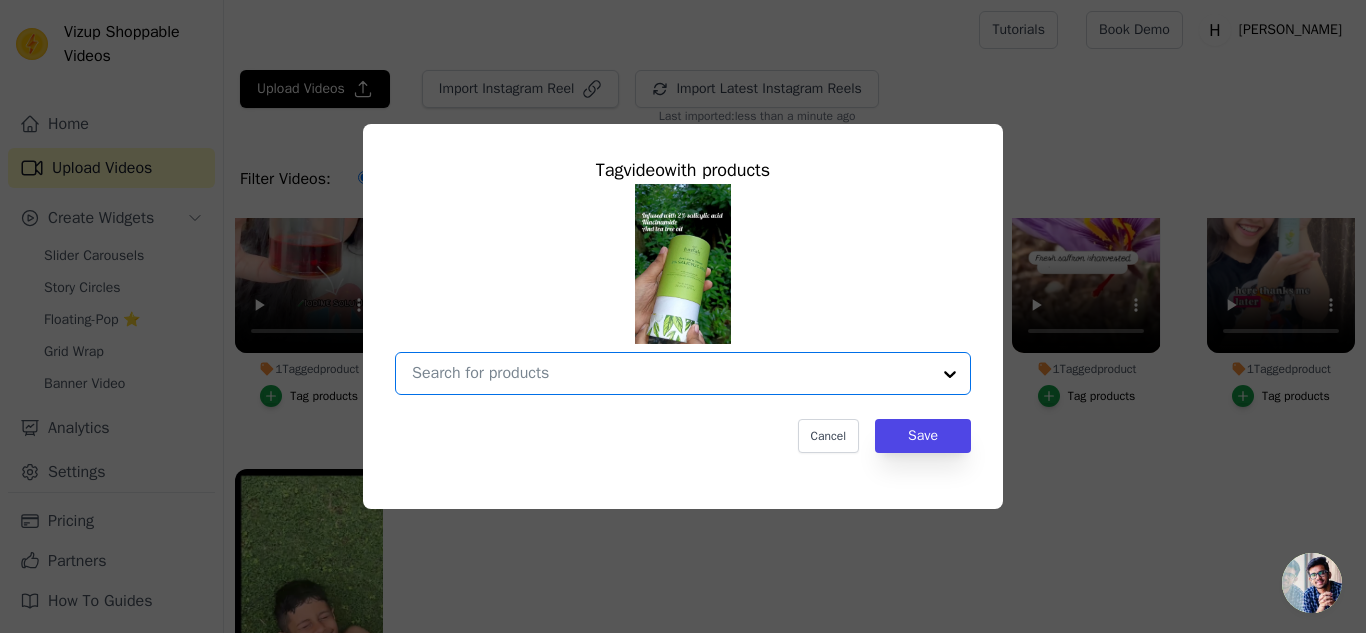 click on "No Products Tagged     Tag  video  with products       Option undefined, selected.   Select is focused, type to refine list, press down to open the menu.                   Cancel   Save     Tag products" at bounding box center (671, 373) 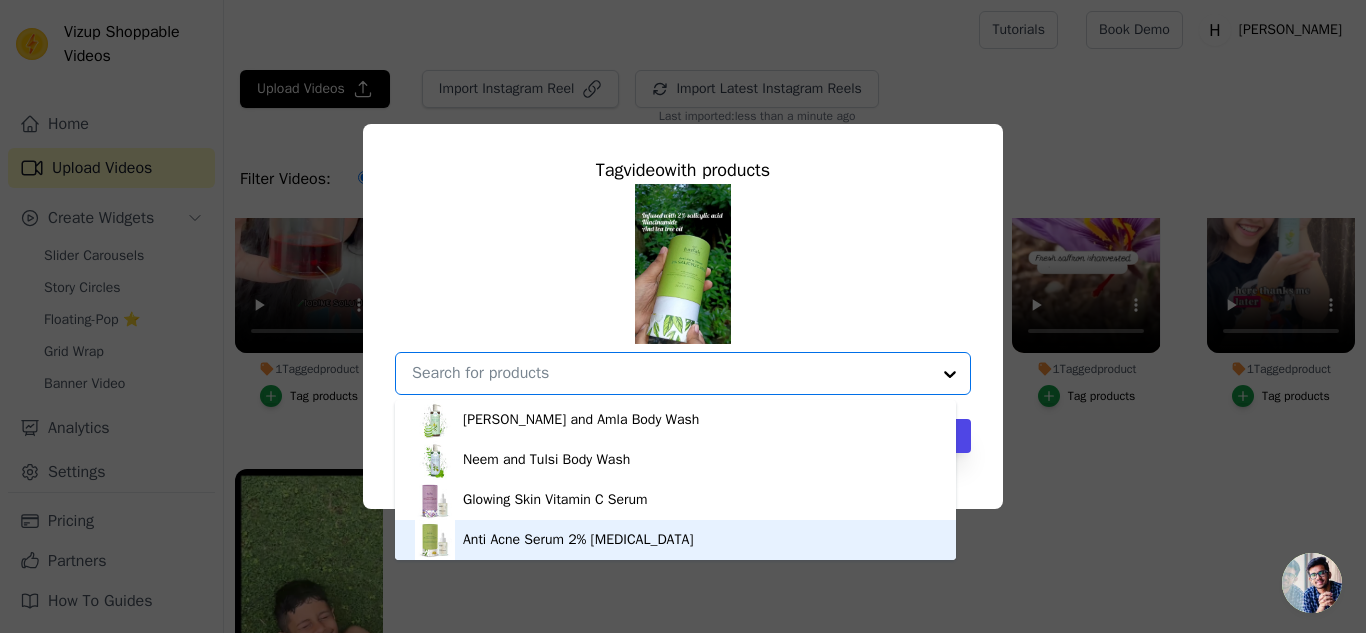 click on "Anti Acne Serum 2% [MEDICAL_DATA]" at bounding box center [578, 540] 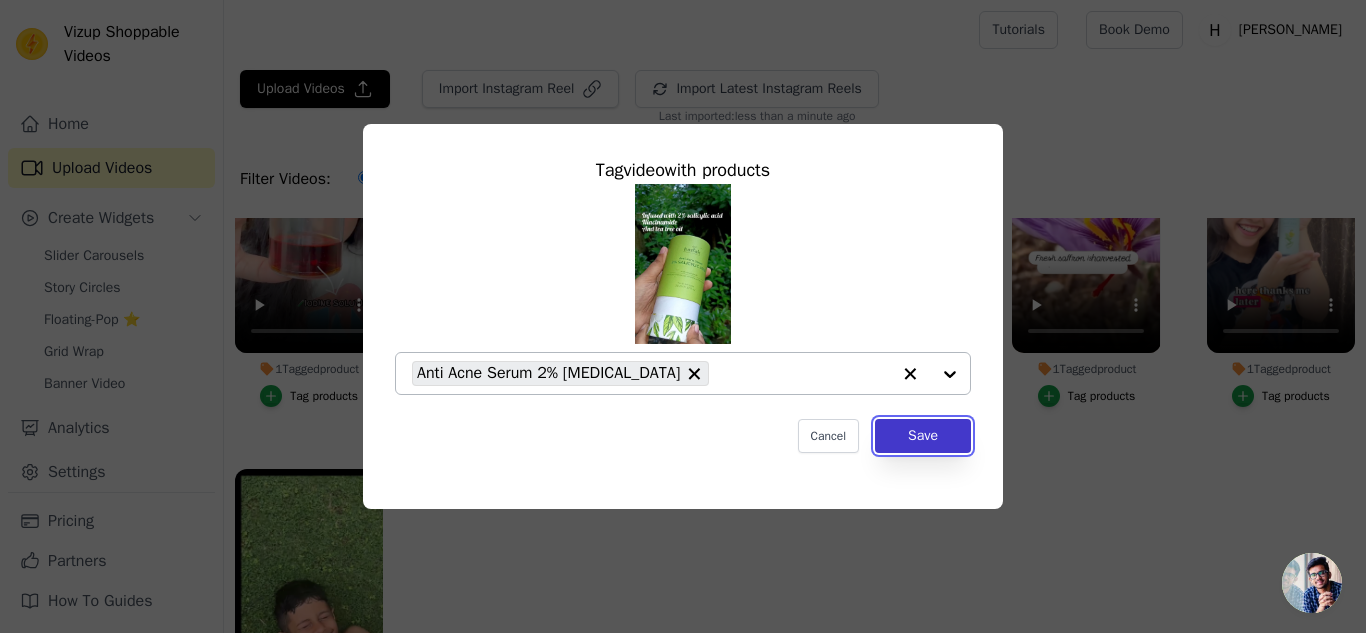 click on "Save" at bounding box center [923, 436] 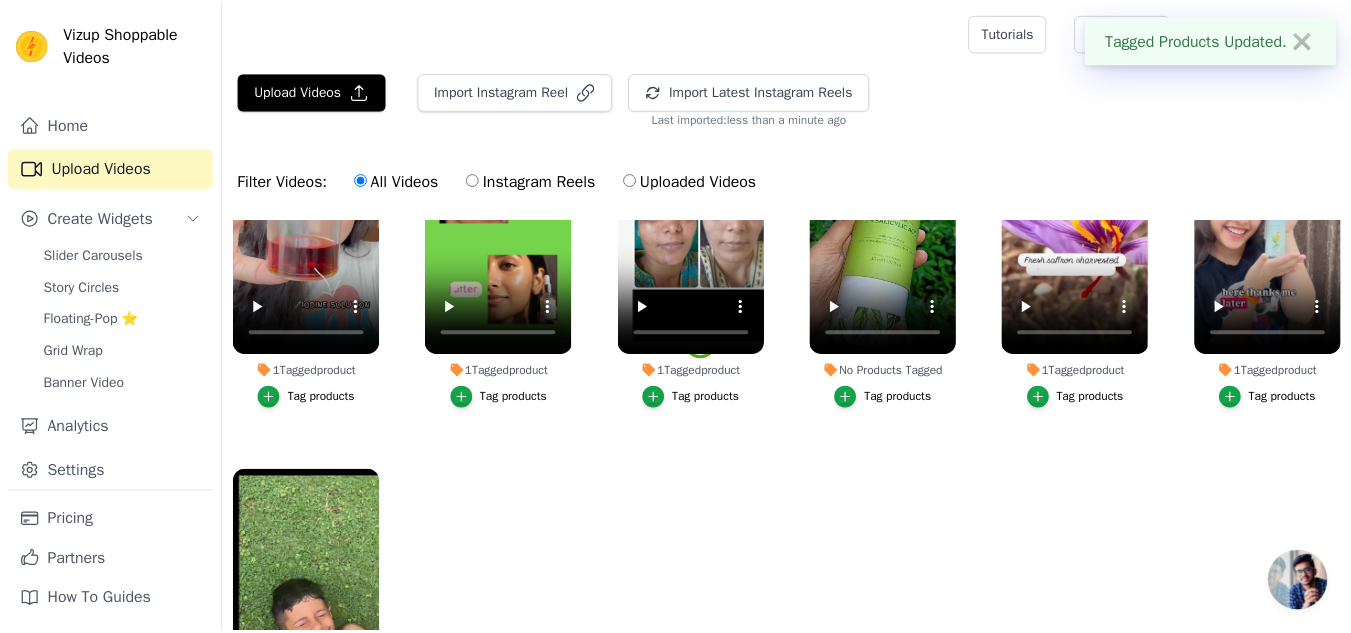 scroll, scrollTop: 2, scrollLeft: 0, axis: vertical 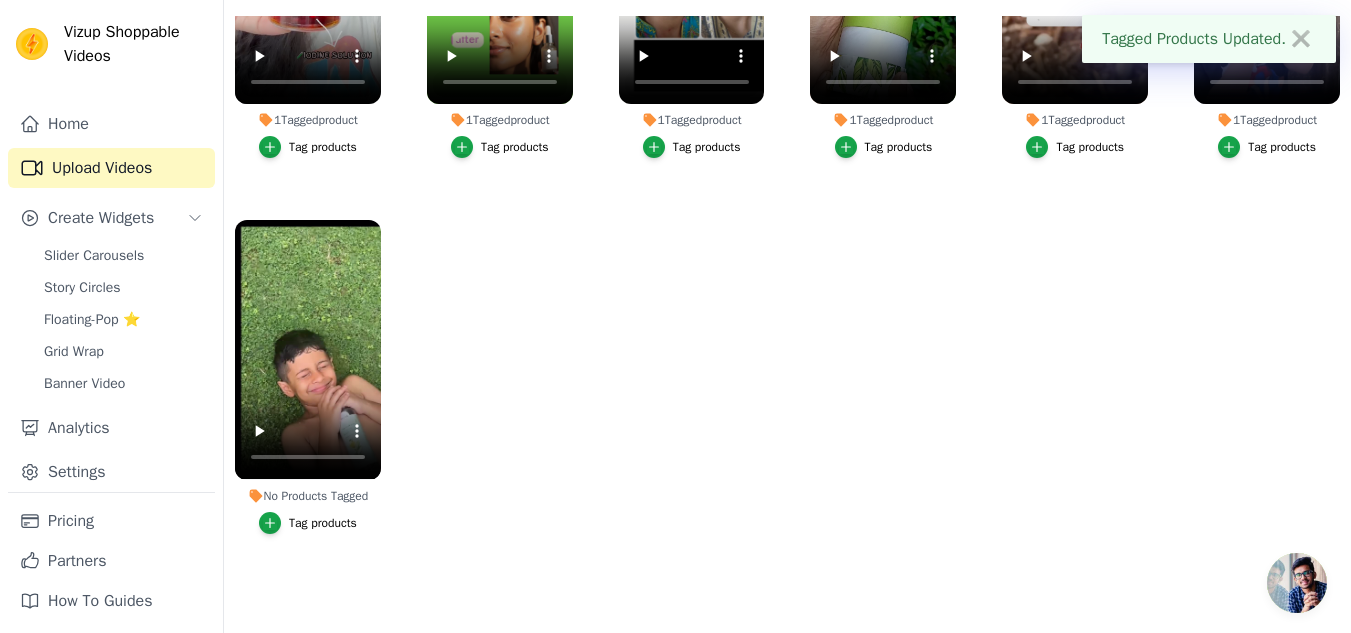click on "Tag products" at bounding box center (323, 523) 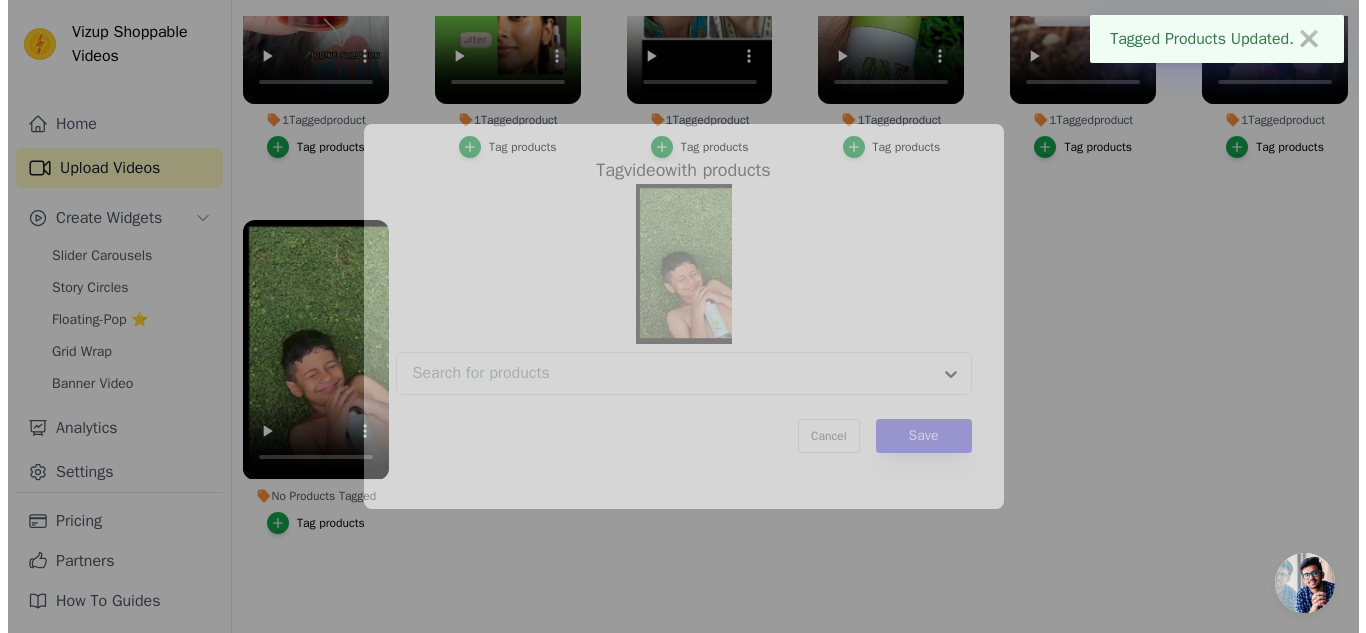 scroll, scrollTop: 0, scrollLeft: 0, axis: both 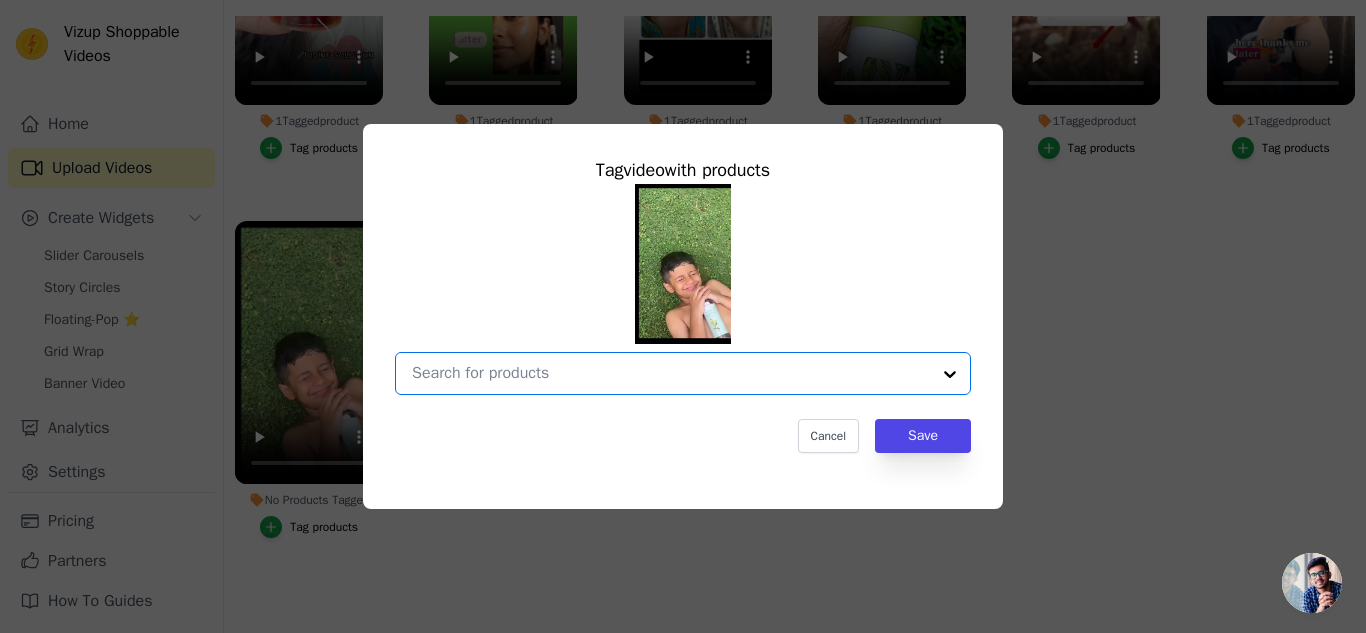 click on "No Products Tagged     Tag  video  with products       Option undefined, selected.   Select is focused, type to refine list, press down to open the menu.                   Cancel   Save     Tag products" at bounding box center (671, 373) 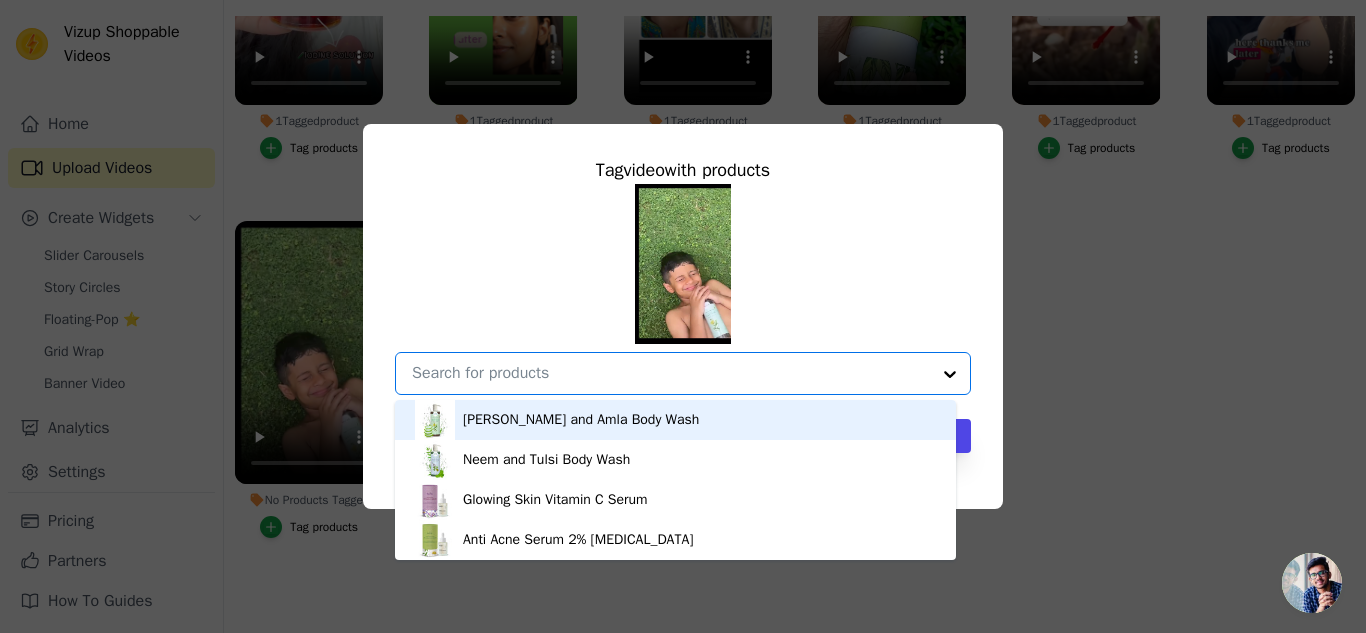 click on "[PERSON_NAME] and Amla Body Wash" at bounding box center [581, 420] 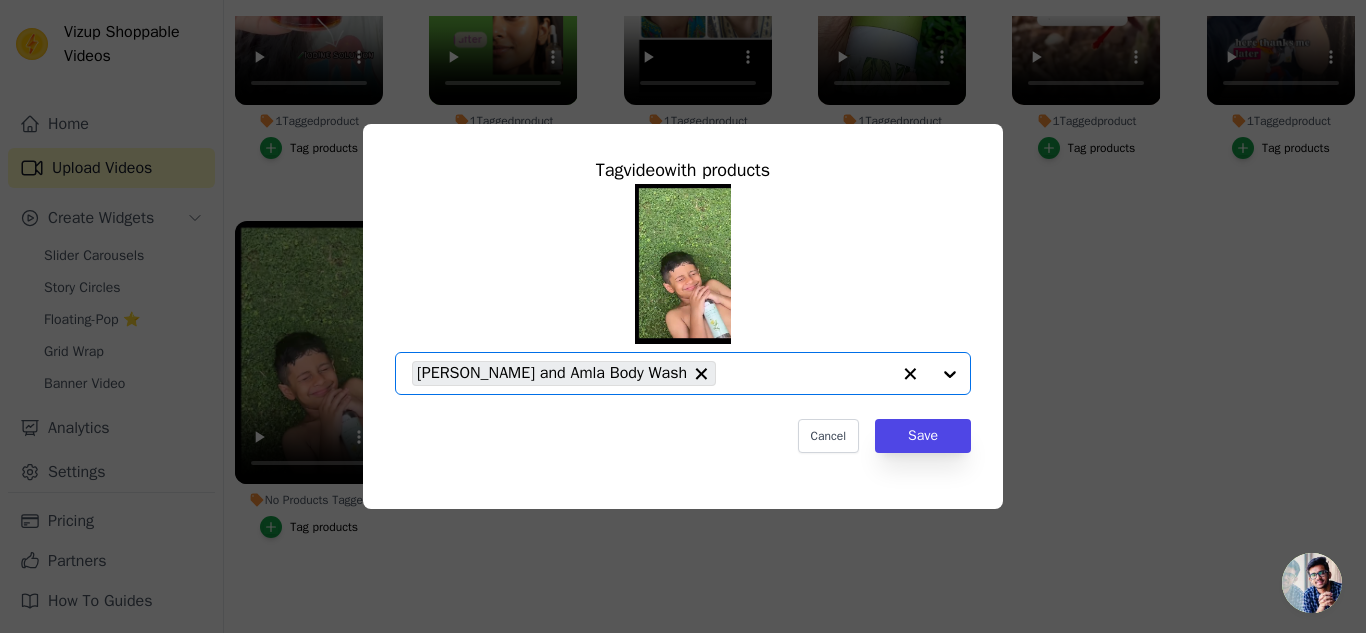 click on "No Products Tagged     Tag  video  with products       Option Aloe [PERSON_NAME] and Amla Body Wash, selected.   Select is focused, type to refine list, press down to open the menu.     Aloe [PERSON_NAME] and Amla Body Wash                   Cancel   Save     Tag products" 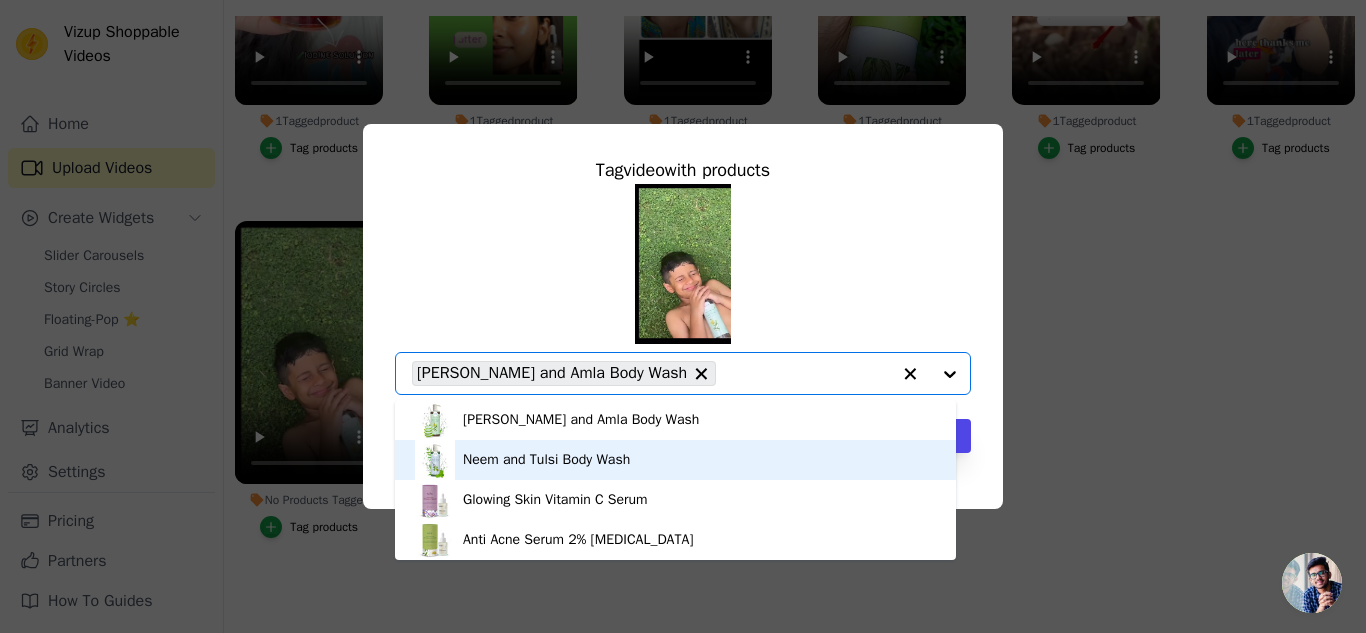 click on "Neem and Tulsi Body Wash" at bounding box center (546, 460) 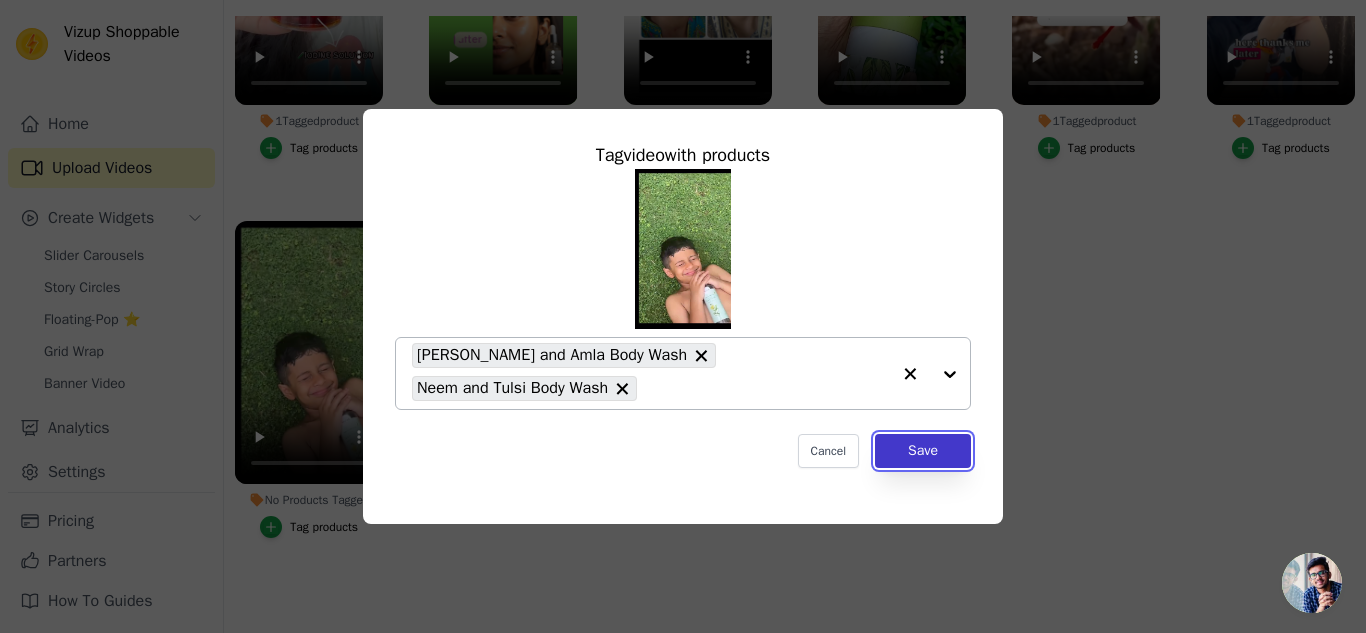 click on "Save" at bounding box center [923, 451] 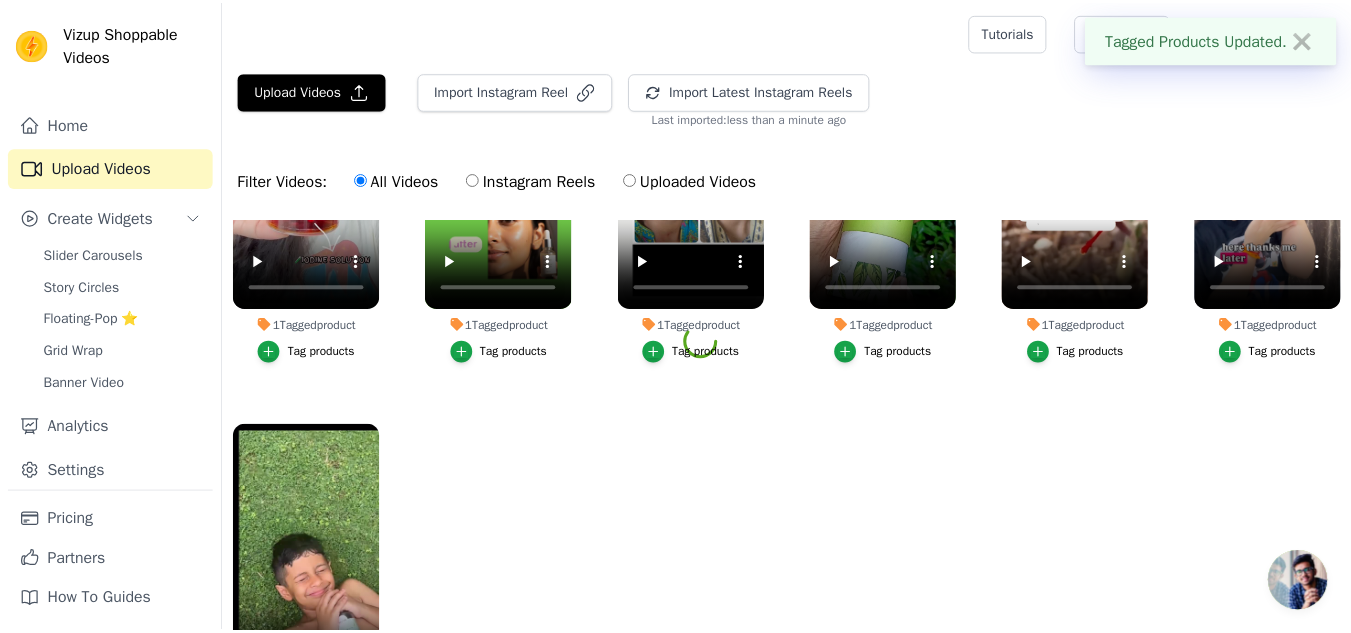 scroll, scrollTop: 204, scrollLeft: 0, axis: vertical 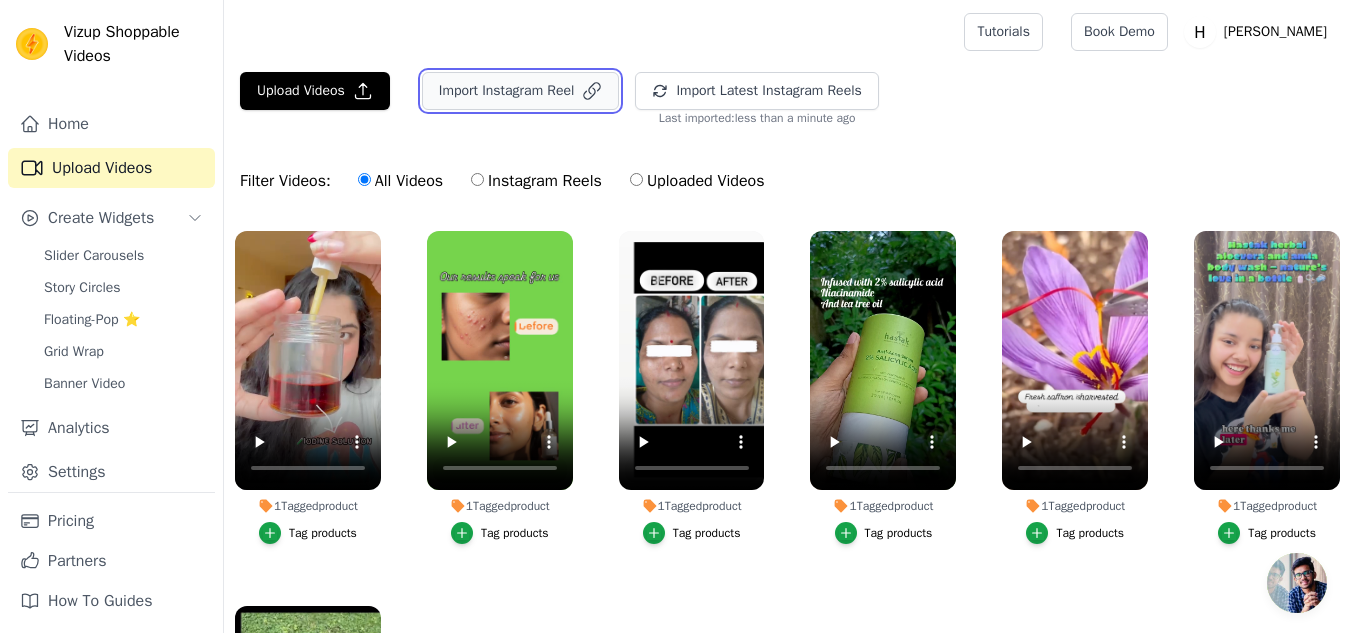 click on "Import Instagram Reel" at bounding box center [521, 91] 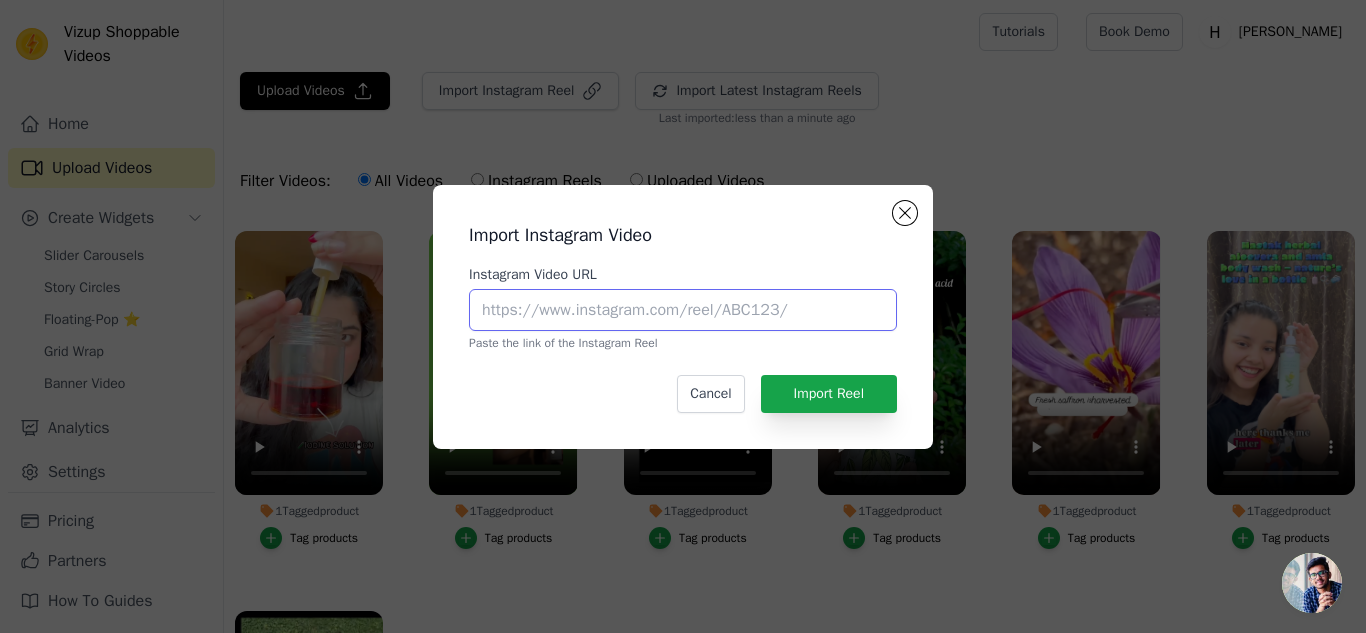 click on "Instagram Video URL" at bounding box center (683, 310) 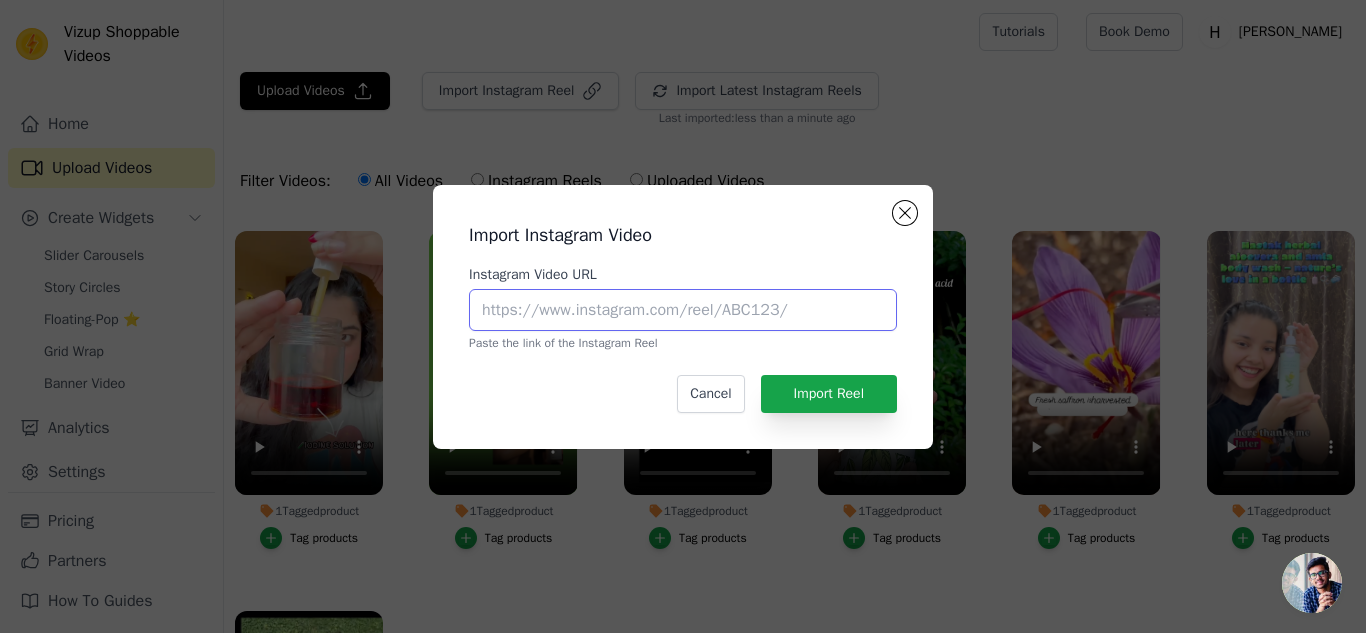 paste on "[URL][DOMAIN_NAME]" 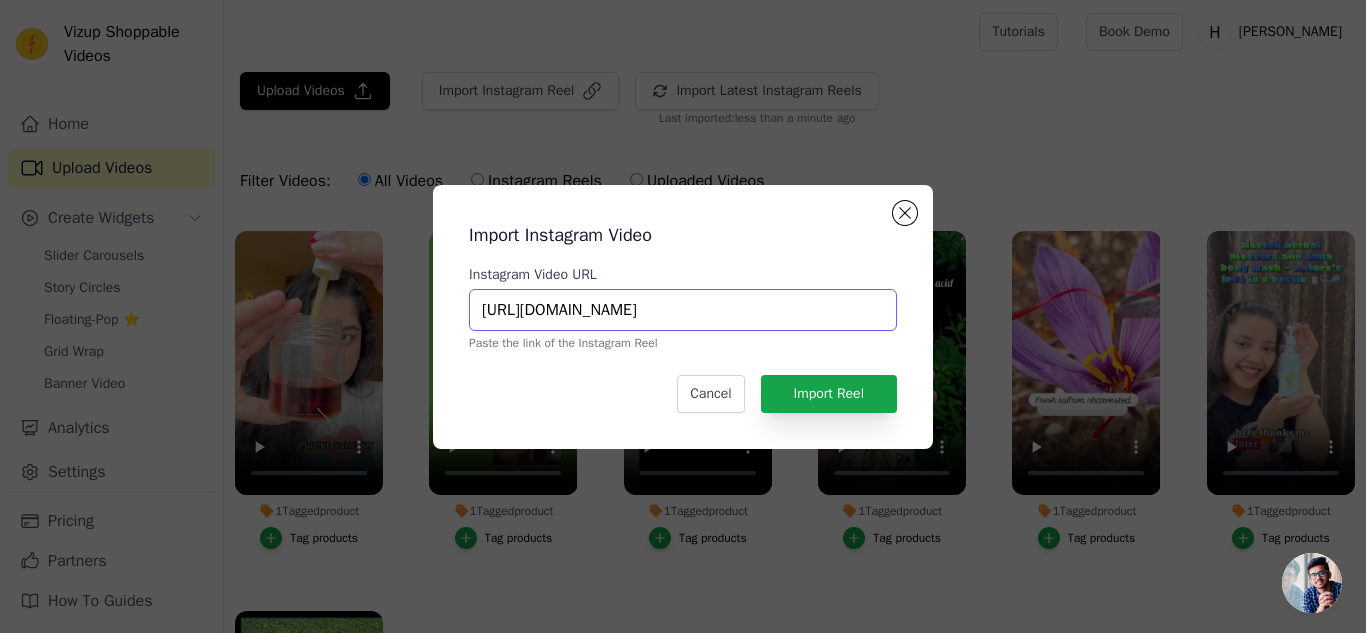 scroll, scrollTop: 0, scrollLeft: 364, axis: horizontal 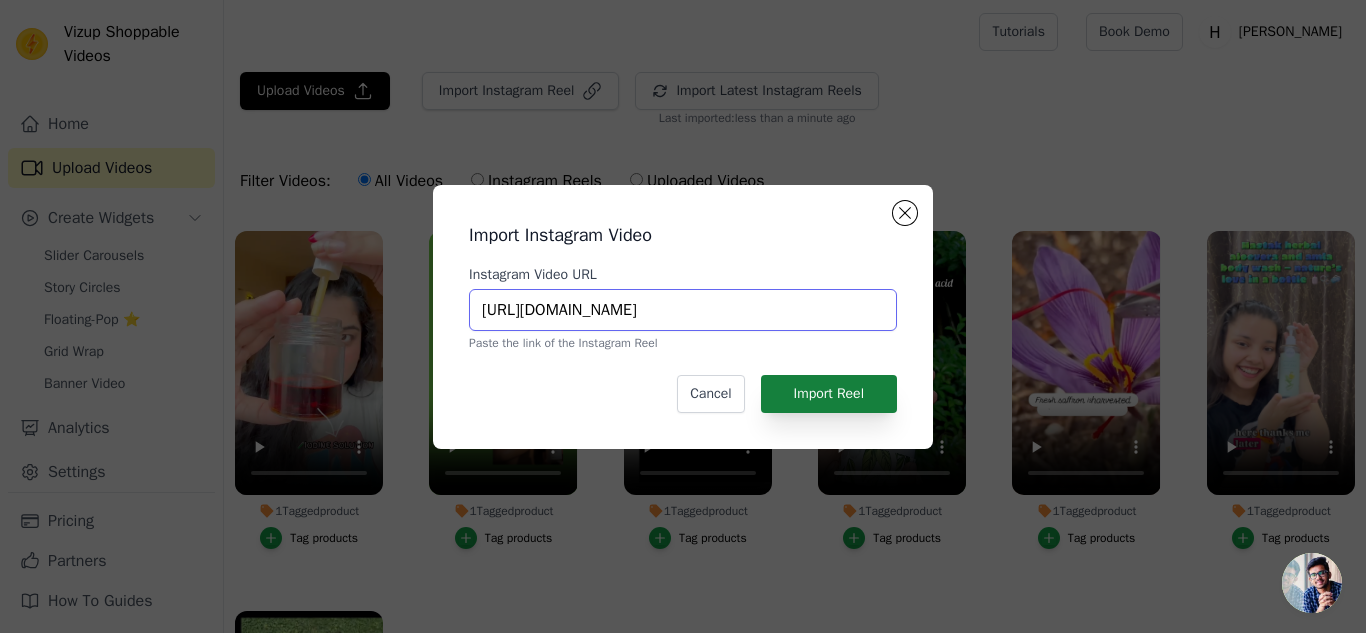 type on "[URL][DOMAIN_NAME]" 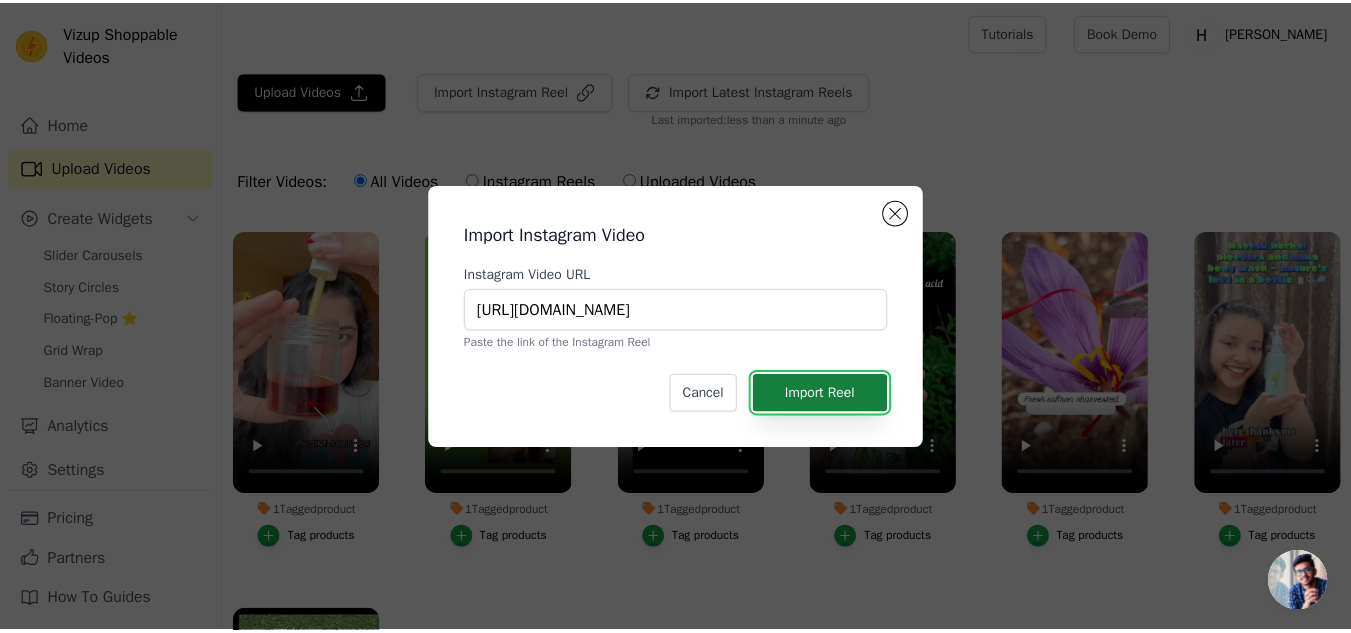 scroll, scrollTop: 0, scrollLeft: 0, axis: both 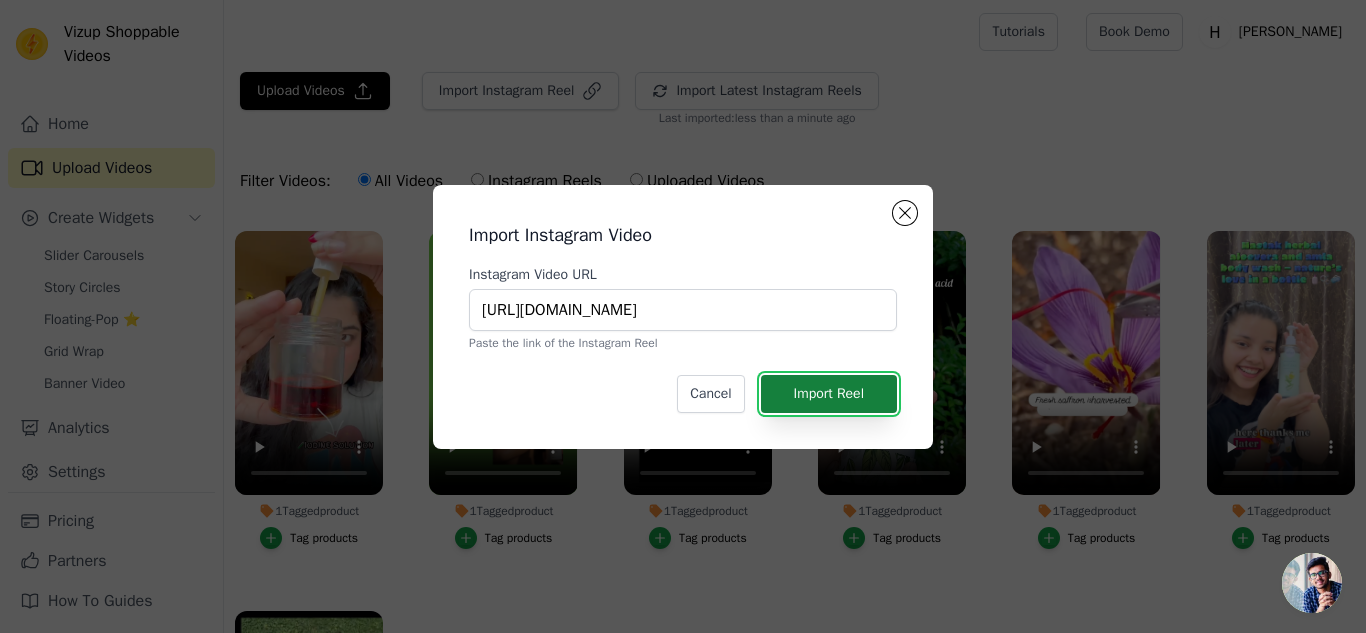 click on "Import Reel" at bounding box center [829, 394] 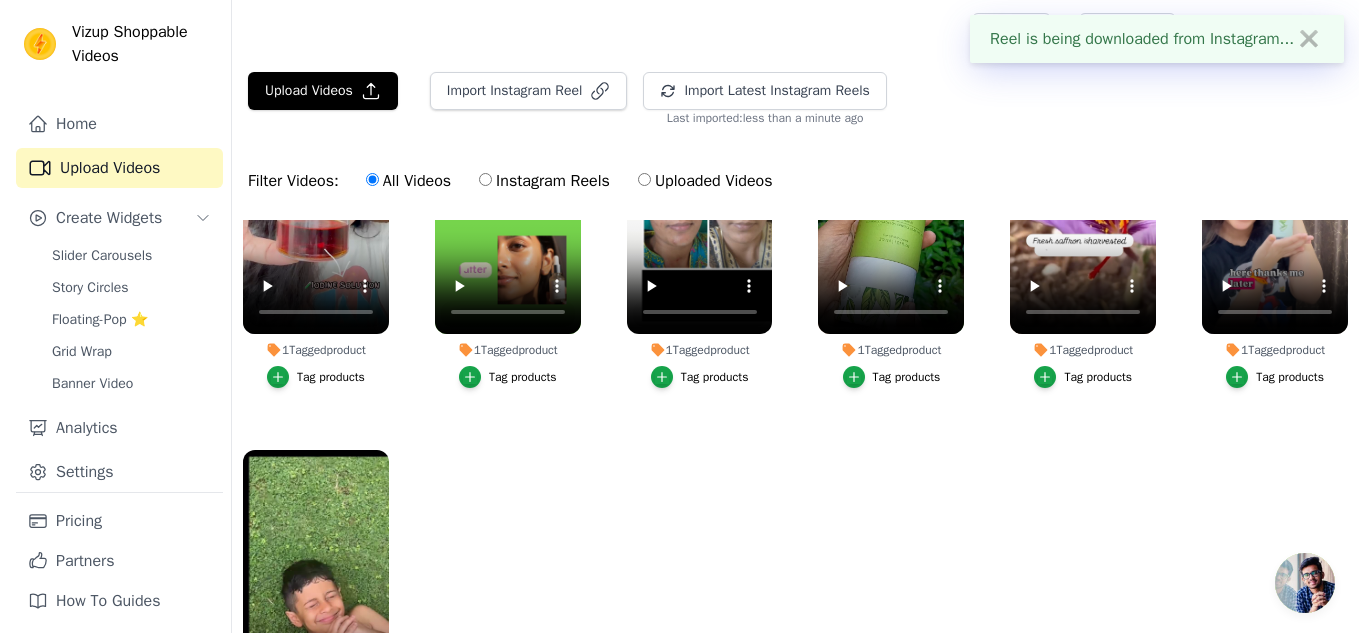 scroll, scrollTop: 186, scrollLeft: 0, axis: vertical 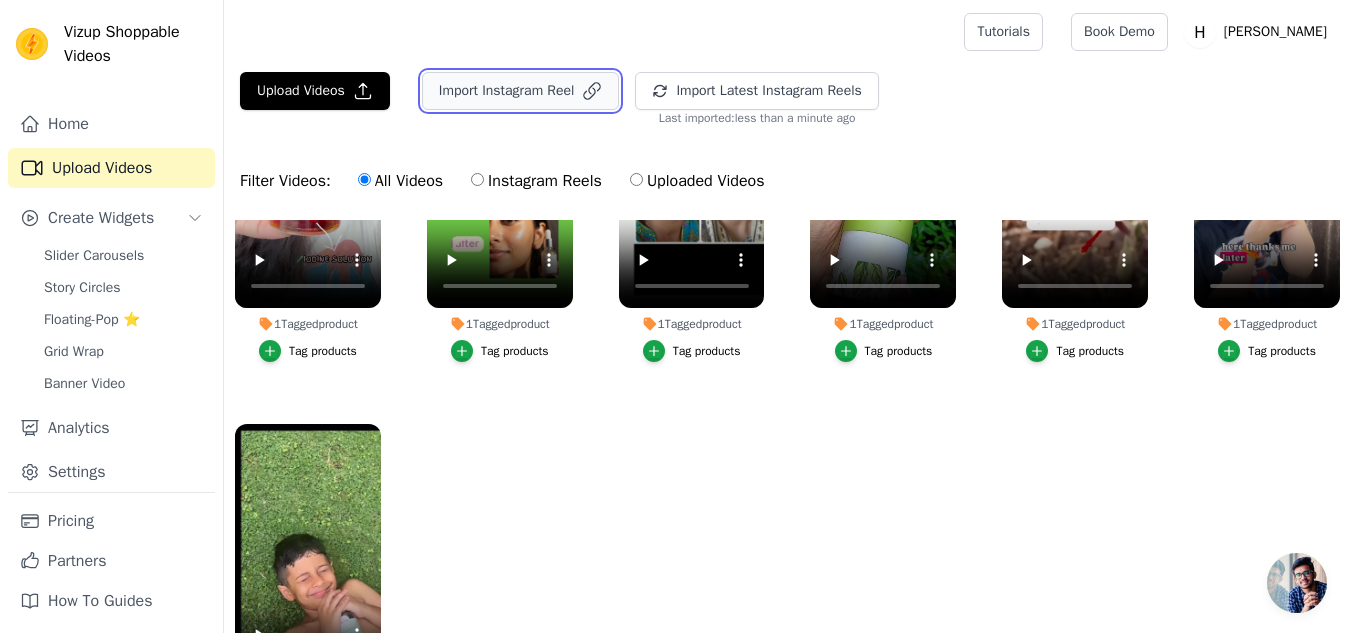 click on "Import Instagram Reel" at bounding box center (521, 91) 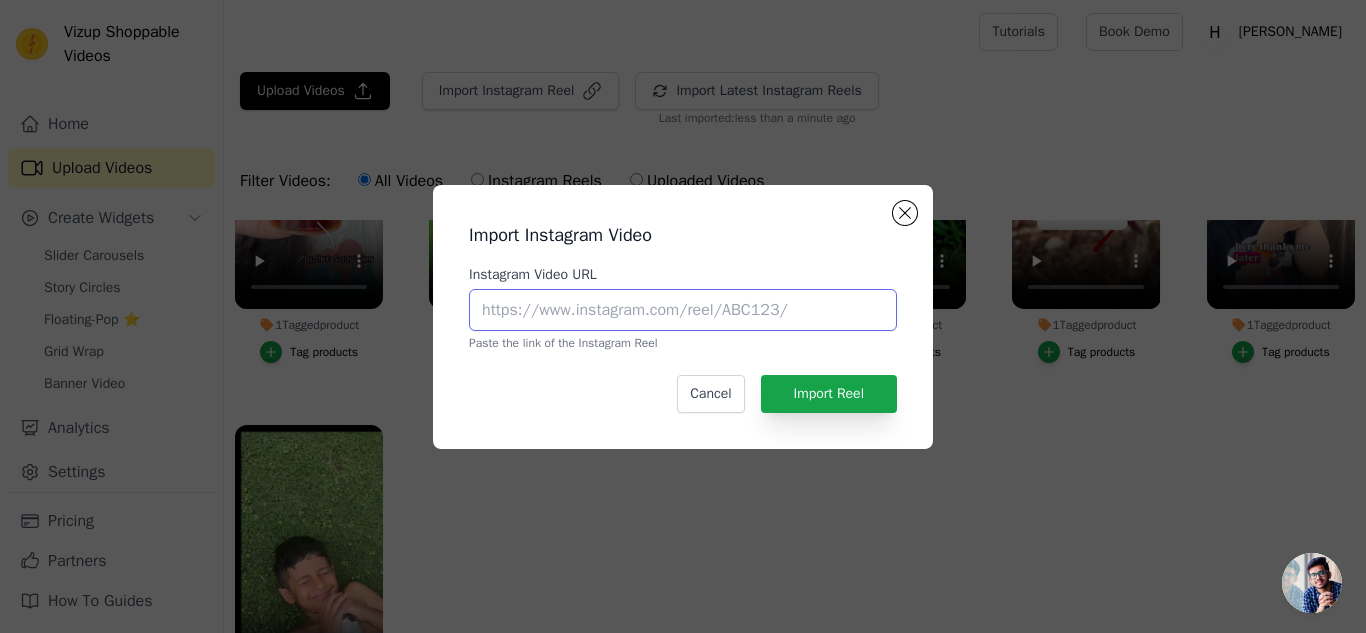 click on "Instagram Video URL" at bounding box center (683, 310) 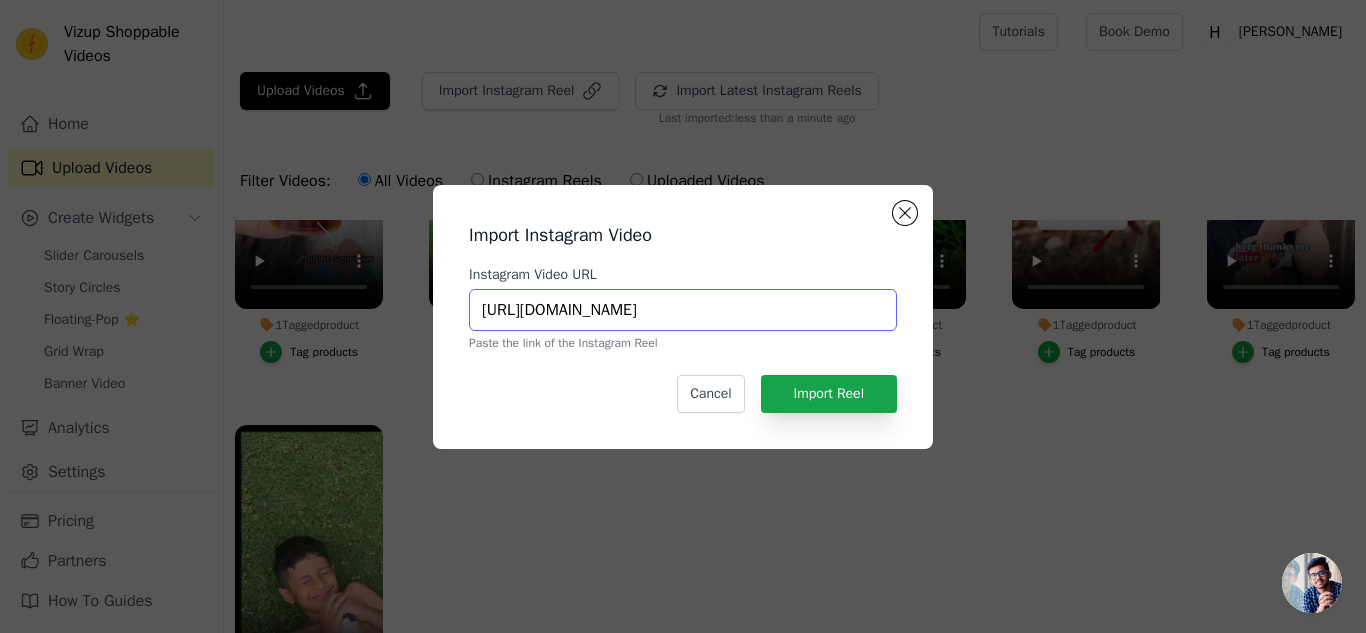 scroll, scrollTop: 0, scrollLeft: 356, axis: horizontal 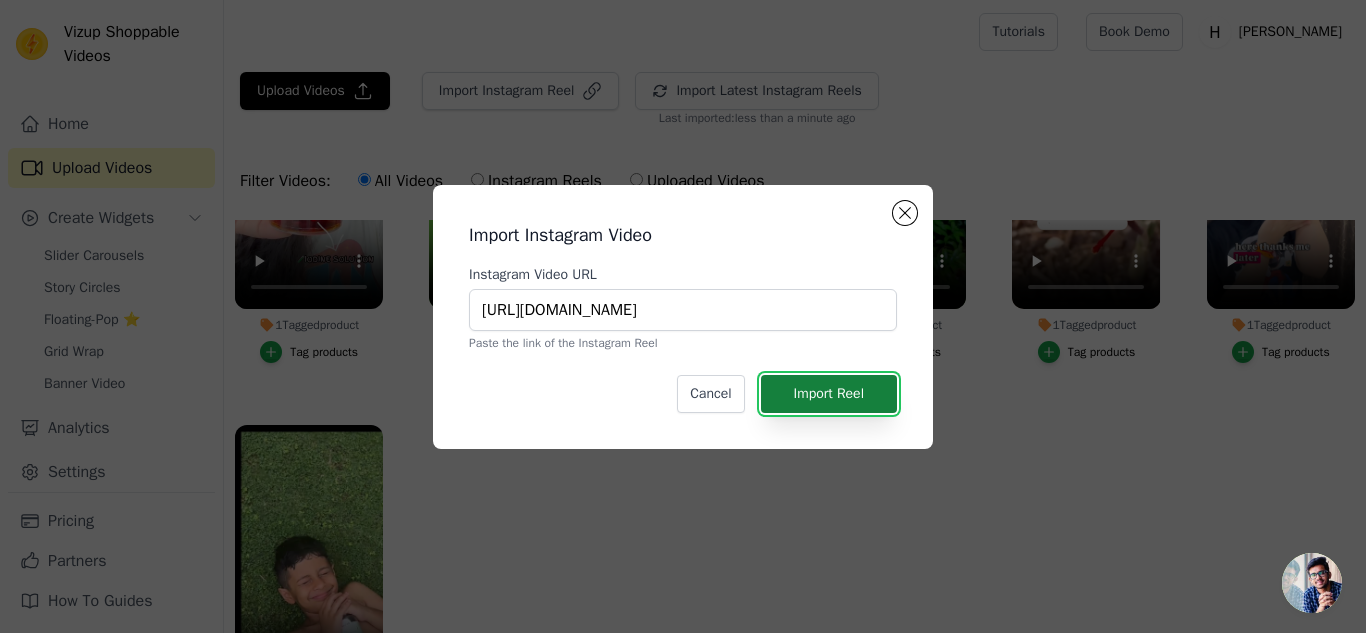 click on "Import Reel" at bounding box center (829, 394) 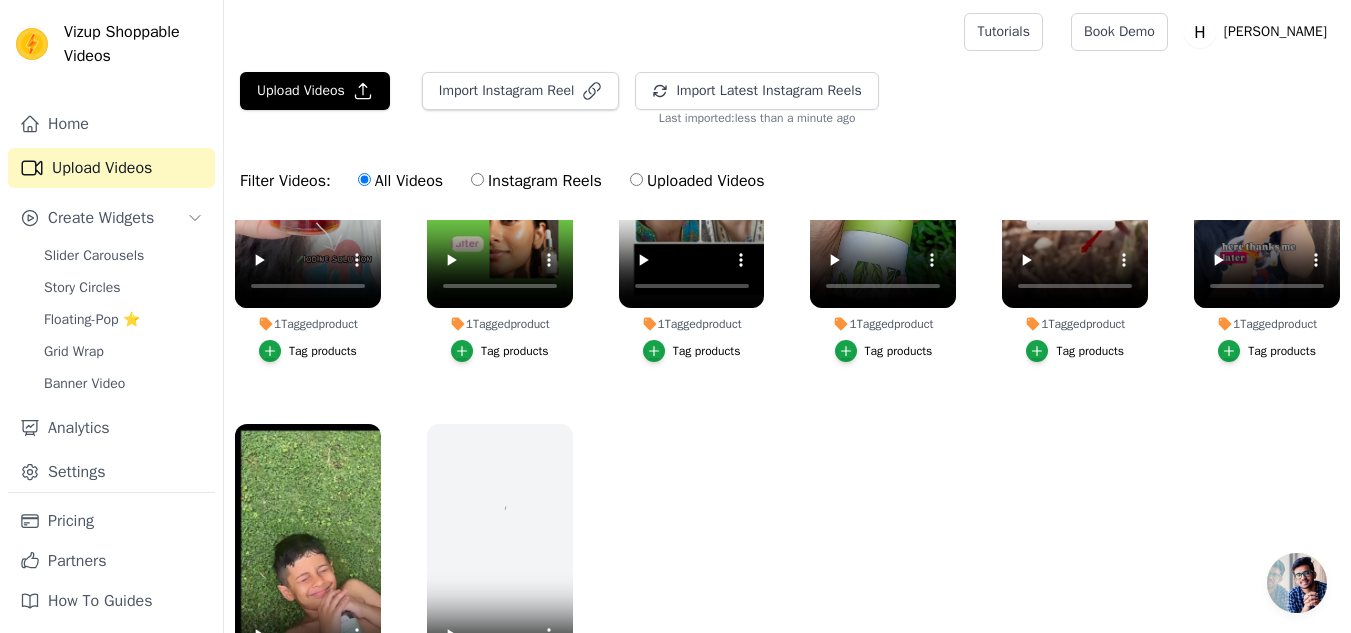 scroll, scrollTop: 204, scrollLeft: 0, axis: vertical 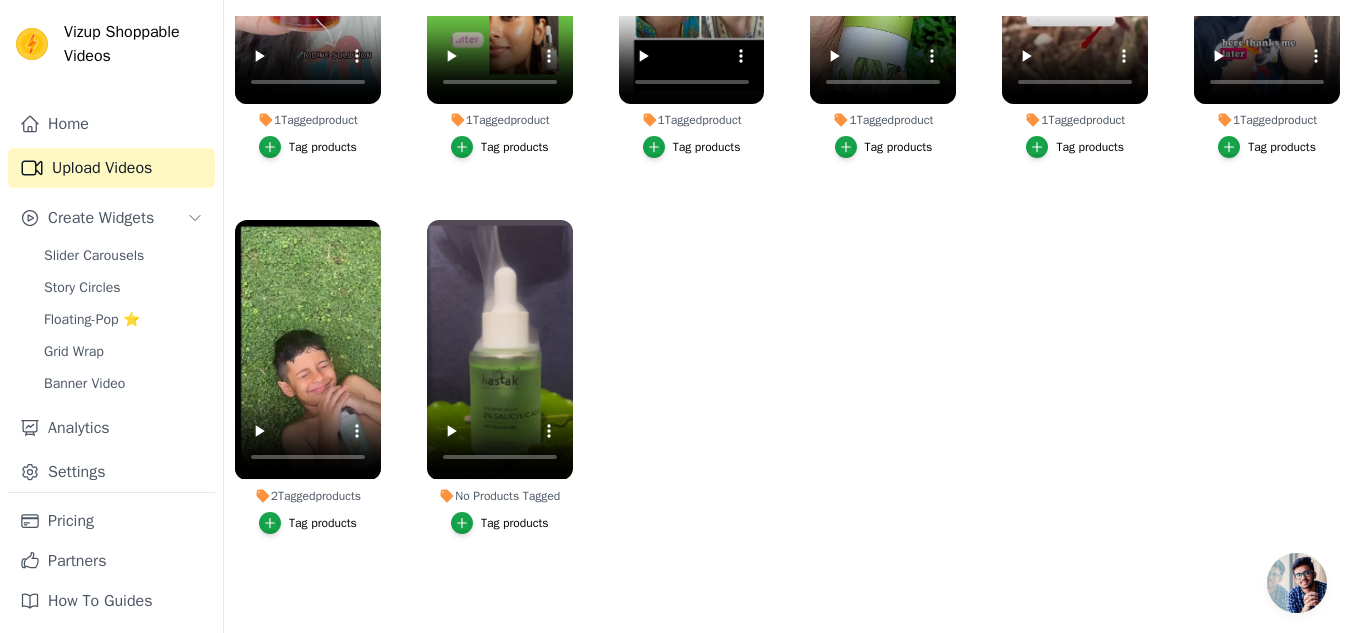 click on "Tag products" at bounding box center (515, 523) 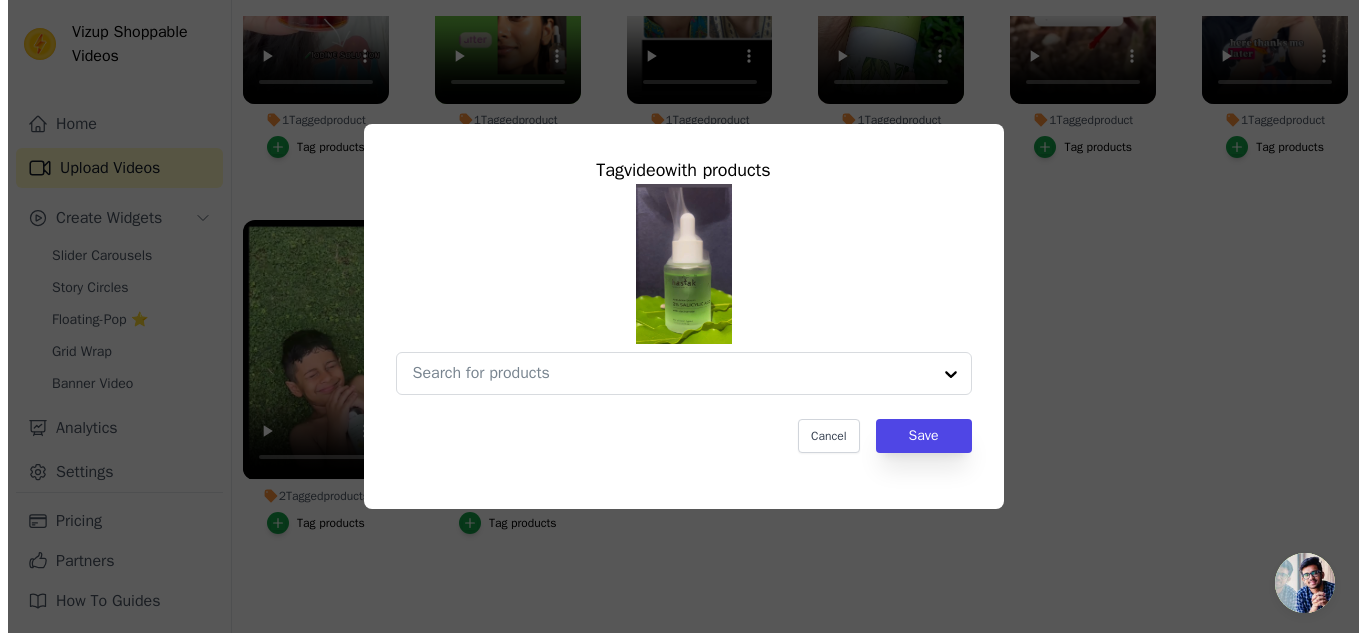 scroll, scrollTop: 0, scrollLeft: 0, axis: both 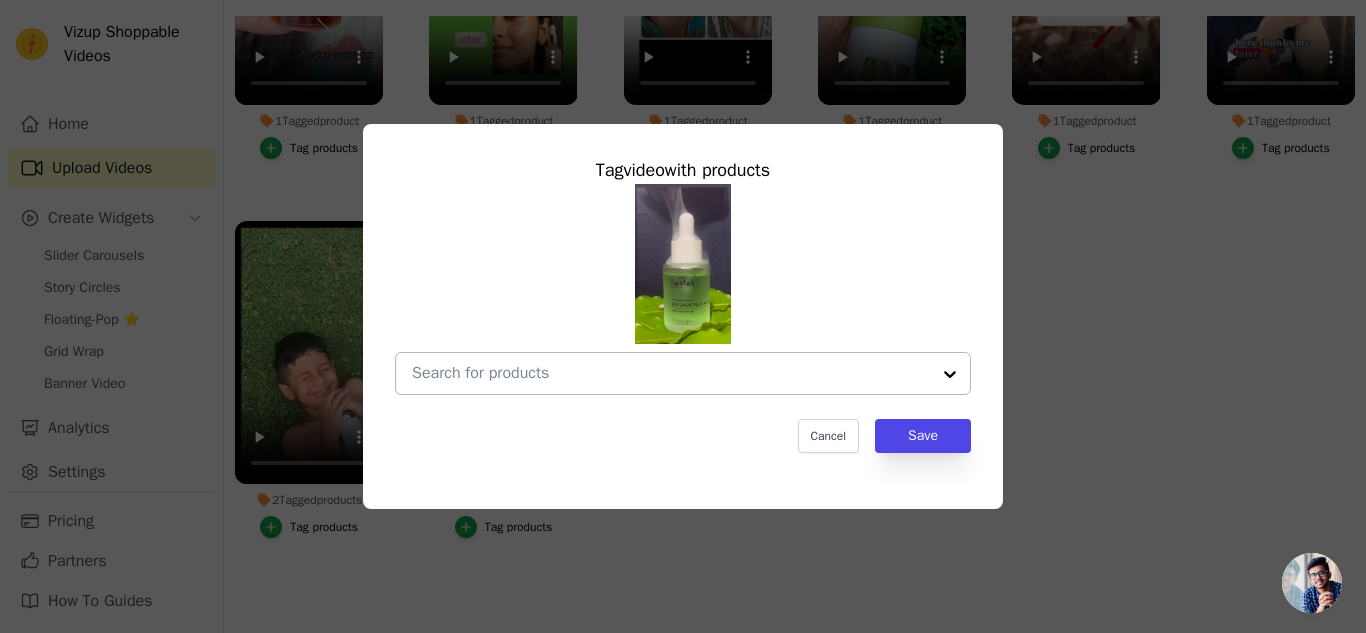 click at bounding box center [671, 373] 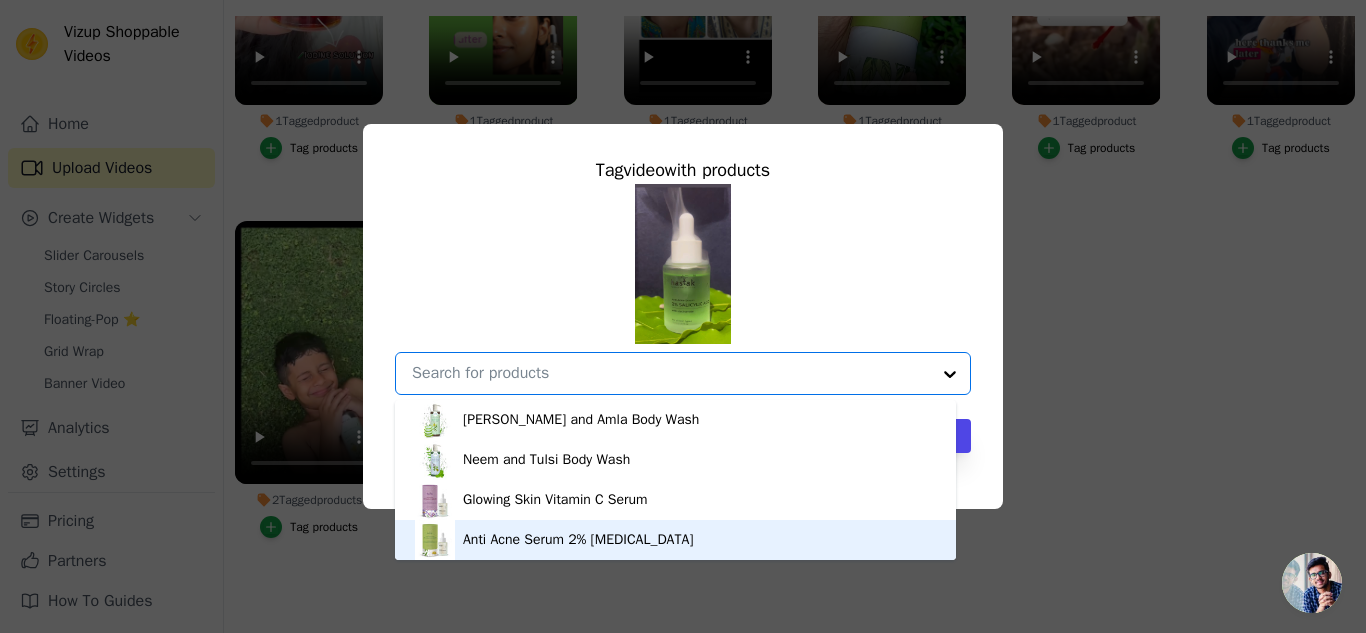 click on "Anti Acne Serum 2% [MEDICAL_DATA]" at bounding box center [578, 540] 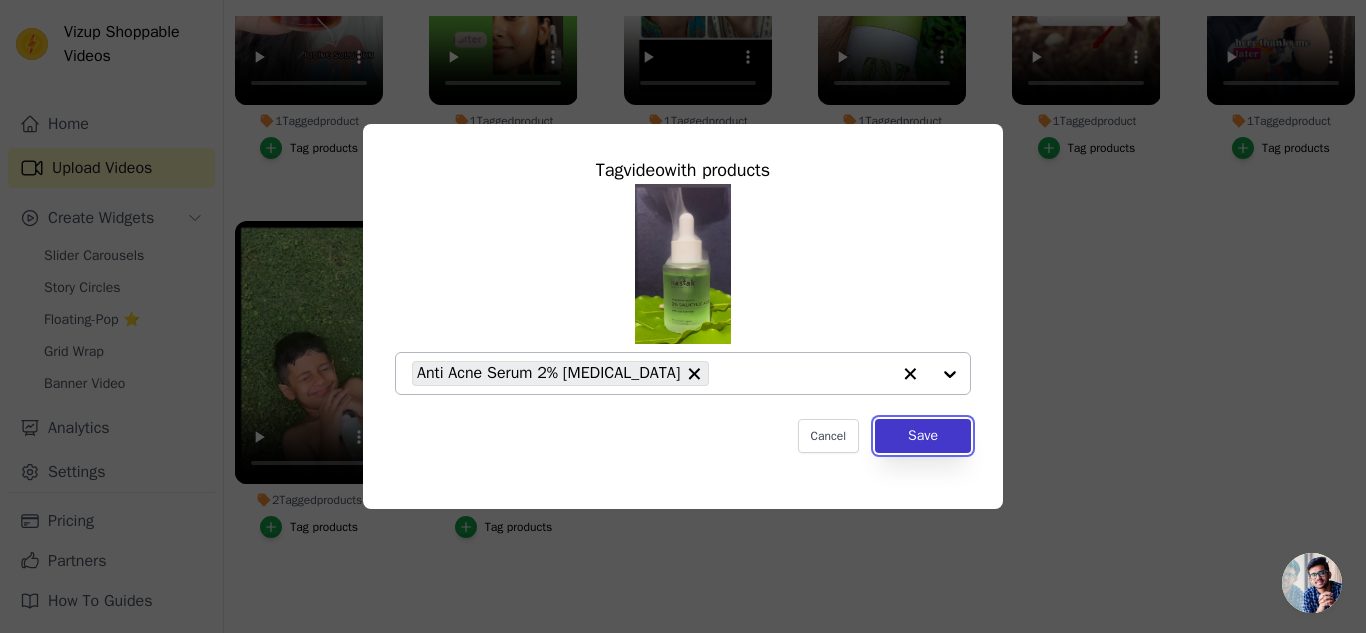 click on "Save" at bounding box center [923, 436] 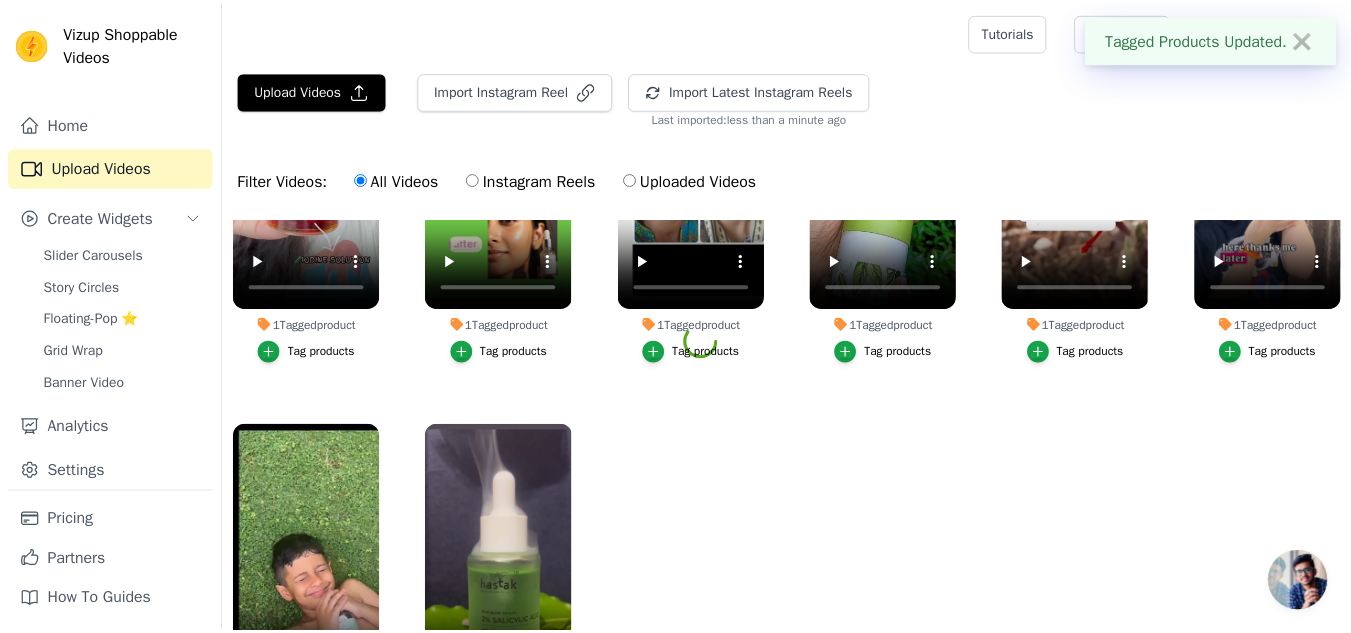 scroll, scrollTop: 204, scrollLeft: 0, axis: vertical 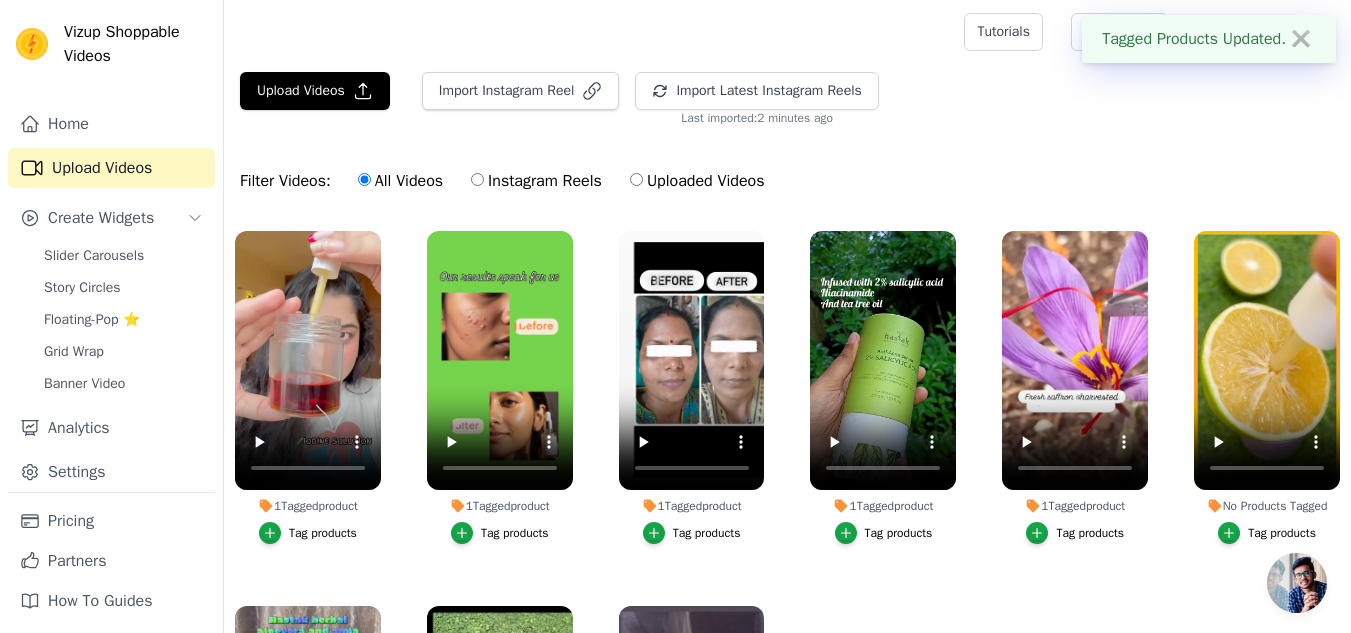 click on "Upload Videos
Import Instagram Reel
Import Latest Instagram Reels     Import Latest IG Reels   Last imported:  2 minutes ago" at bounding box center [787, 99] 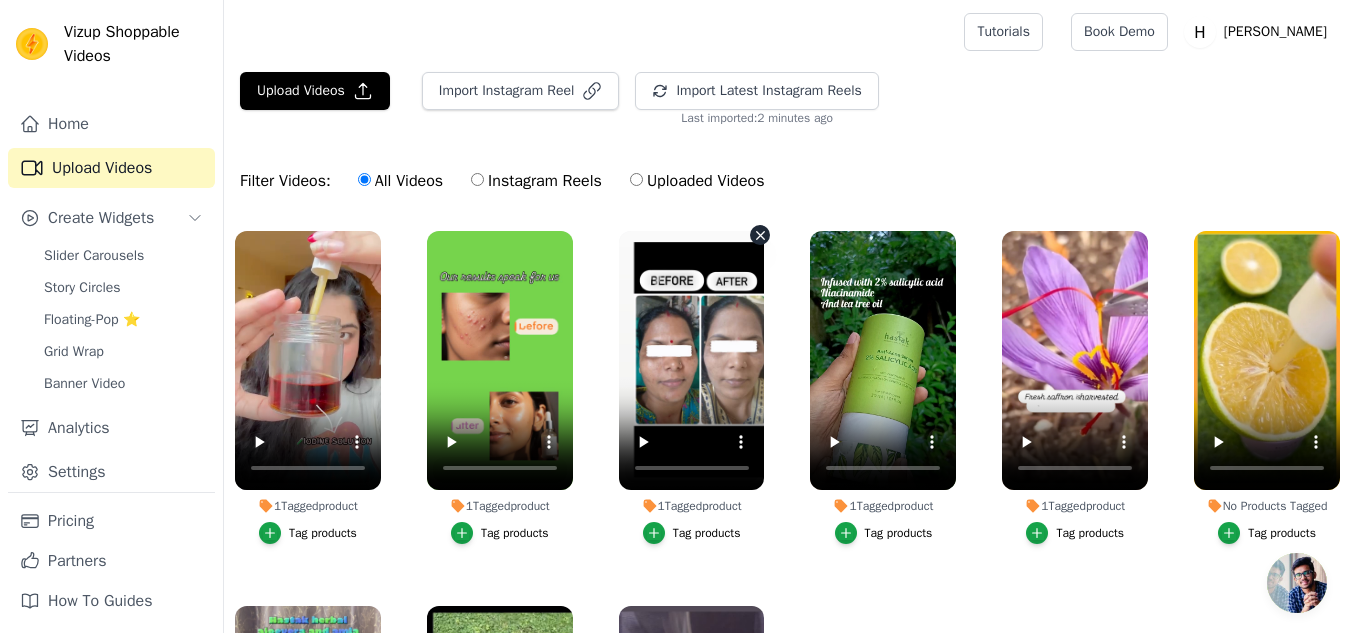 scroll, scrollTop: 186, scrollLeft: 0, axis: vertical 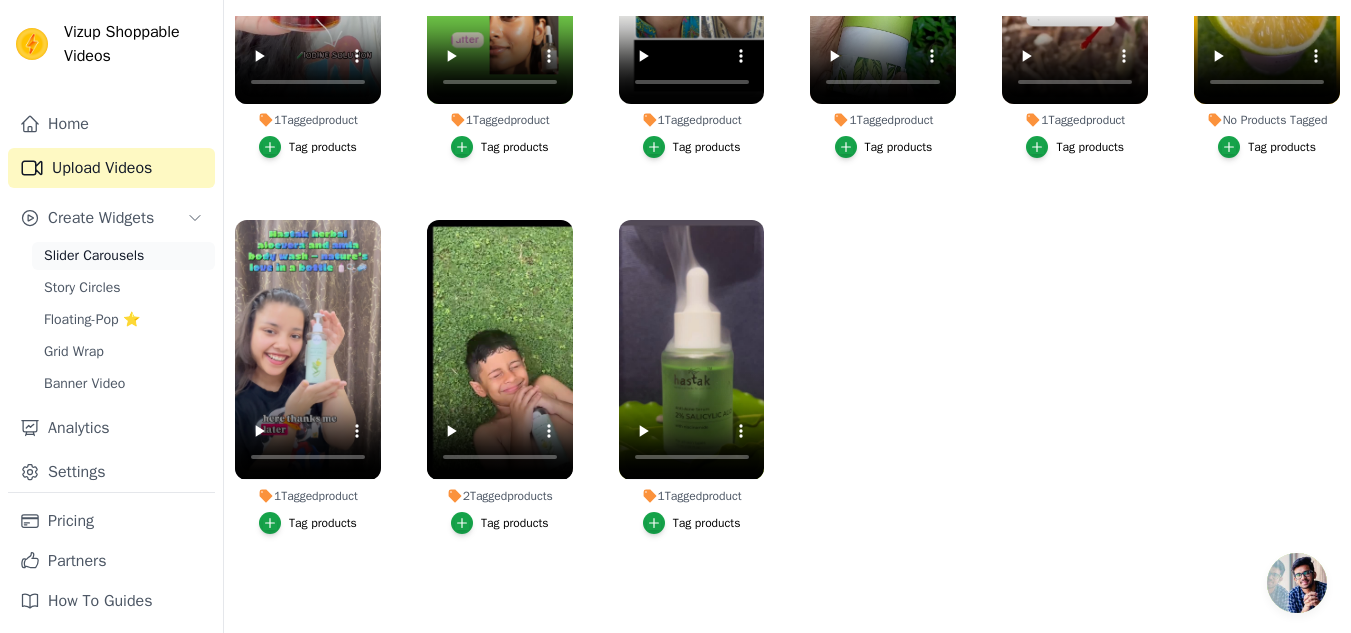 click on "Slider Carousels" at bounding box center [94, 256] 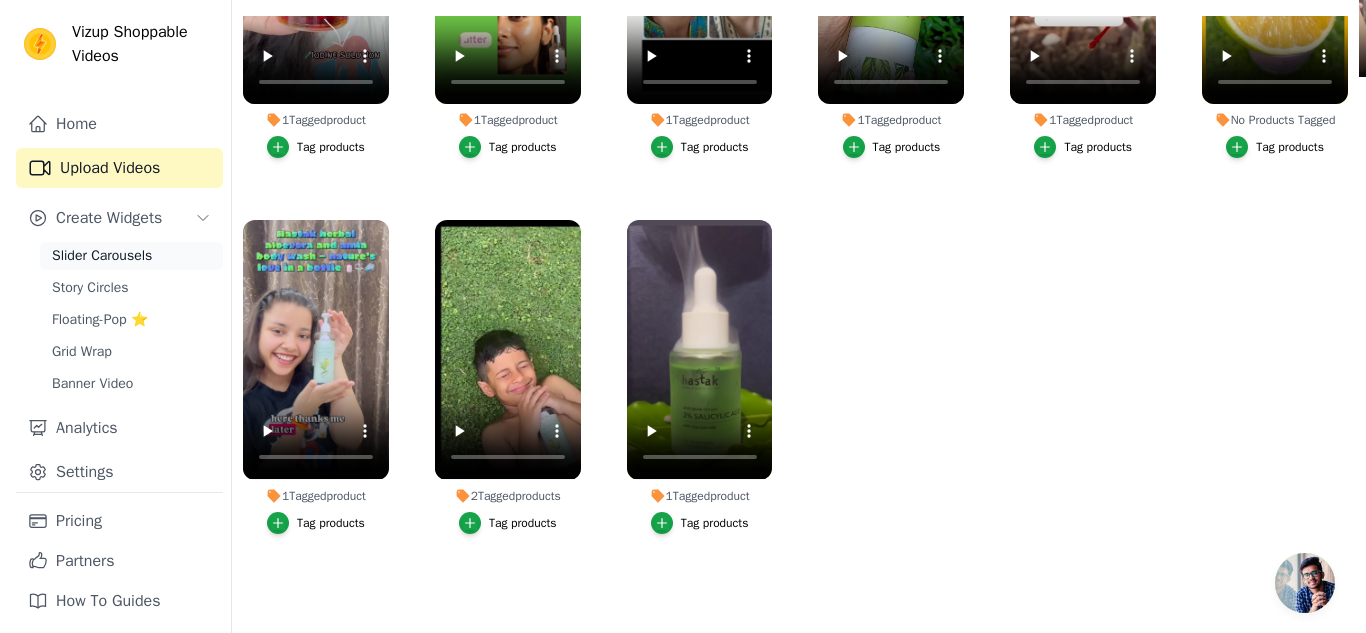 scroll, scrollTop: 0, scrollLeft: 0, axis: both 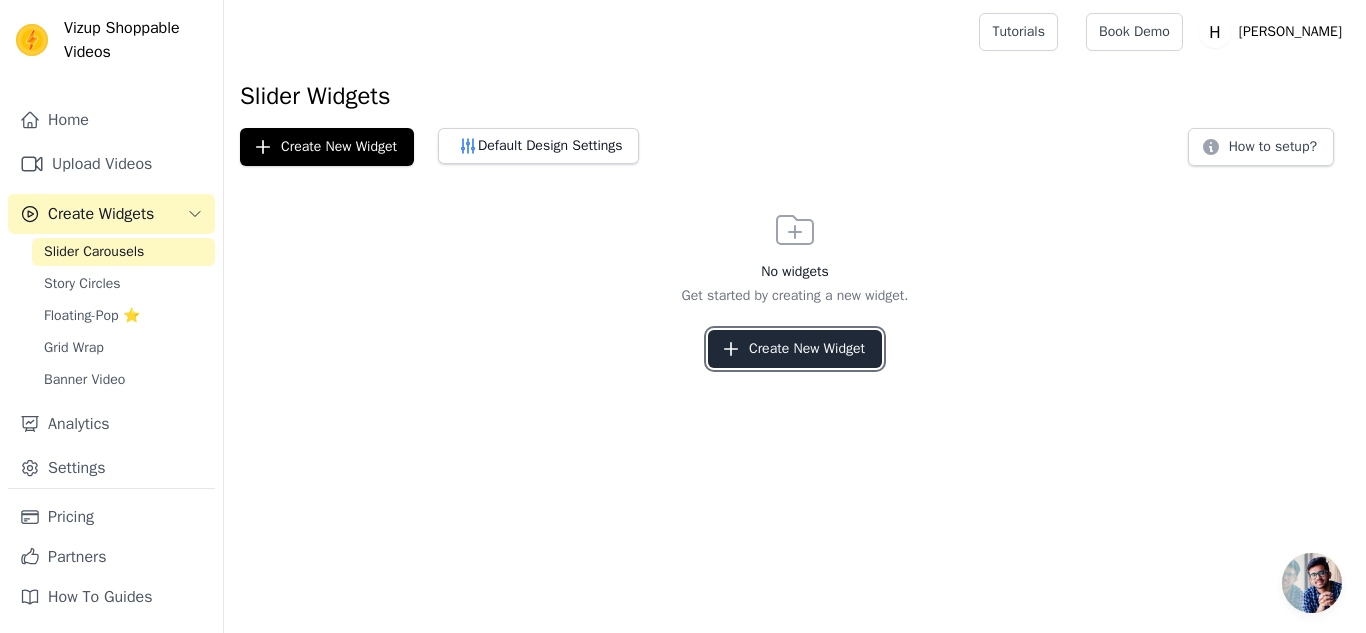 click 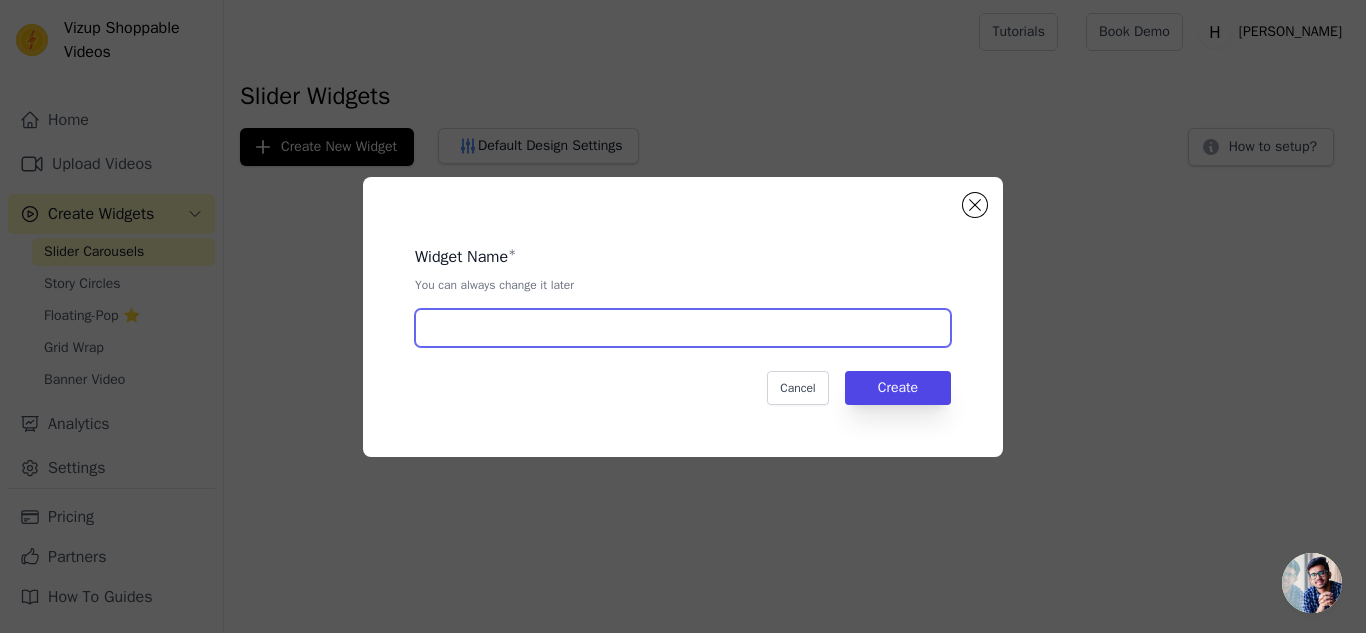 click at bounding box center [683, 328] 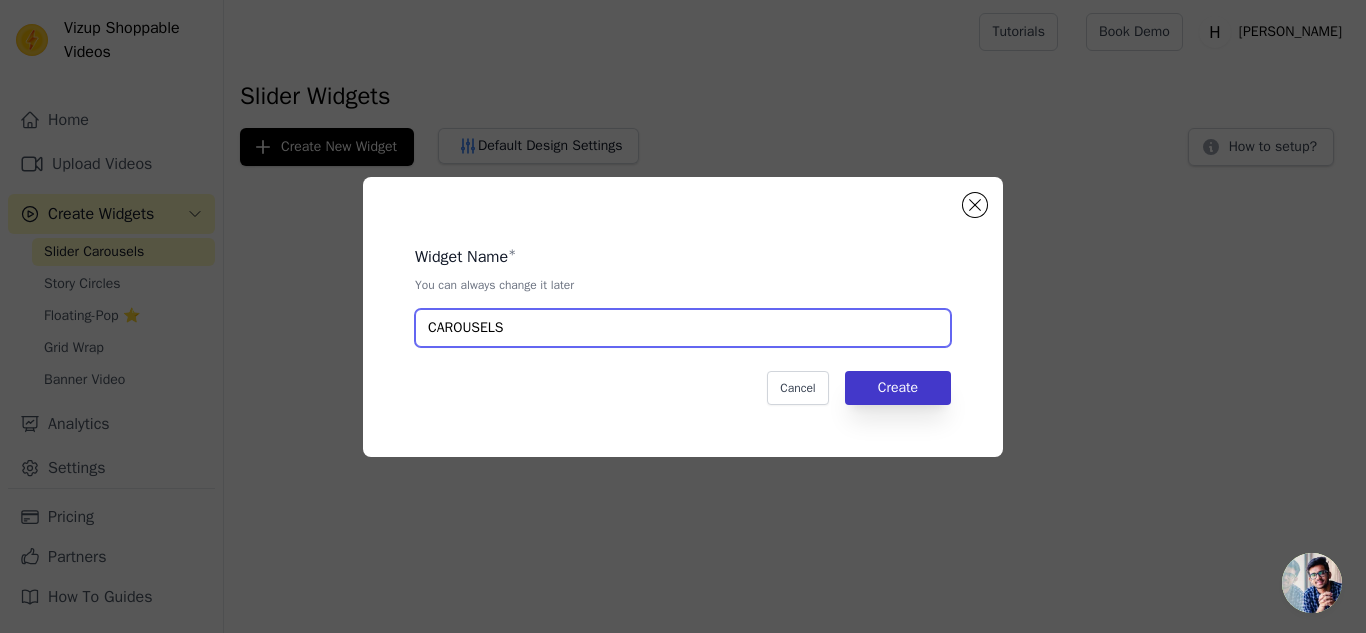 type on "CAROUSELS" 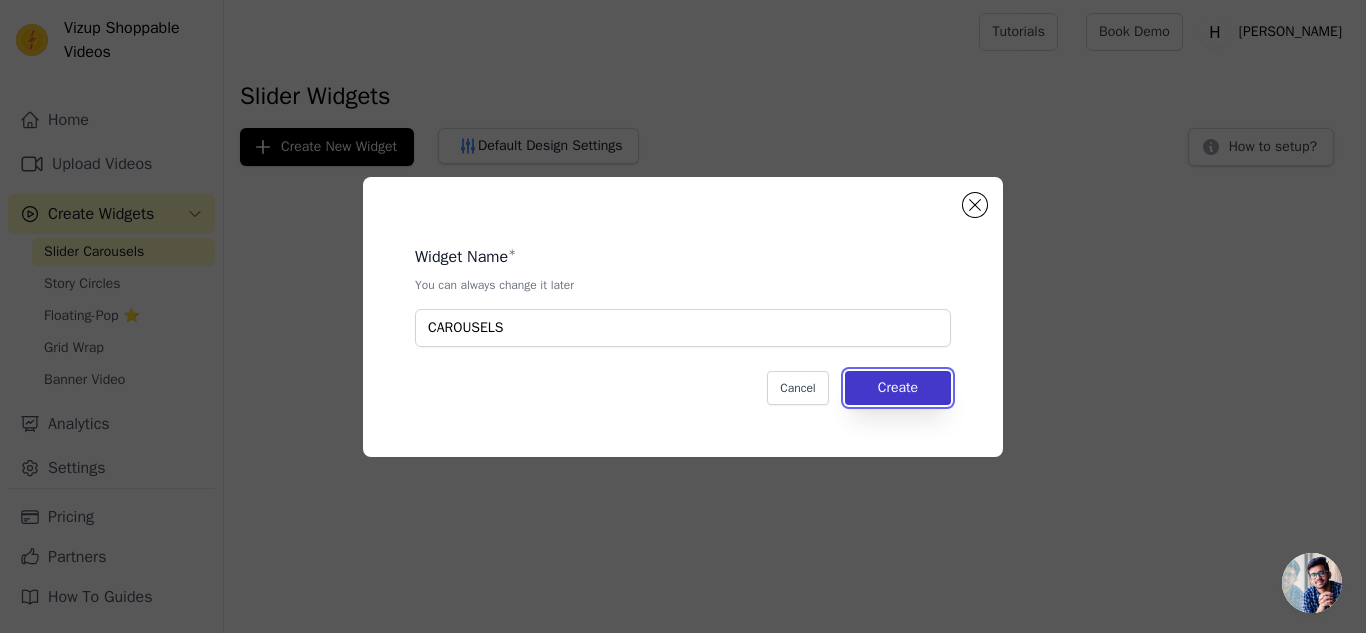 click on "Create" at bounding box center [898, 388] 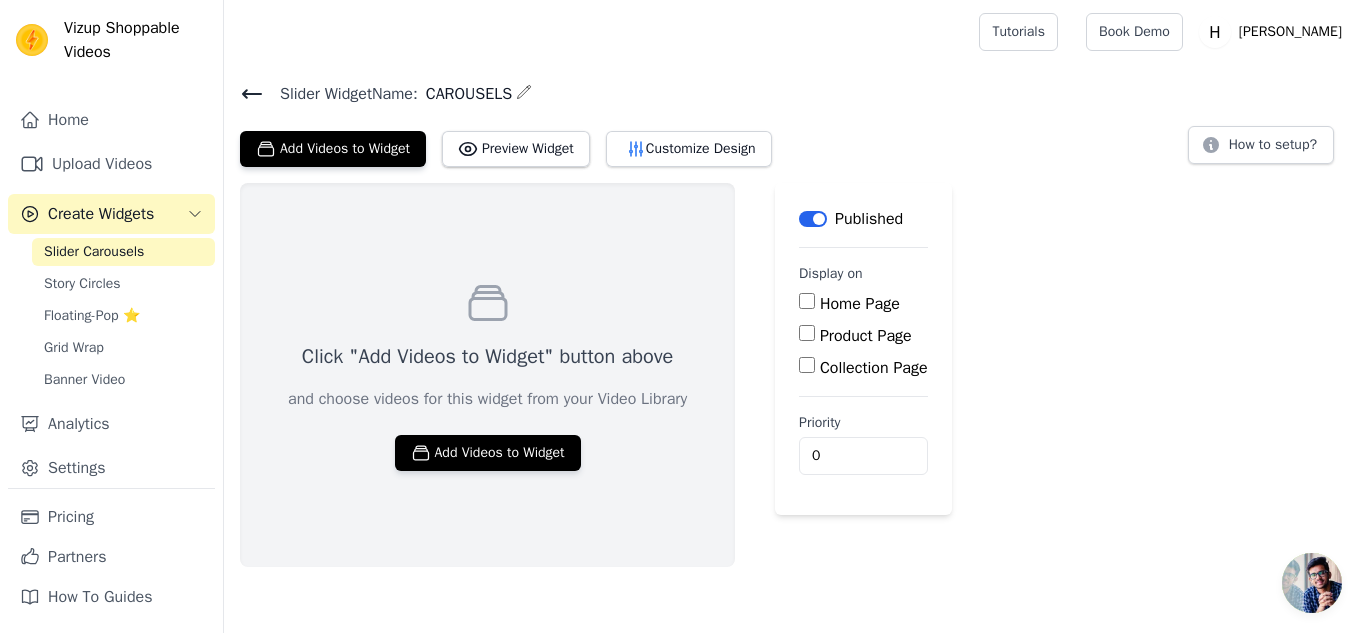 click on "Home Page" at bounding box center [807, 301] 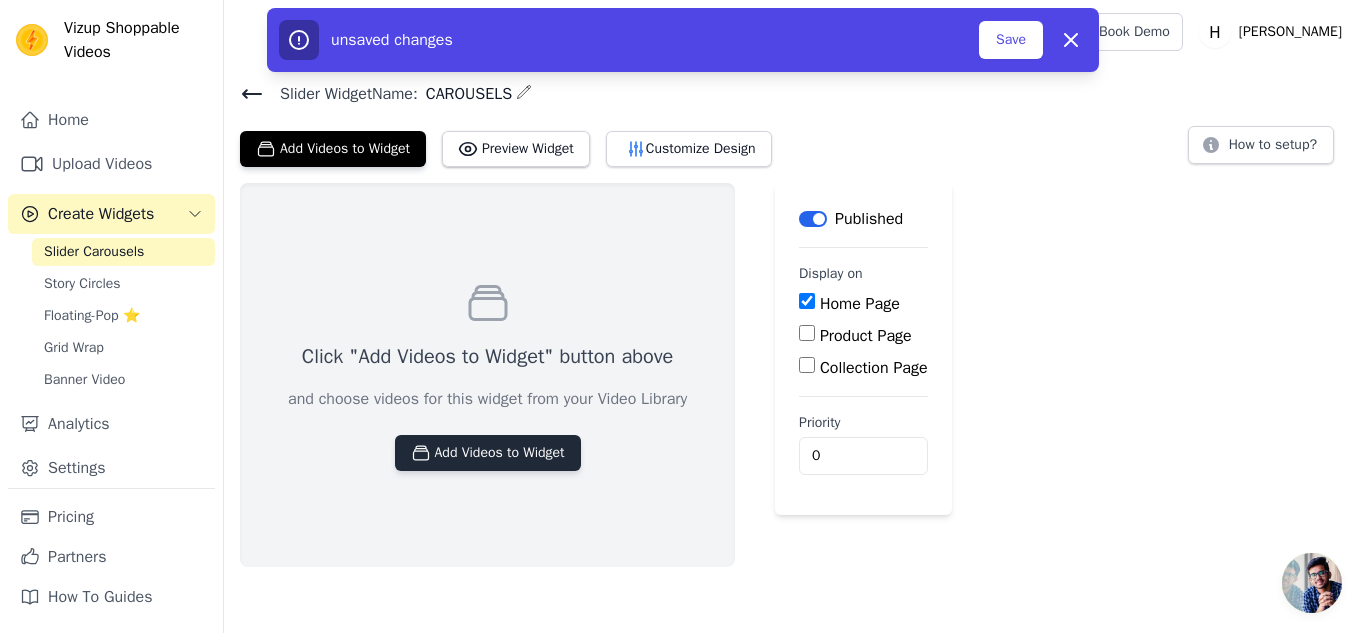 click on "Add Videos to Widget" at bounding box center [488, 453] 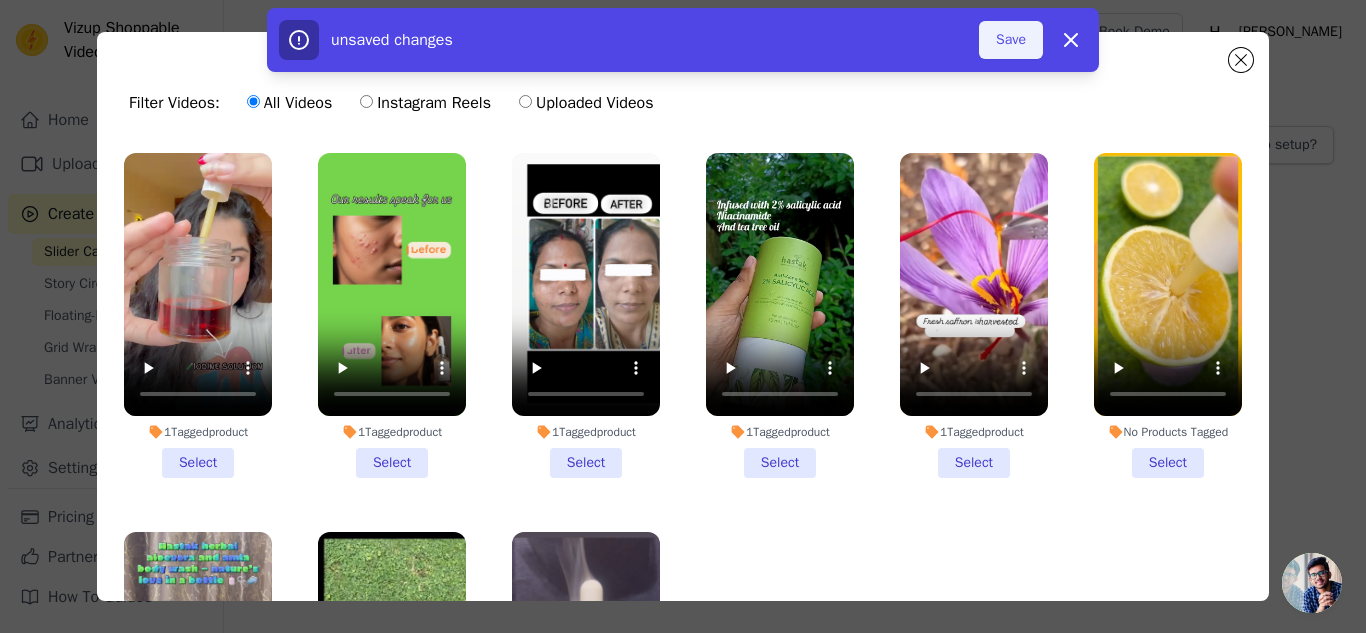 click on "Save" at bounding box center [1011, 40] 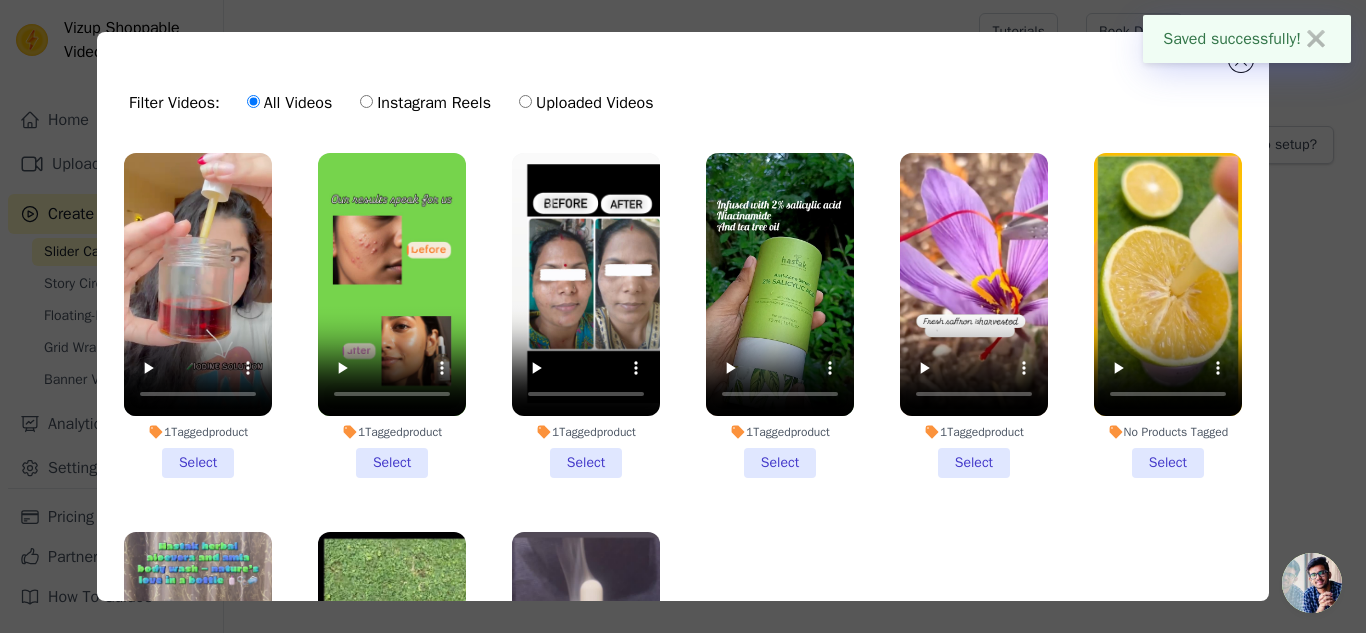 scroll, scrollTop: 184, scrollLeft: 0, axis: vertical 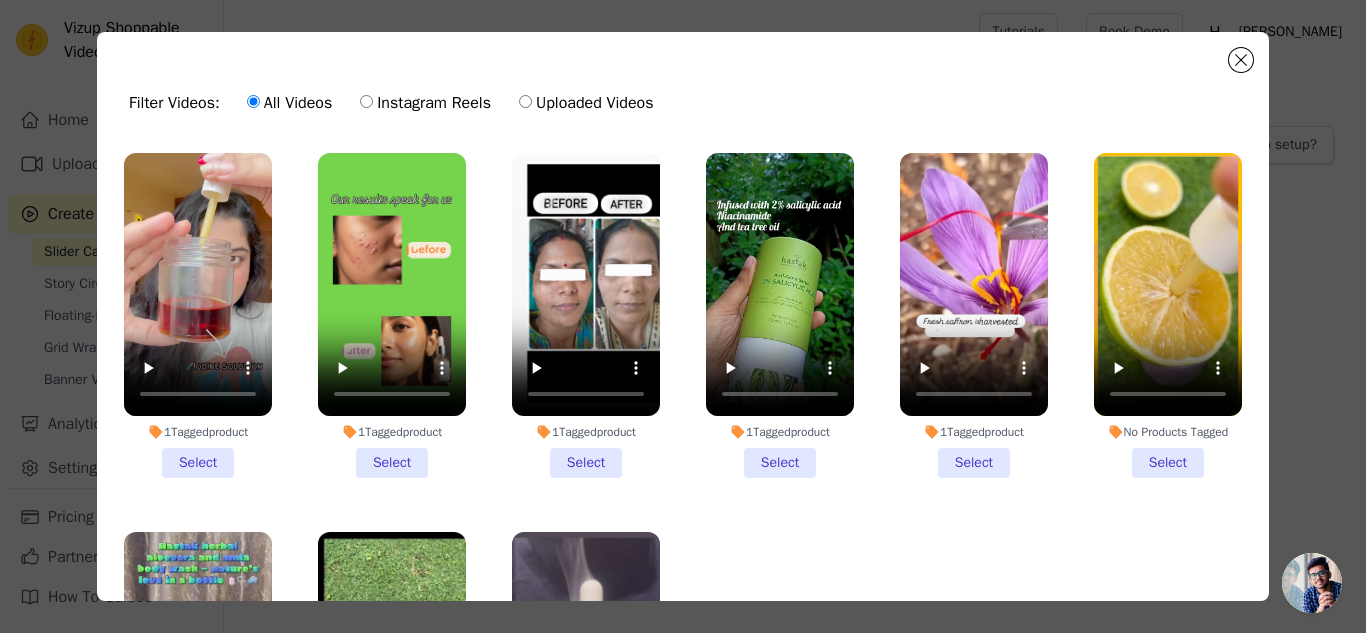 click on "1  Tagged  product     Select" at bounding box center (198, 315) 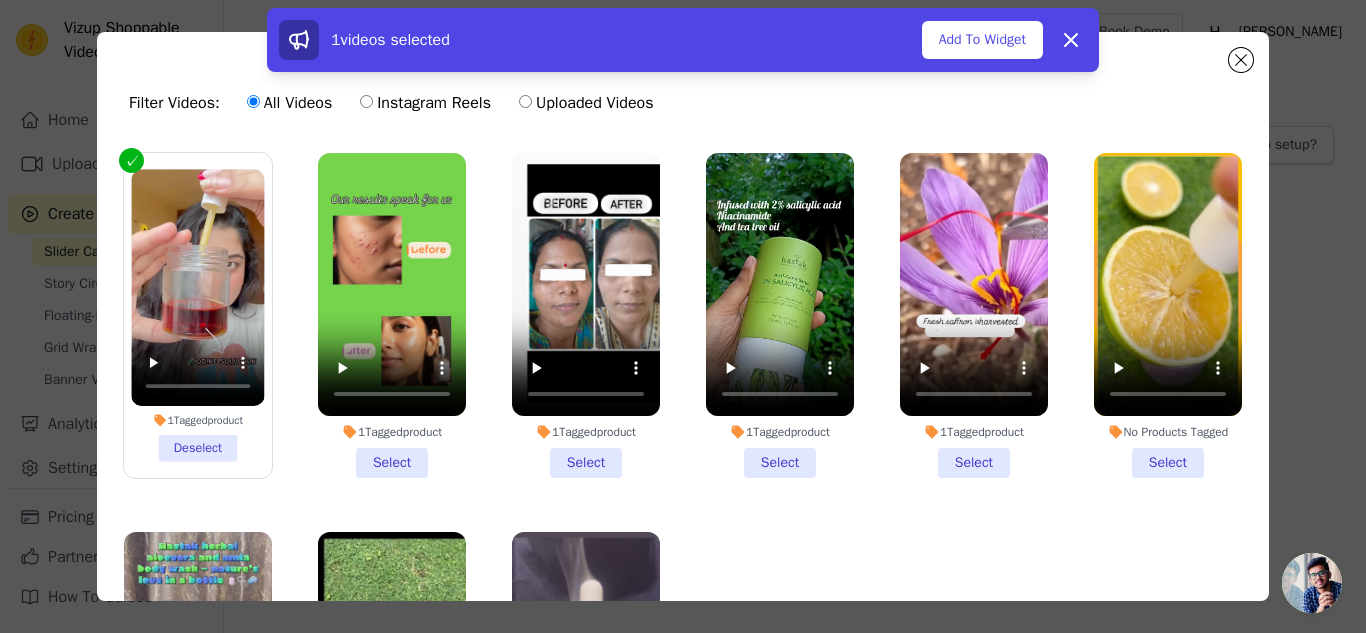 click on "1  Tagged  product     Select" at bounding box center (392, 315) 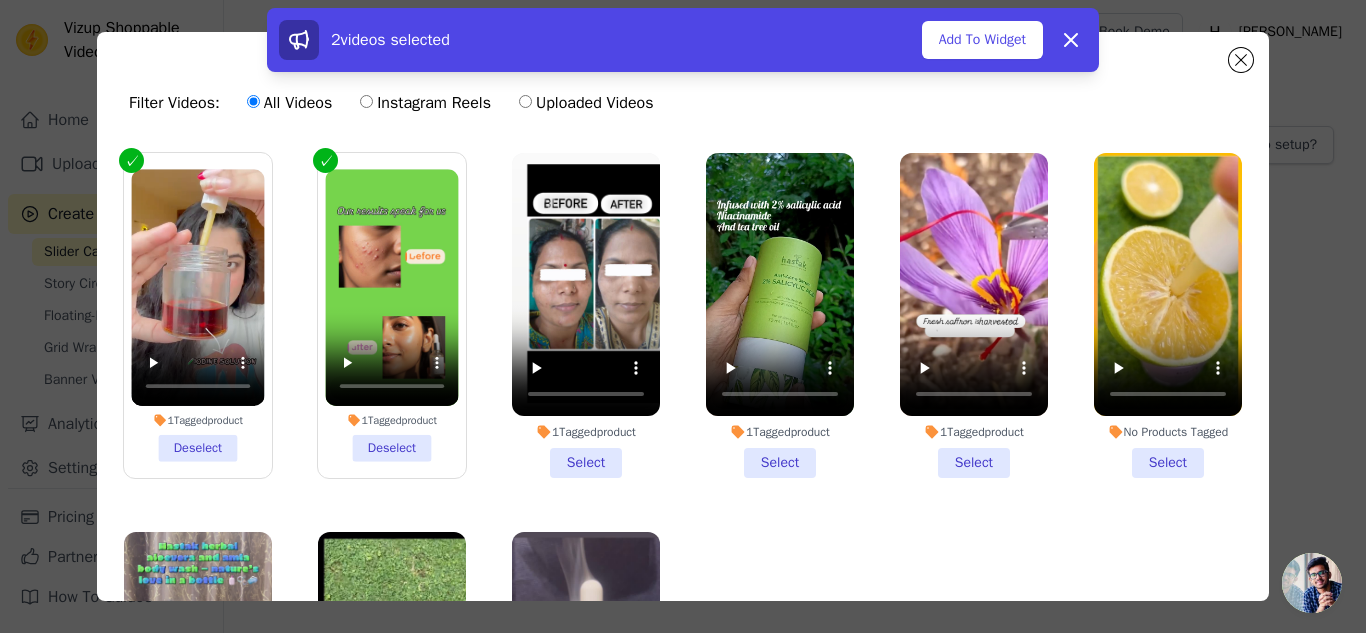 click on "1  Tagged  product     Select" at bounding box center (586, 315) 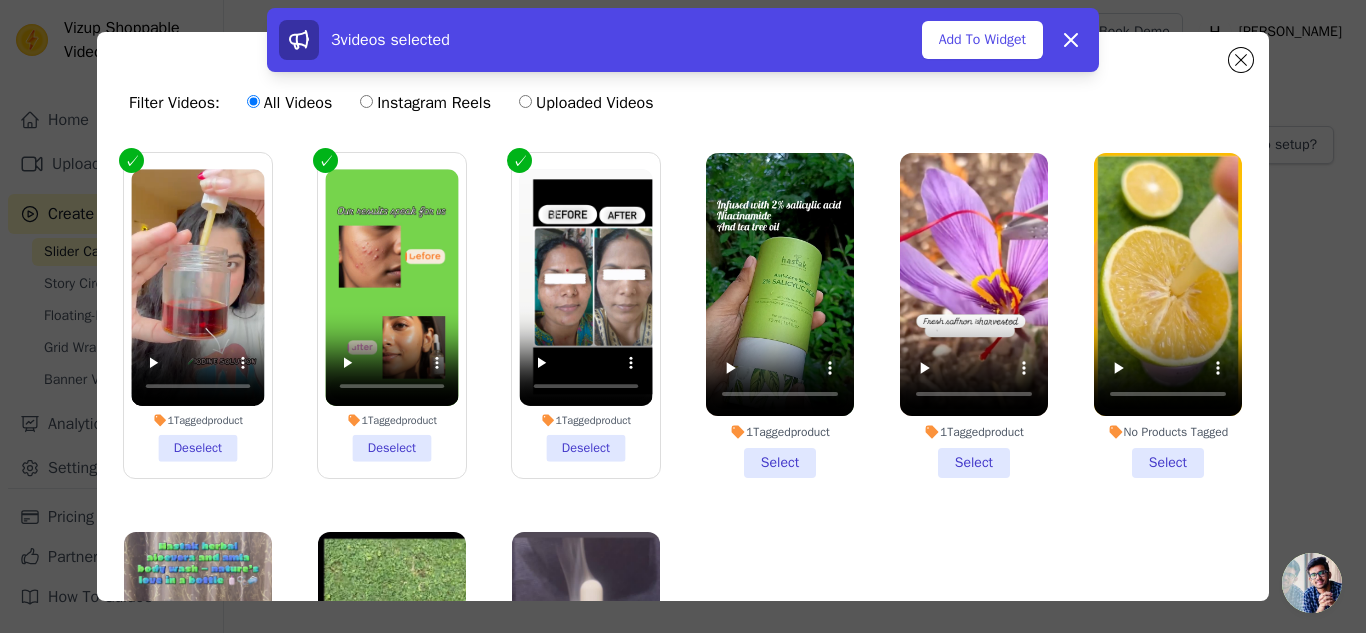 click on "1  Tagged  product     Select" at bounding box center (780, 315) 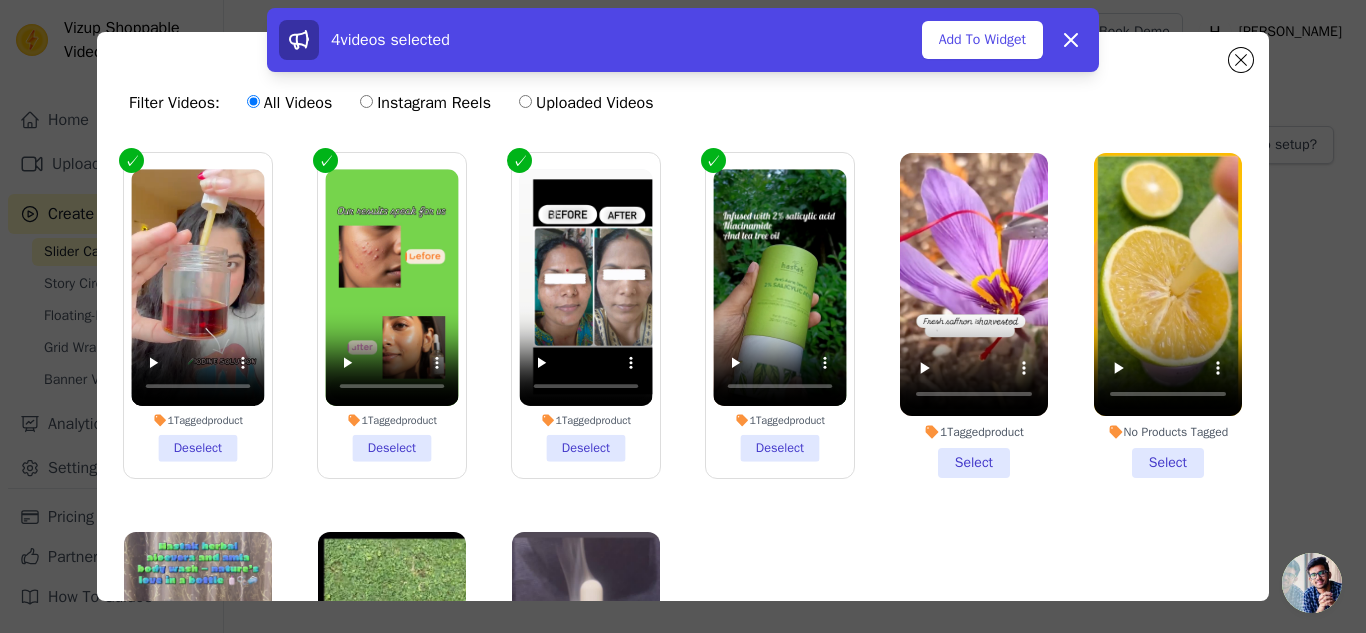 click on "1  Tagged  product     Select" at bounding box center [974, 315] 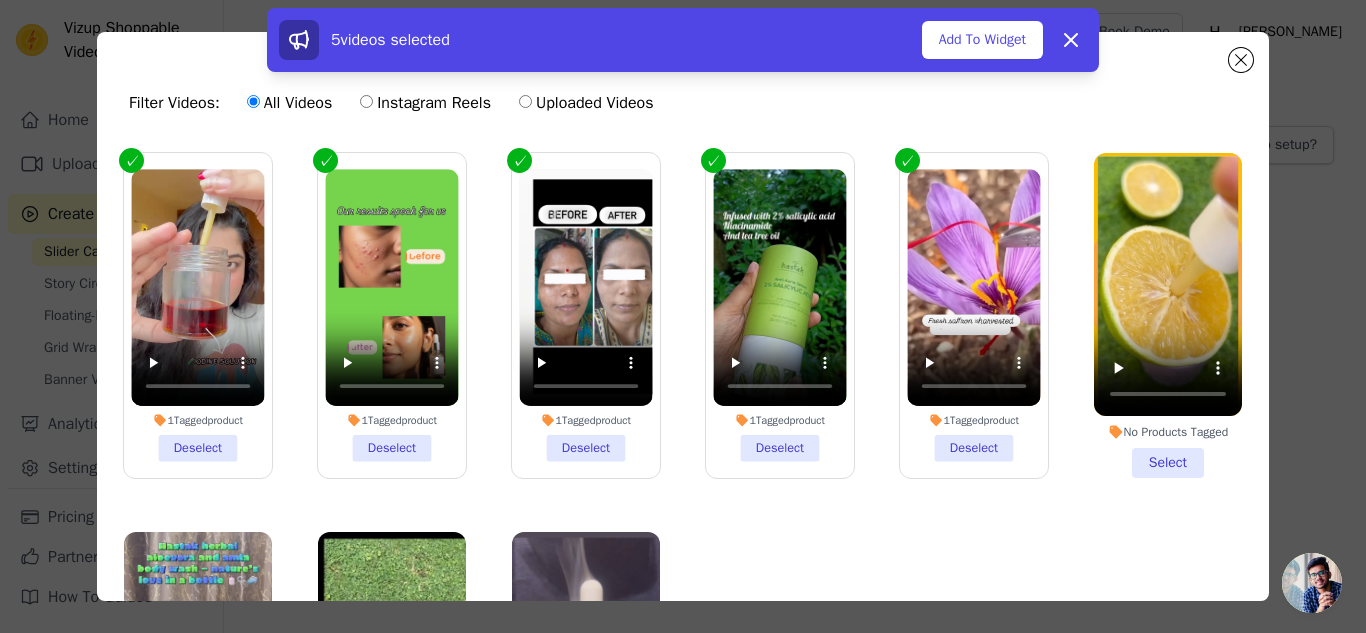 click on "No Products Tagged     Select" at bounding box center [1168, 315] 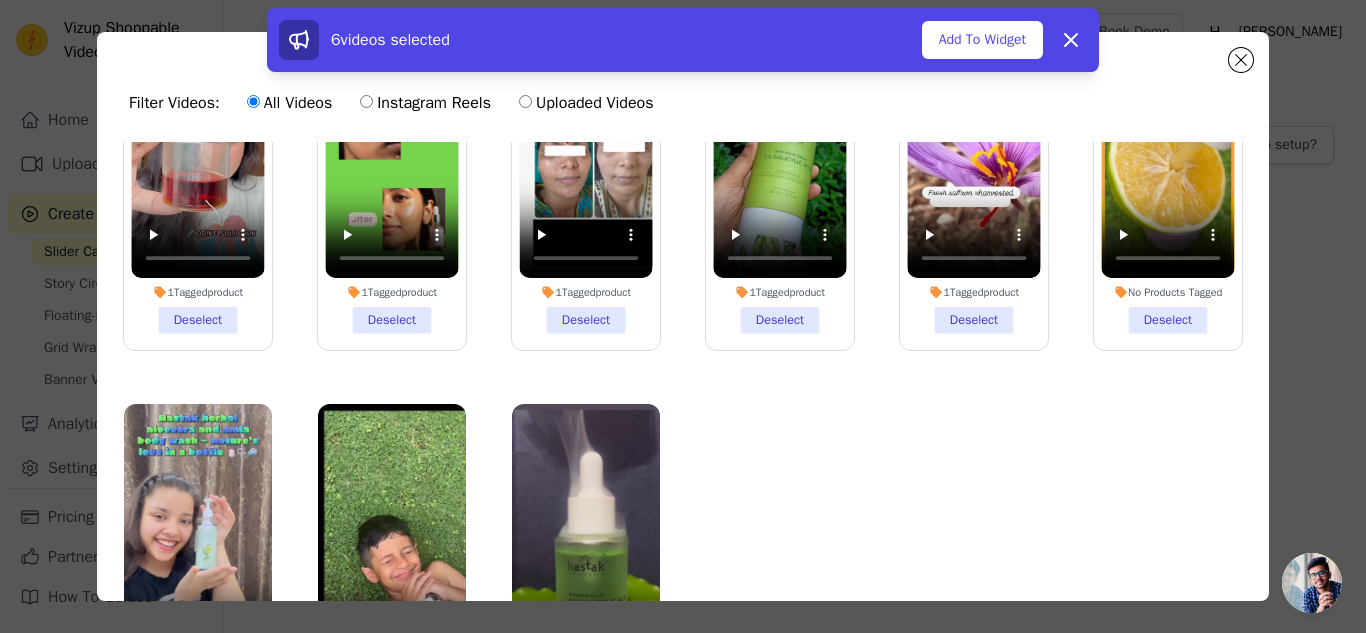 scroll, scrollTop: 184, scrollLeft: 0, axis: vertical 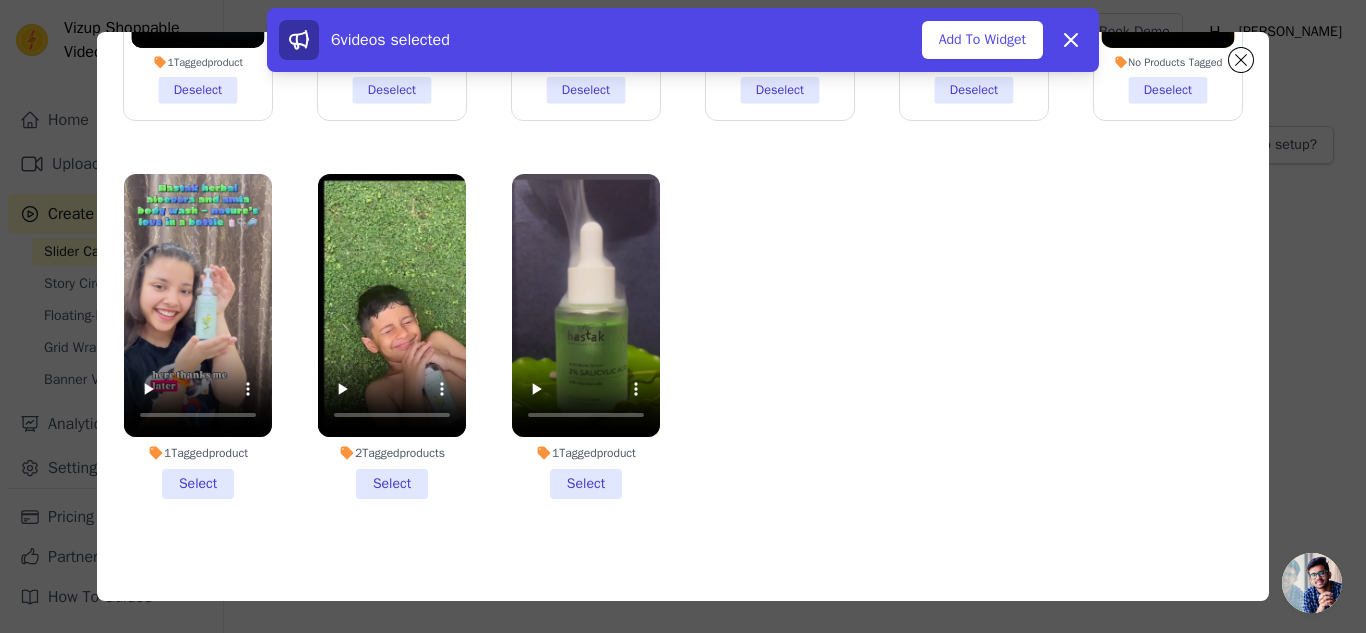 click on "1  Tagged  product     Select" at bounding box center (198, 336) 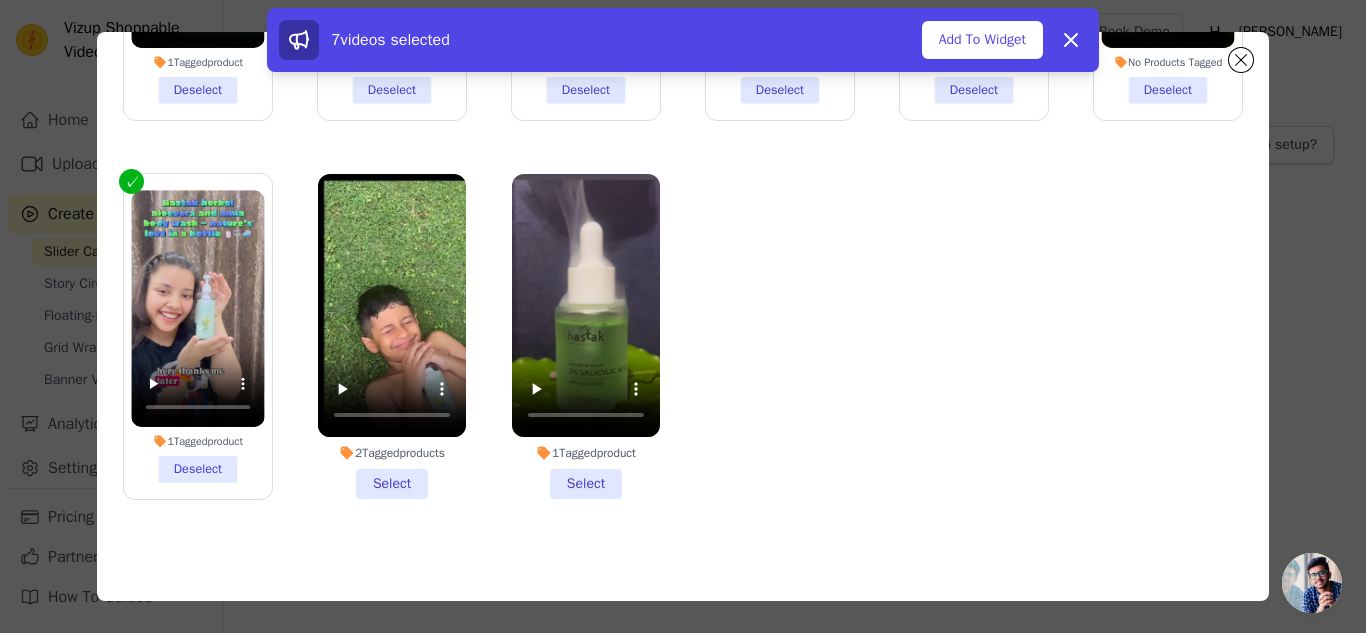 click on "2  Tagged  products     Select" at bounding box center [392, 336] 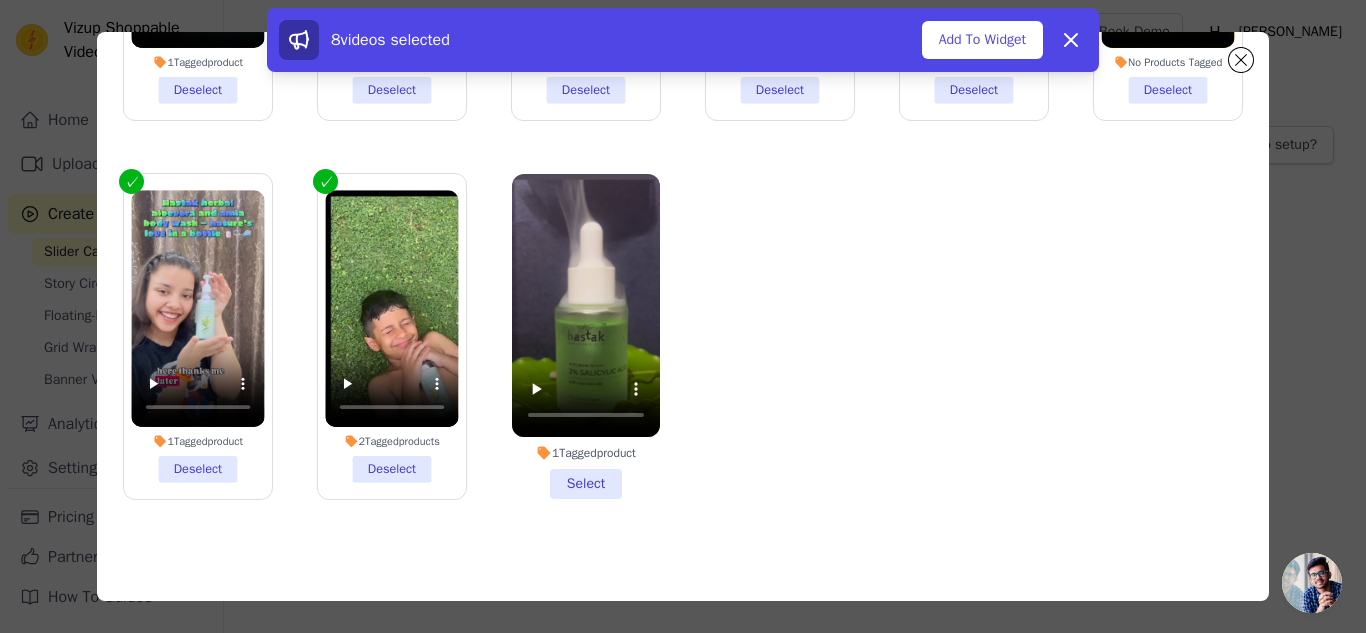click on "1  Tagged  product     Select" at bounding box center [586, 336] 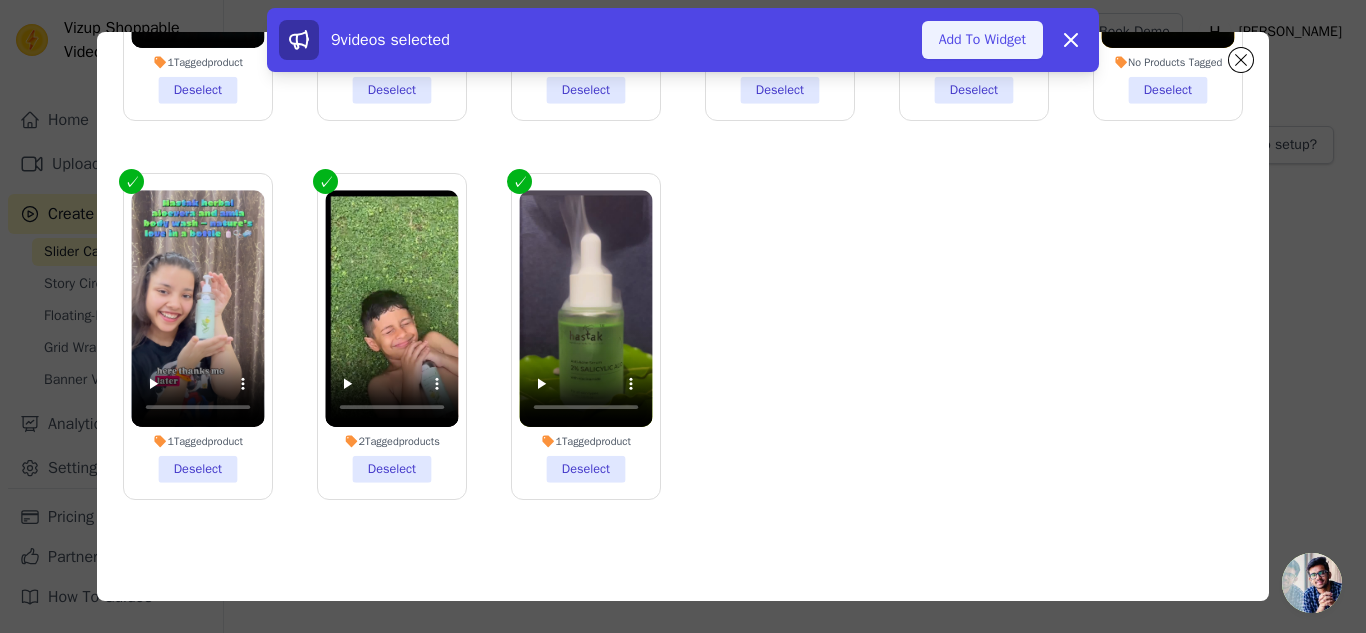 click on "Add To Widget" at bounding box center (982, 40) 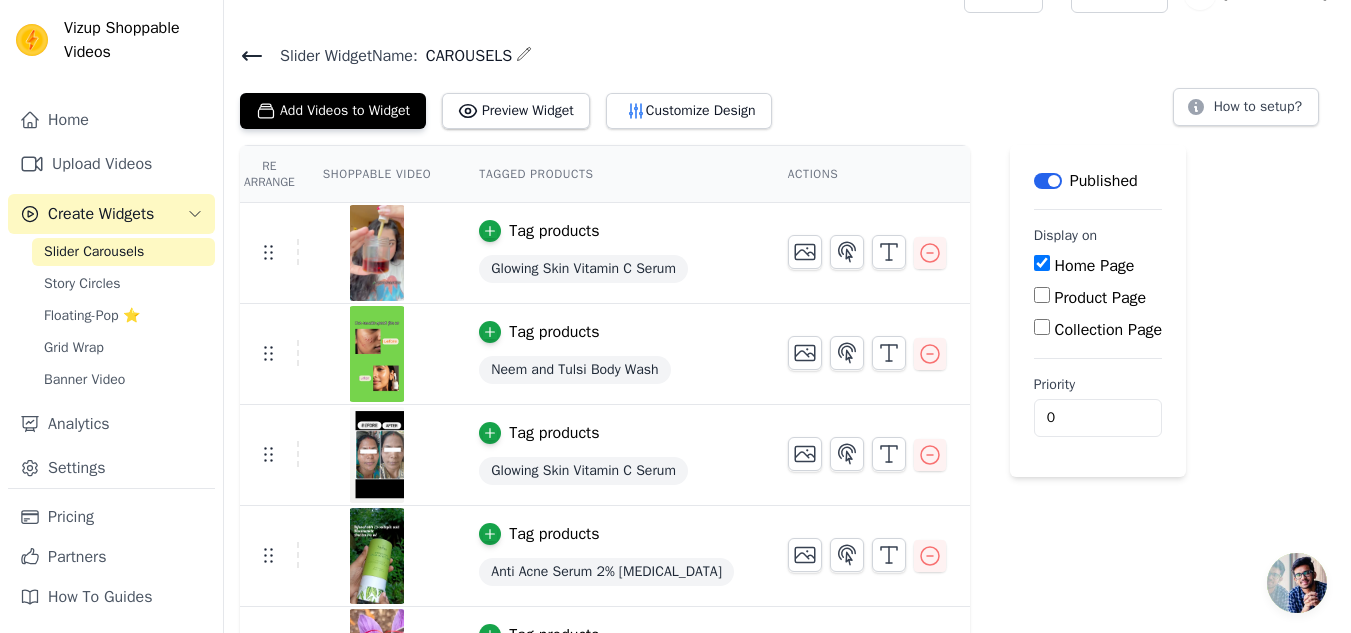 scroll, scrollTop: 0, scrollLeft: 0, axis: both 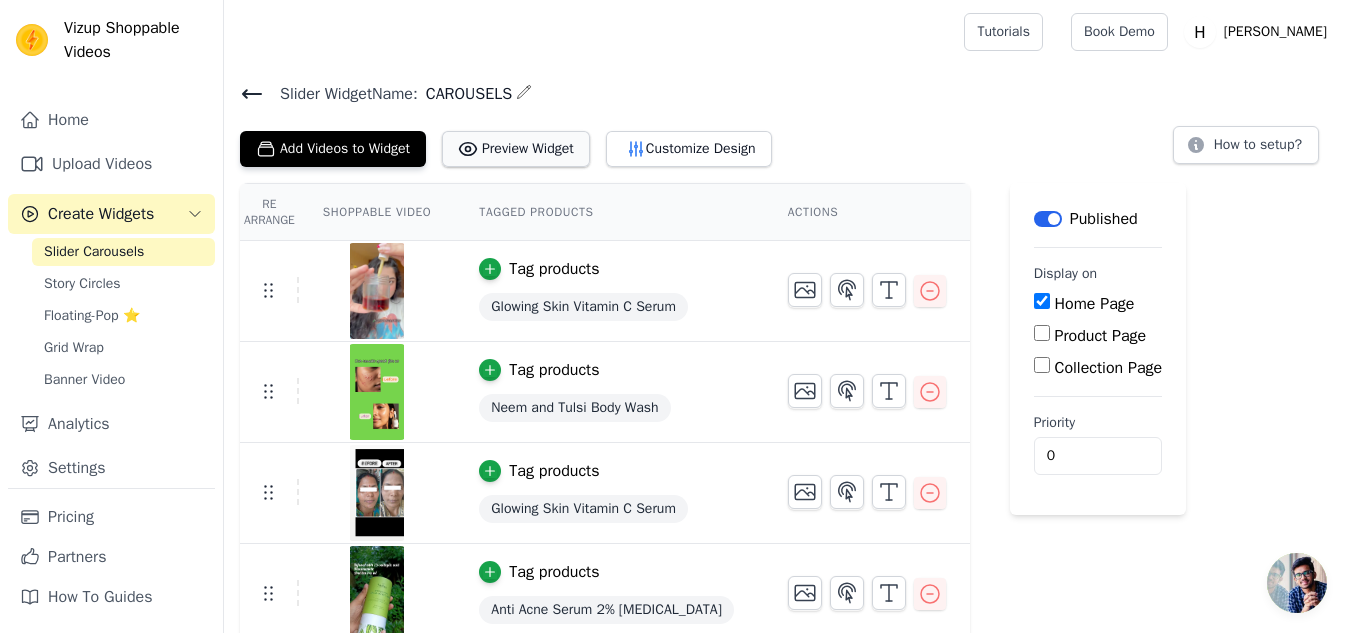 click on "Preview Widget" at bounding box center [516, 149] 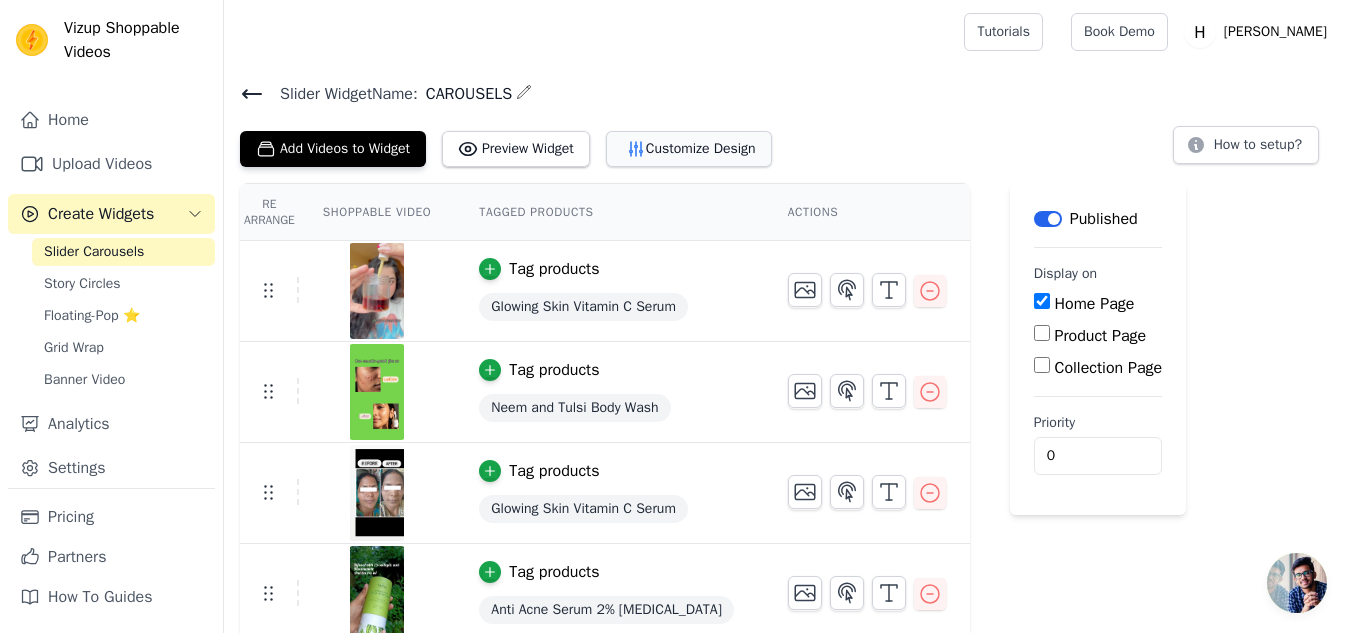 click on "Customize Design" at bounding box center [689, 149] 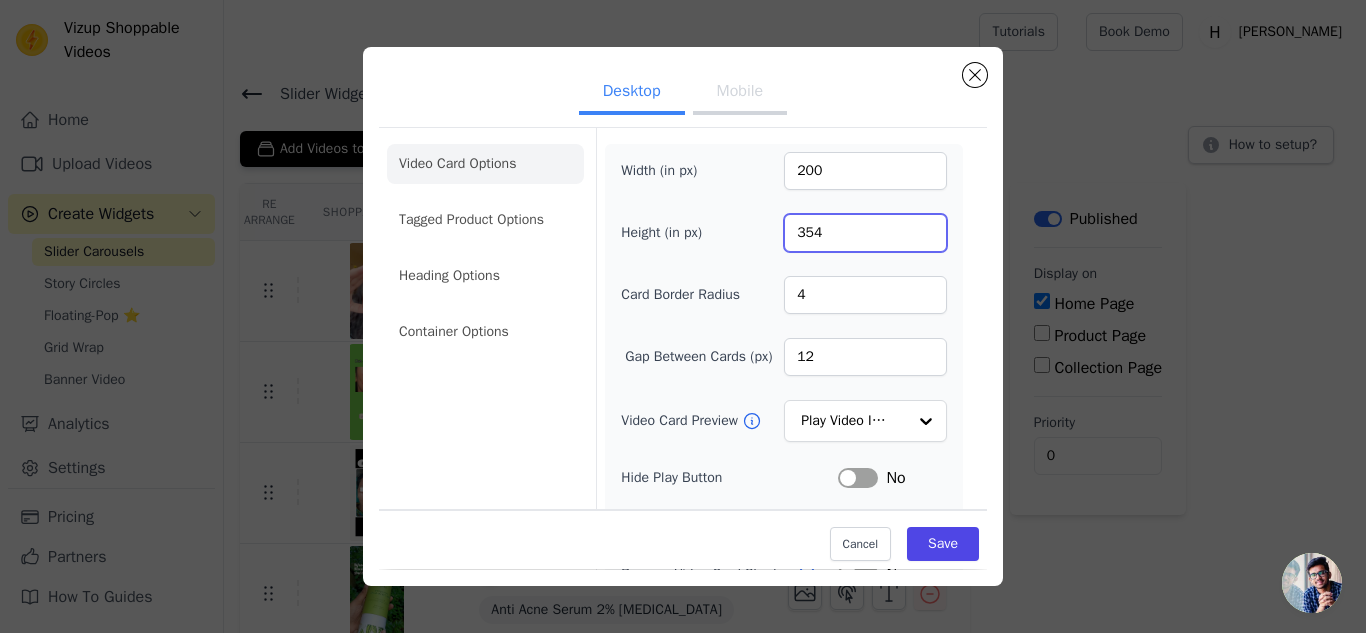 click on "354" at bounding box center (865, 233) 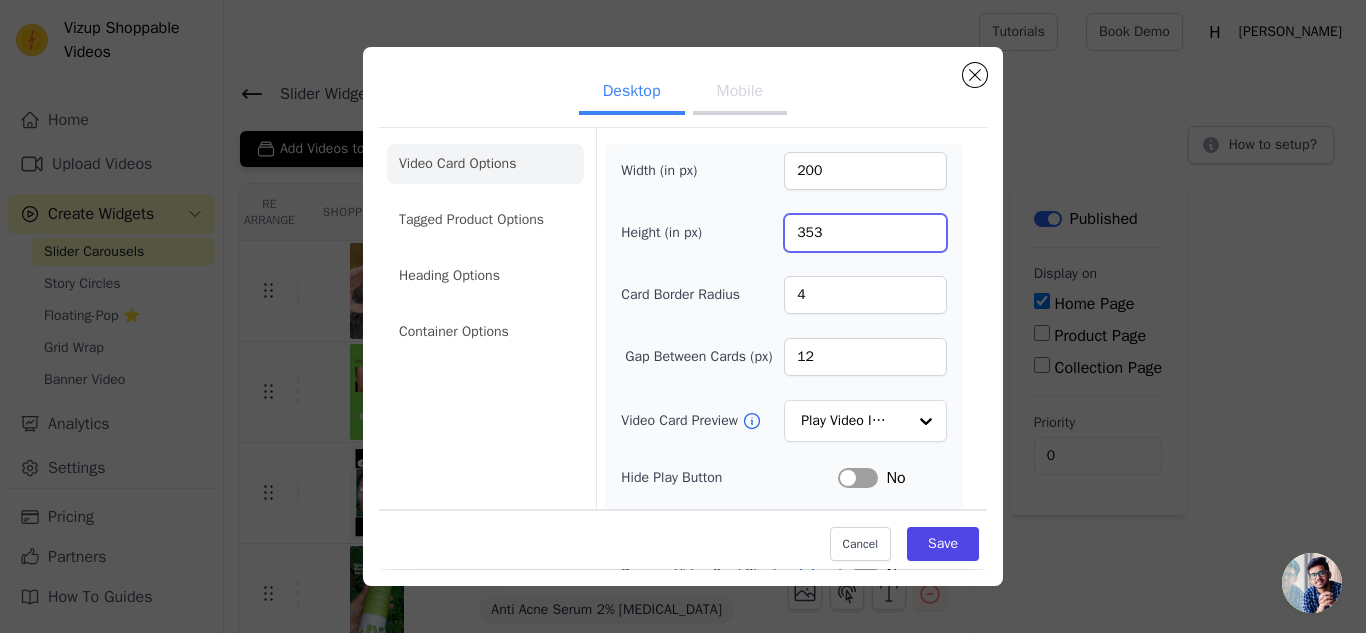 click on "353" at bounding box center (865, 233) 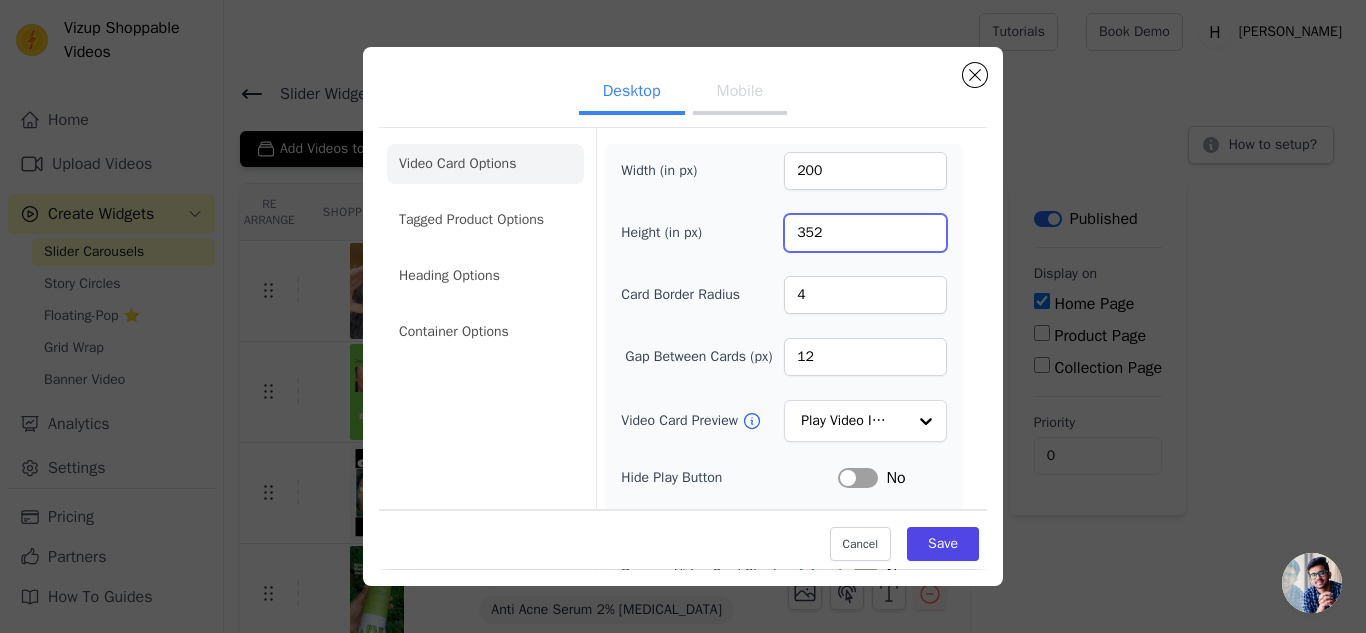 click on "352" at bounding box center [865, 233] 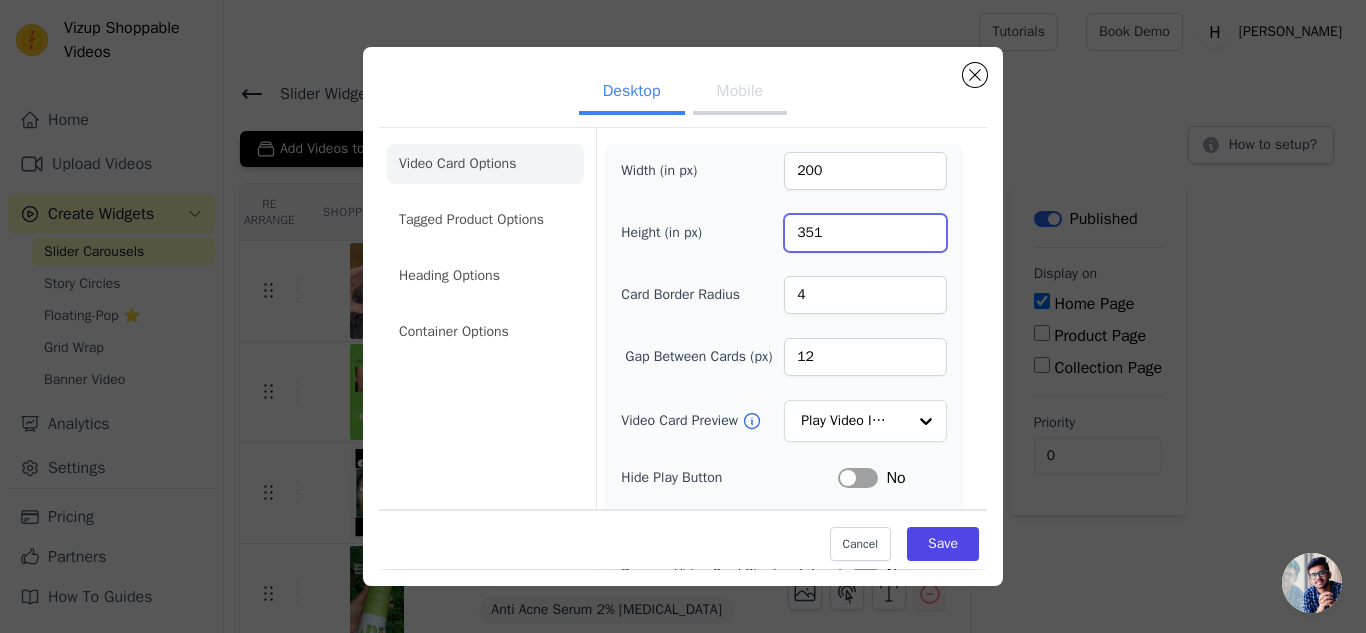 click on "351" at bounding box center [865, 233] 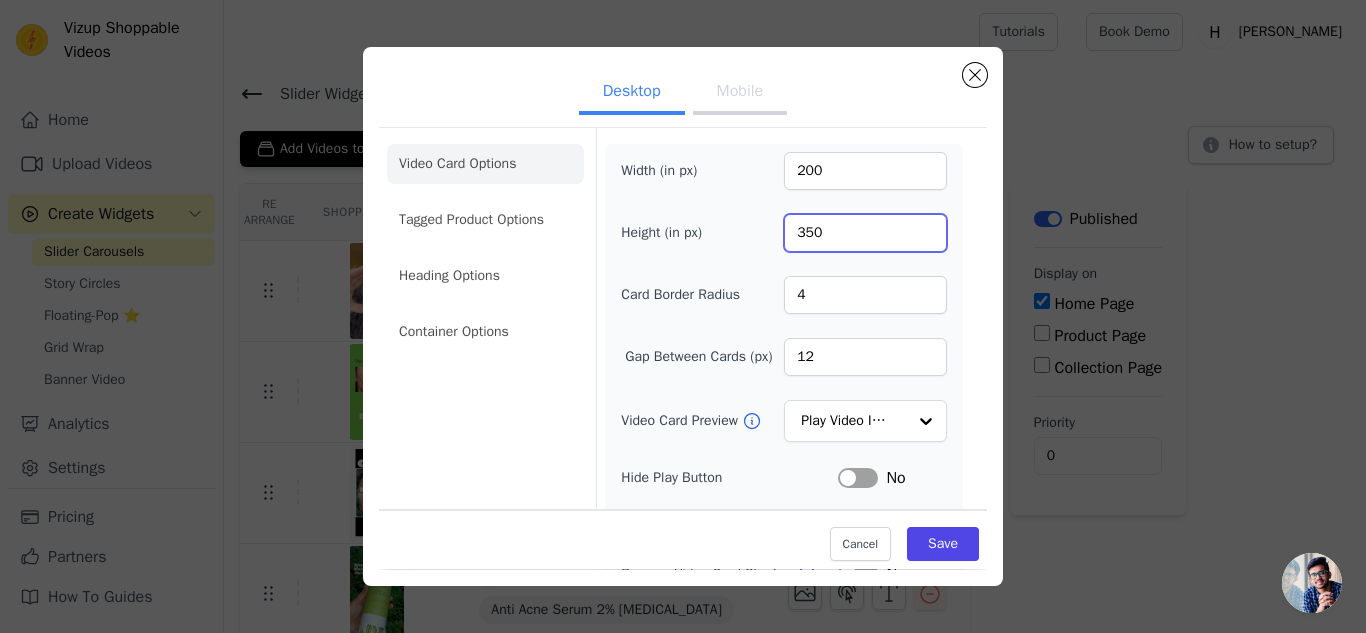 click on "350" at bounding box center (865, 233) 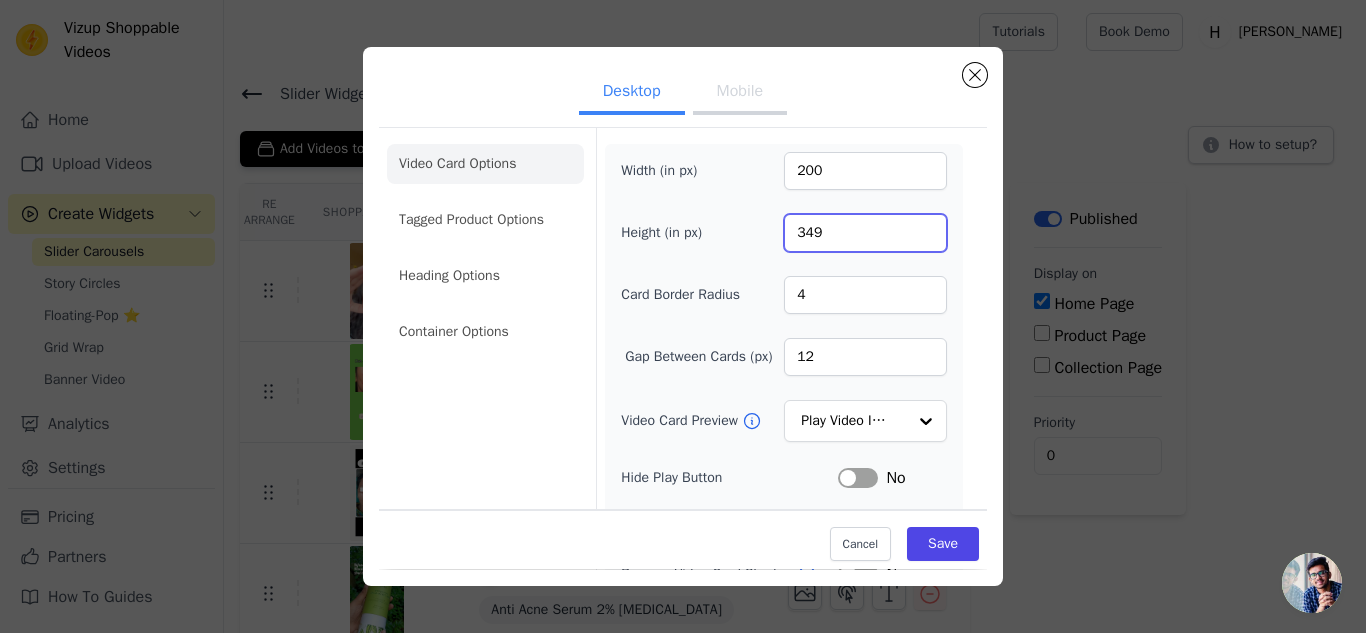 click on "349" at bounding box center [865, 233] 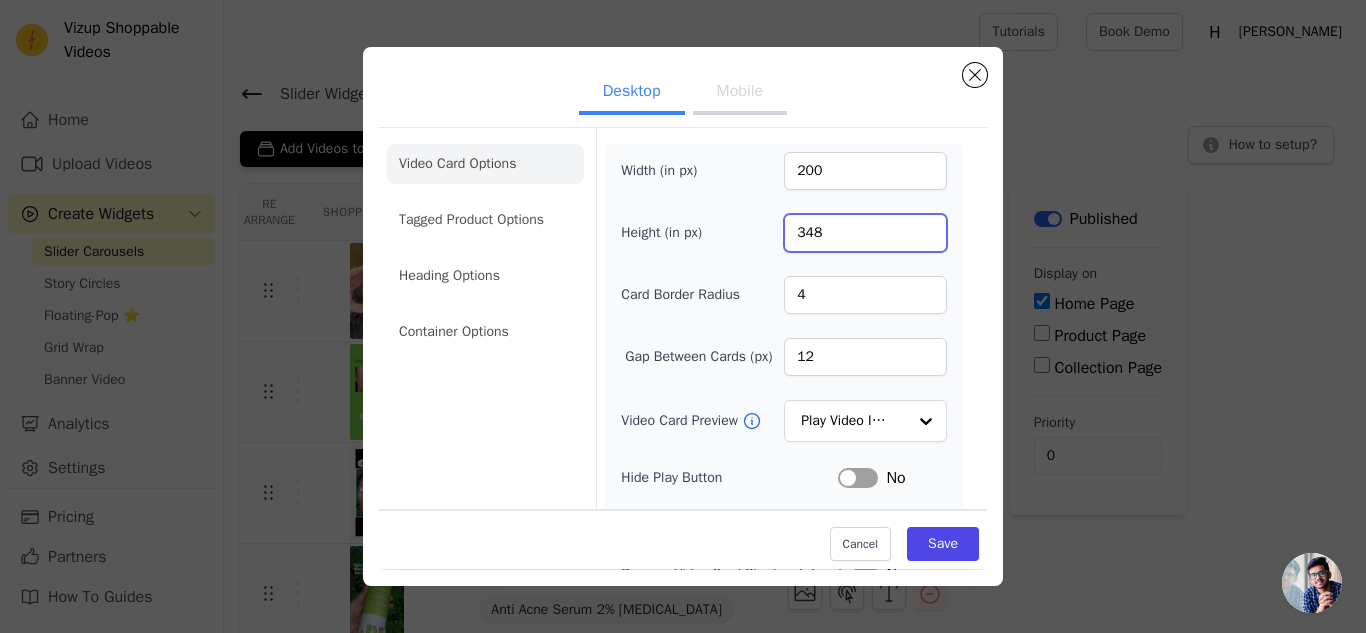 click on "348" at bounding box center (865, 233) 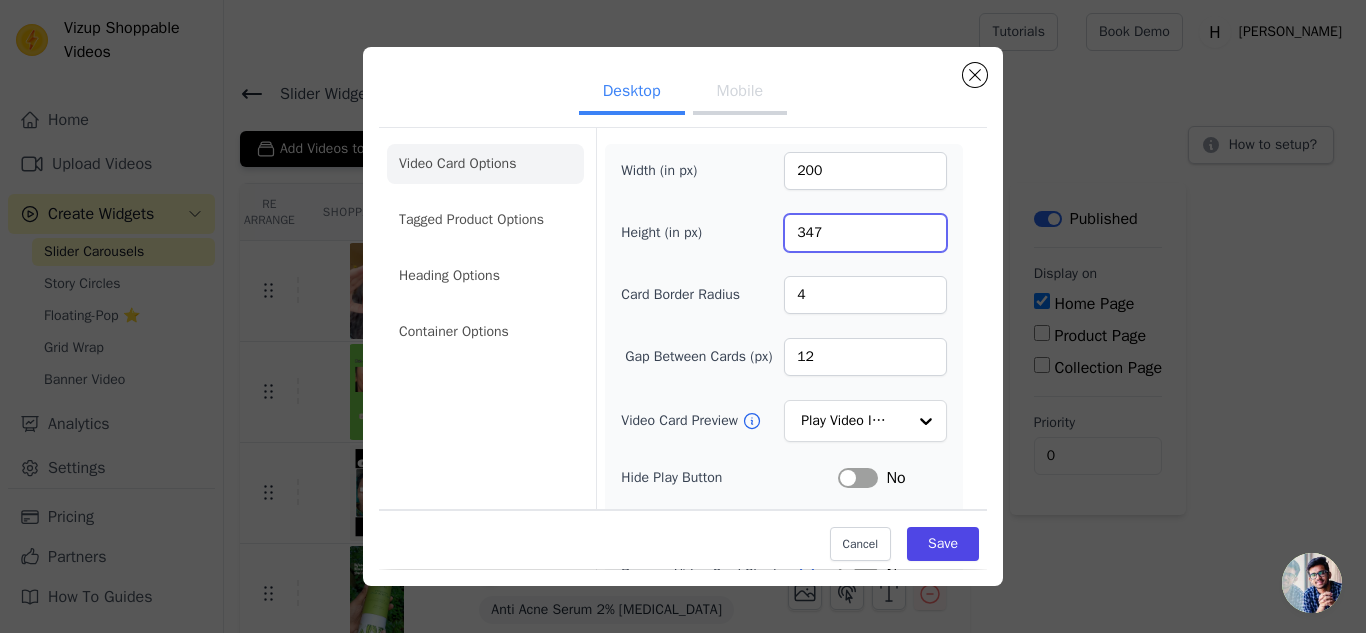 click on "347" at bounding box center [865, 233] 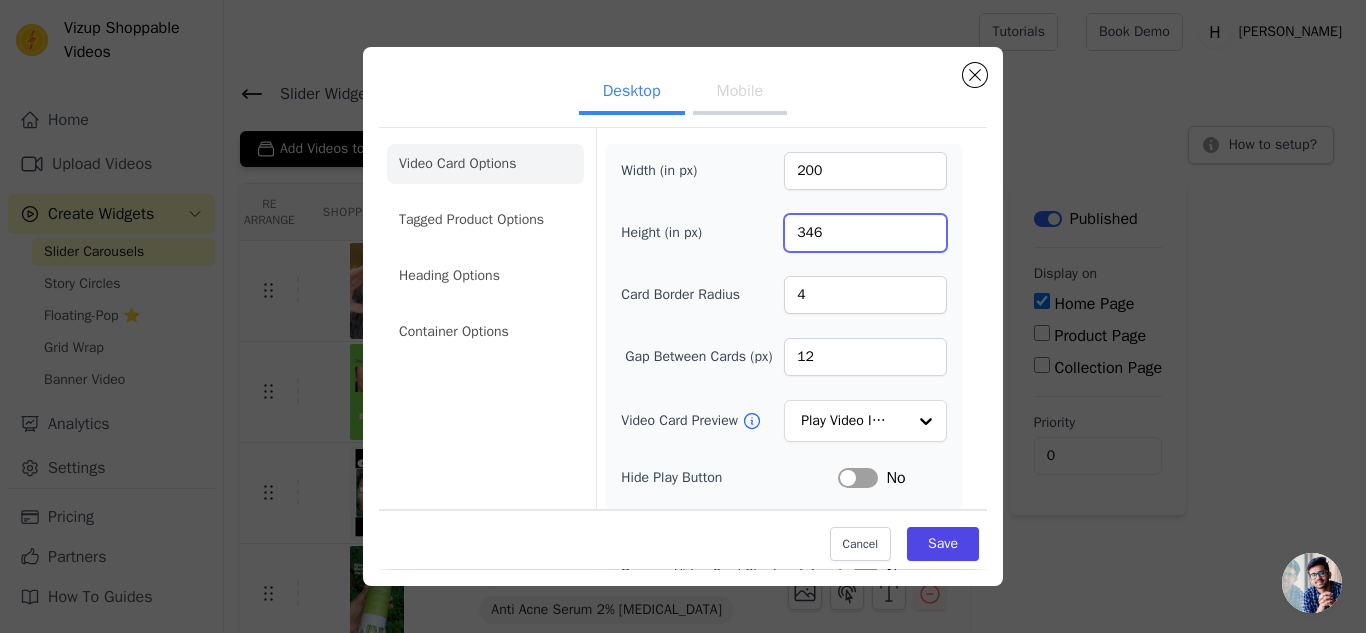 click on "346" at bounding box center (865, 233) 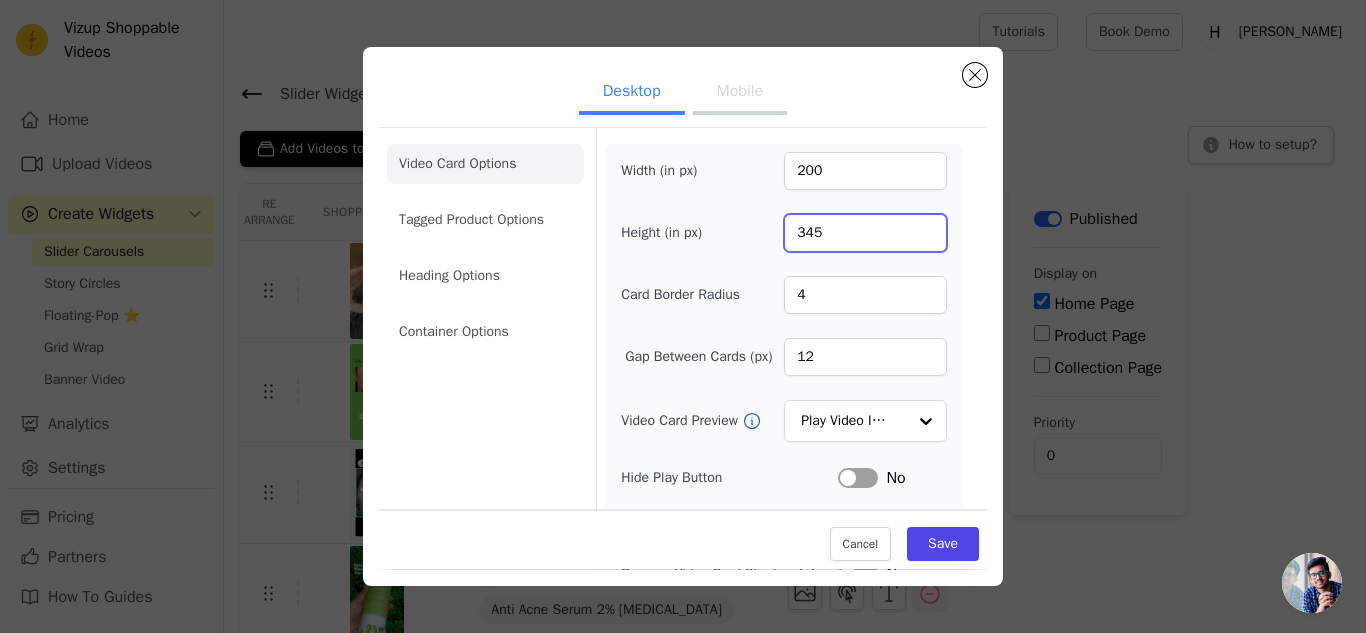 click on "345" at bounding box center [865, 233] 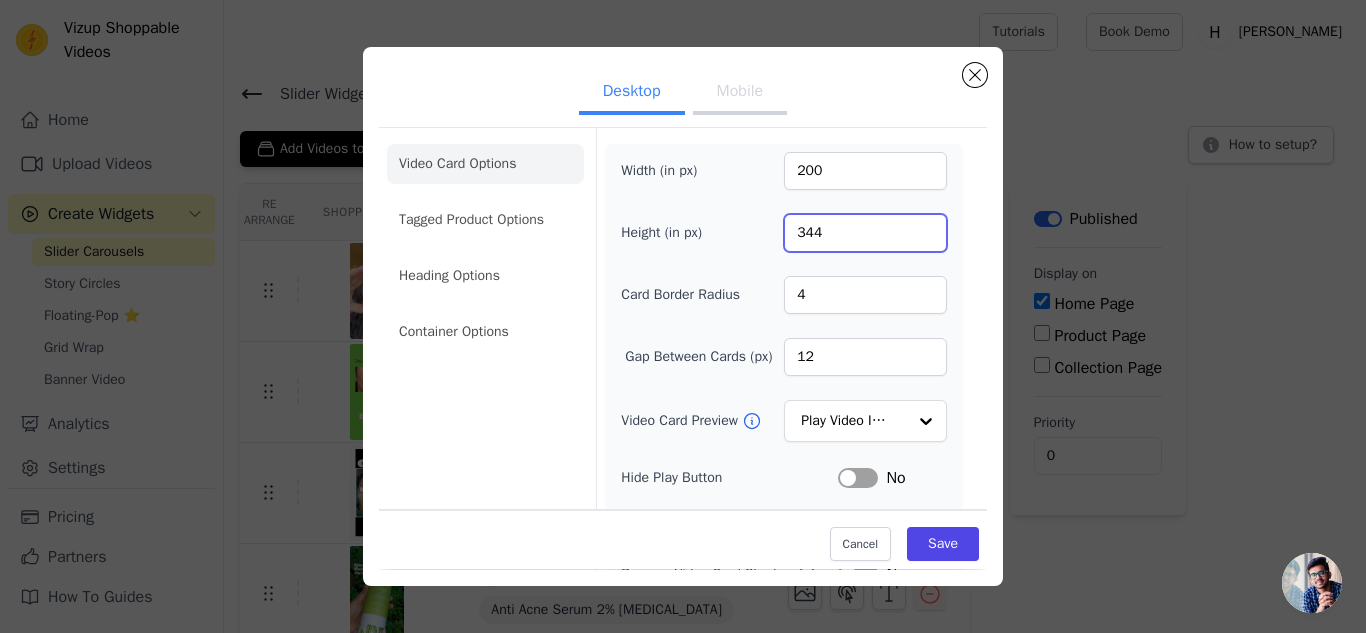 click on "344" at bounding box center (865, 233) 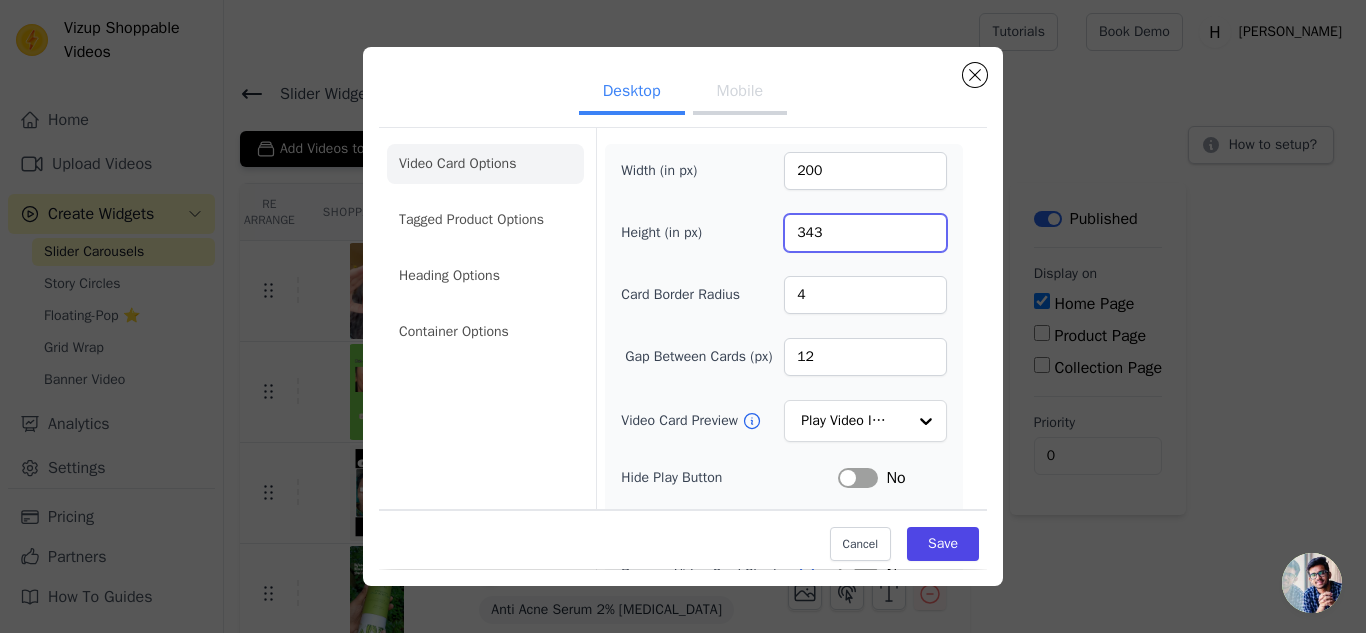 click on "343" at bounding box center (865, 233) 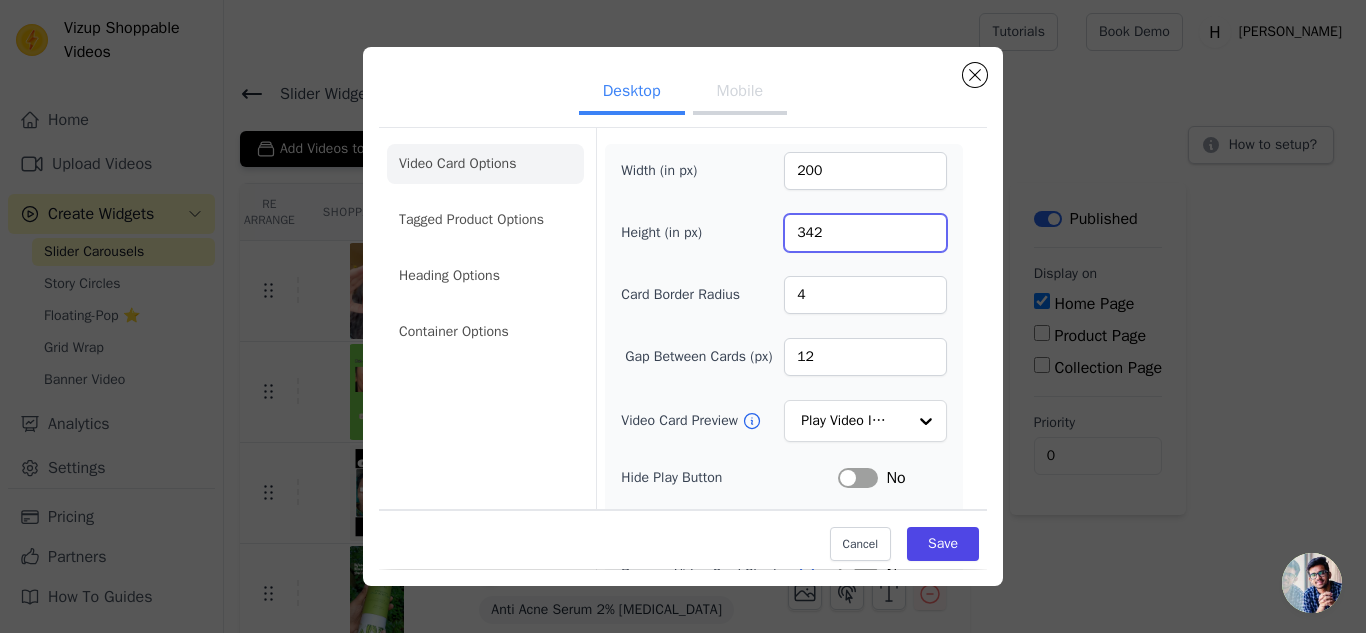 click on "342" at bounding box center [865, 233] 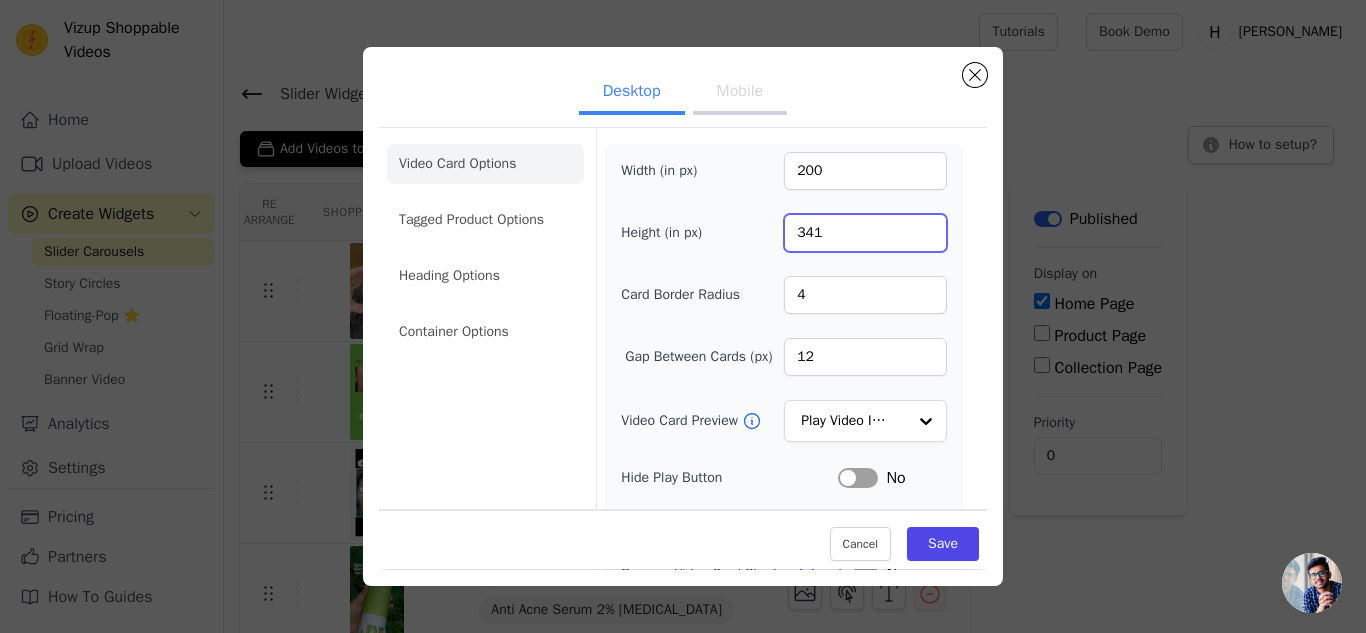click on "341" at bounding box center (865, 233) 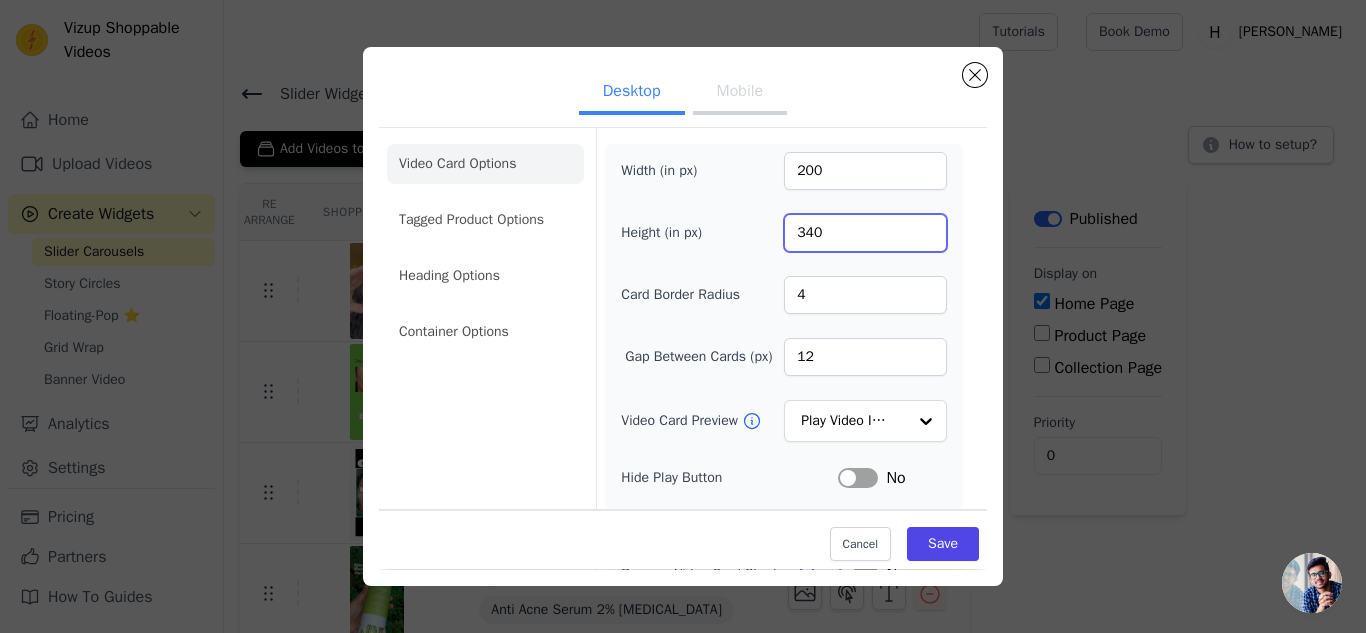 click on "340" at bounding box center [865, 233] 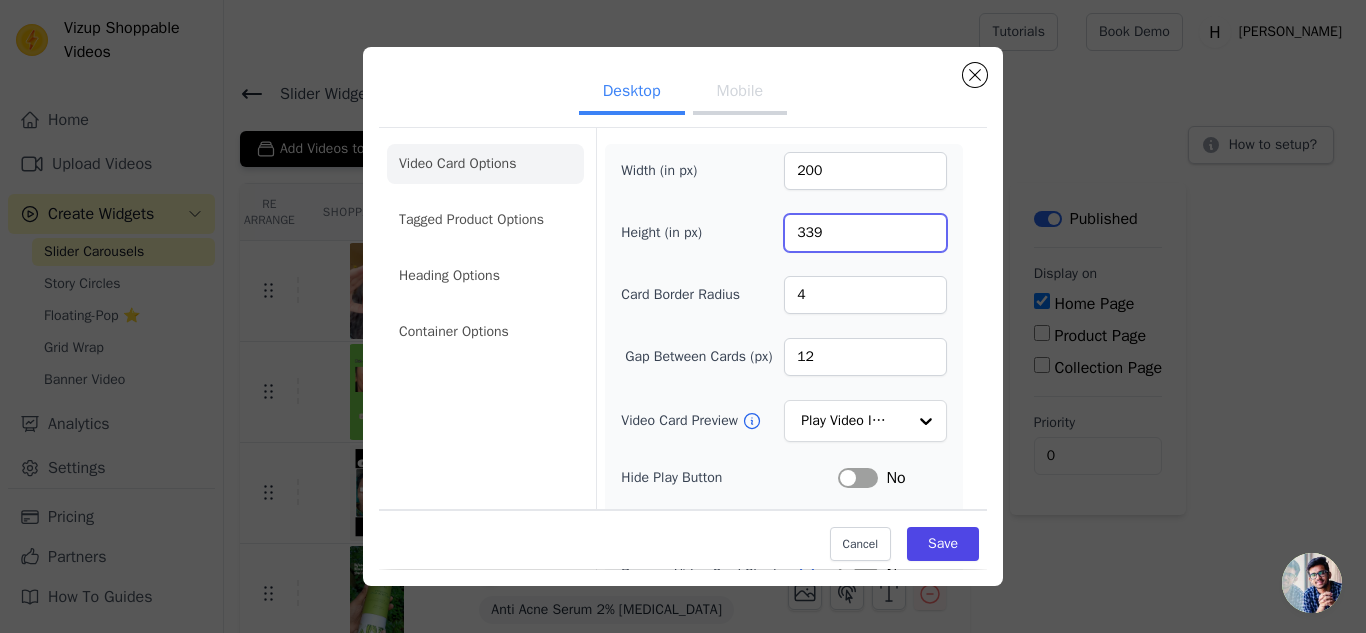 click on "339" at bounding box center [865, 233] 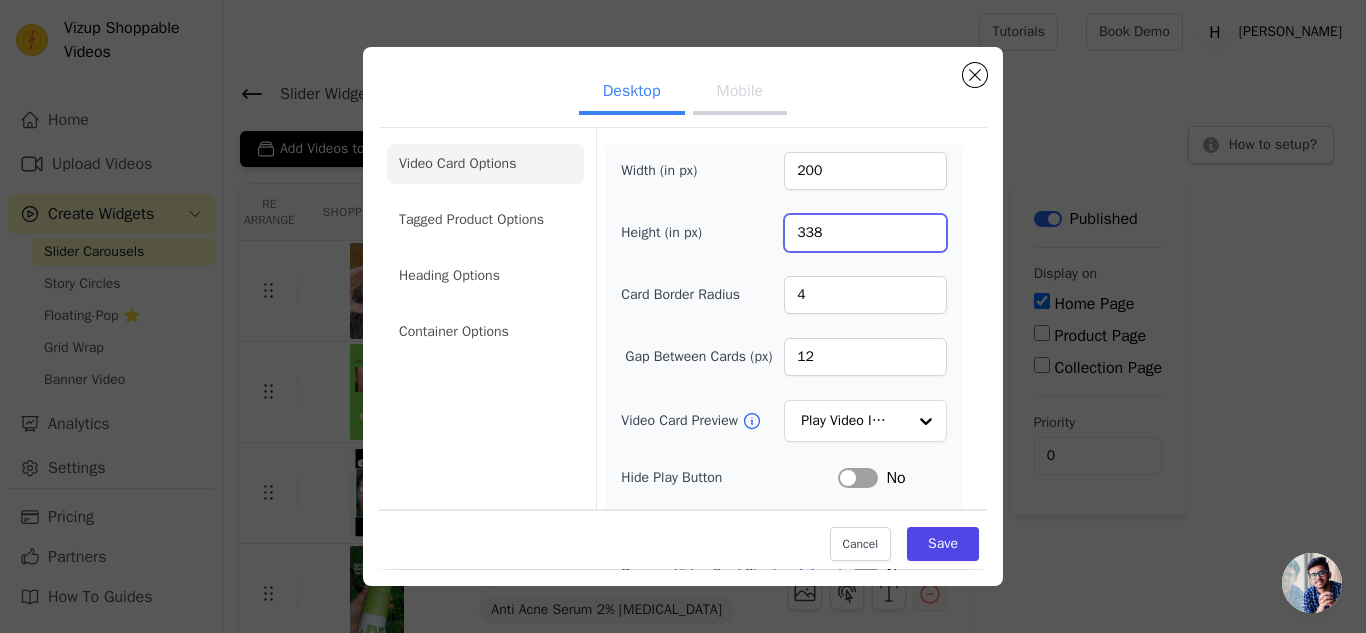 click on "338" at bounding box center [865, 233] 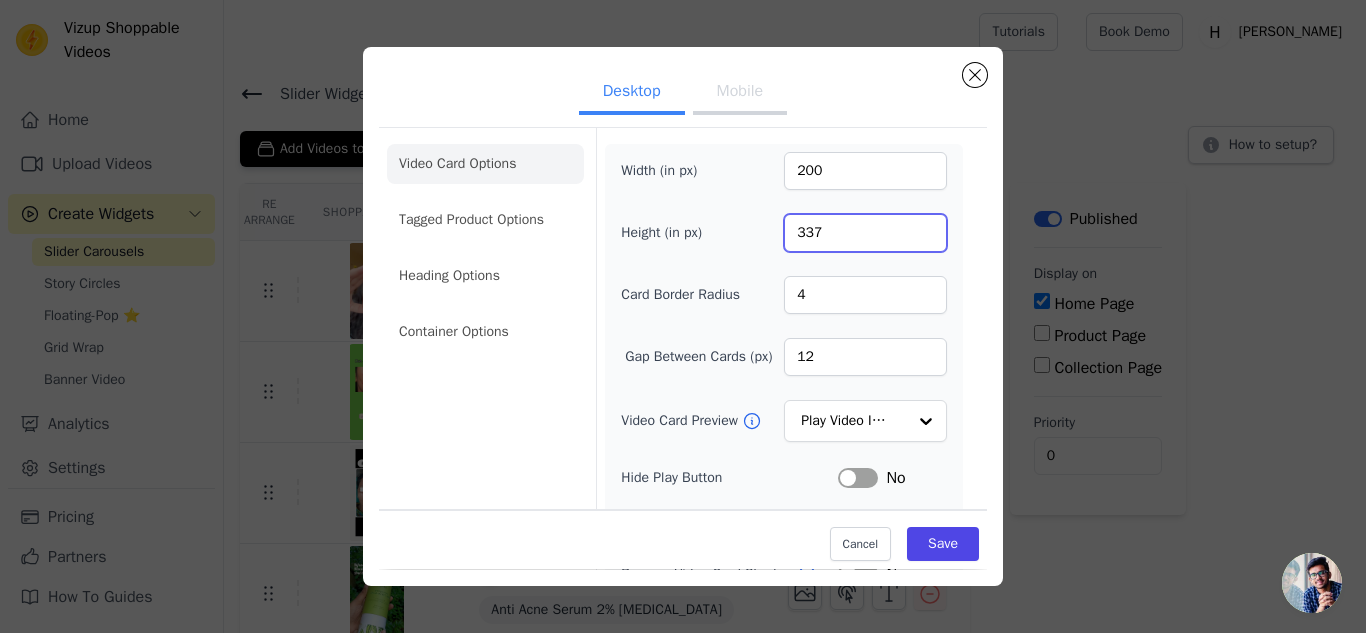 click on "337" at bounding box center (865, 233) 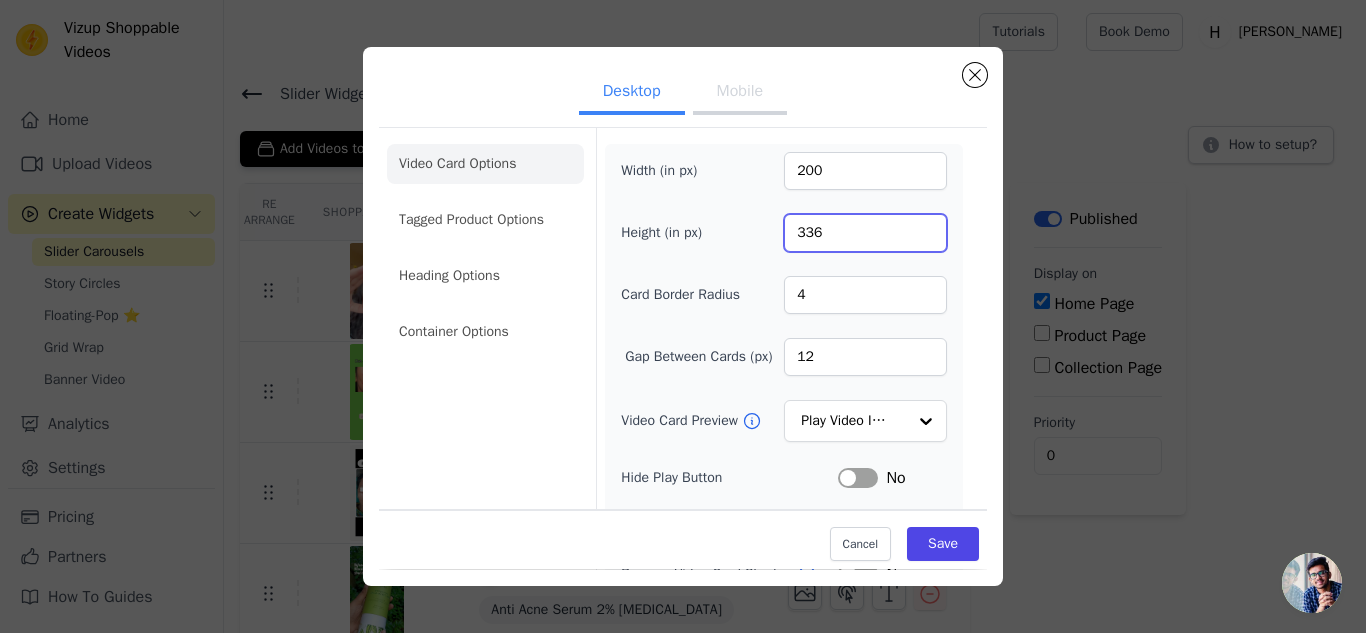 click on "336" at bounding box center [865, 233] 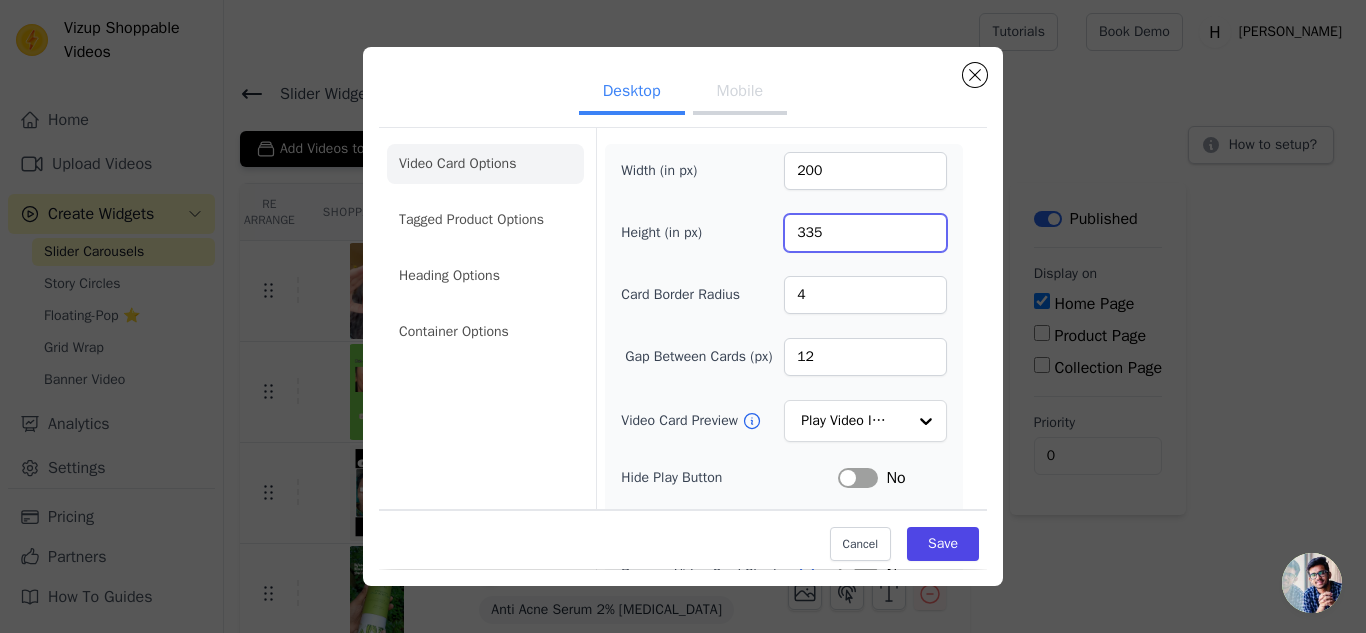 click on "335" at bounding box center [865, 233] 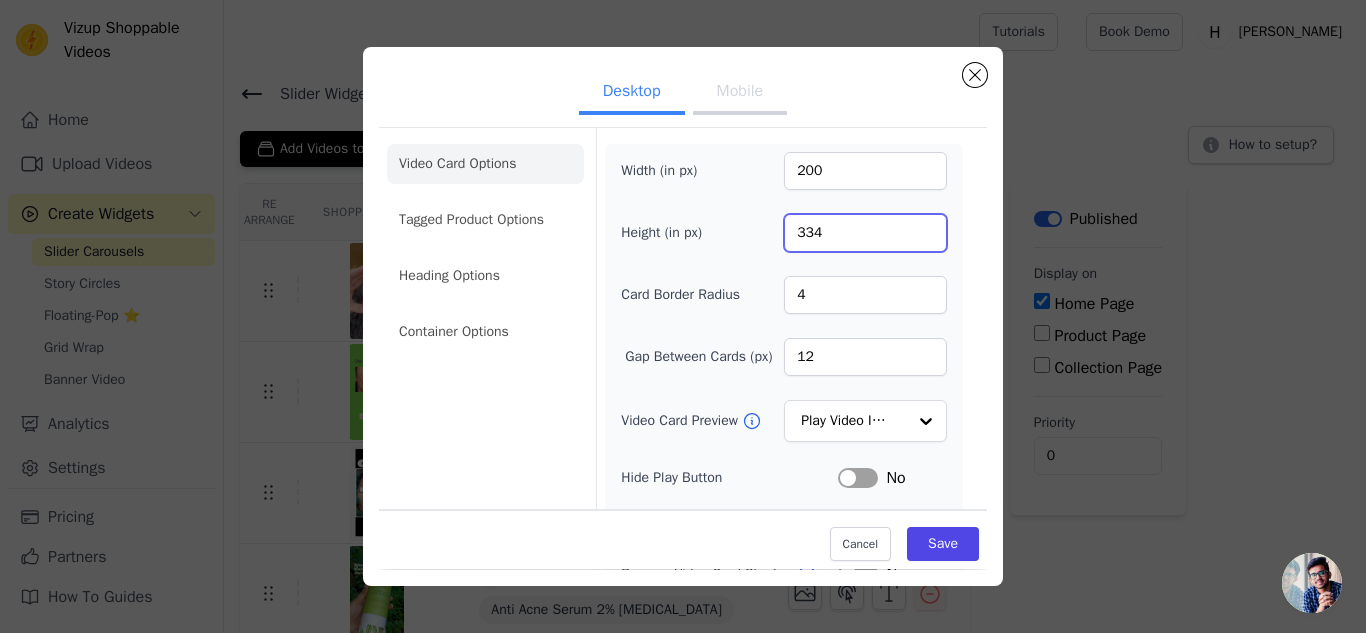 click on "334" at bounding box center (865, 233) 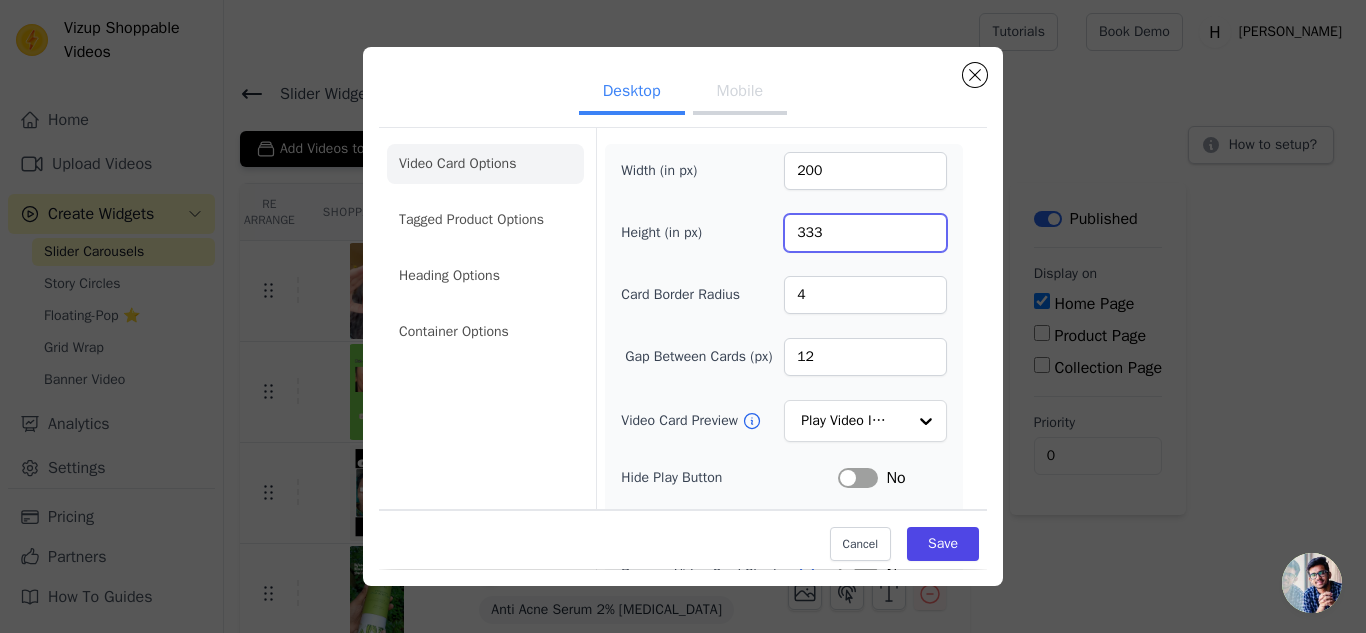 click on "333" at bounding box center (865, 233) 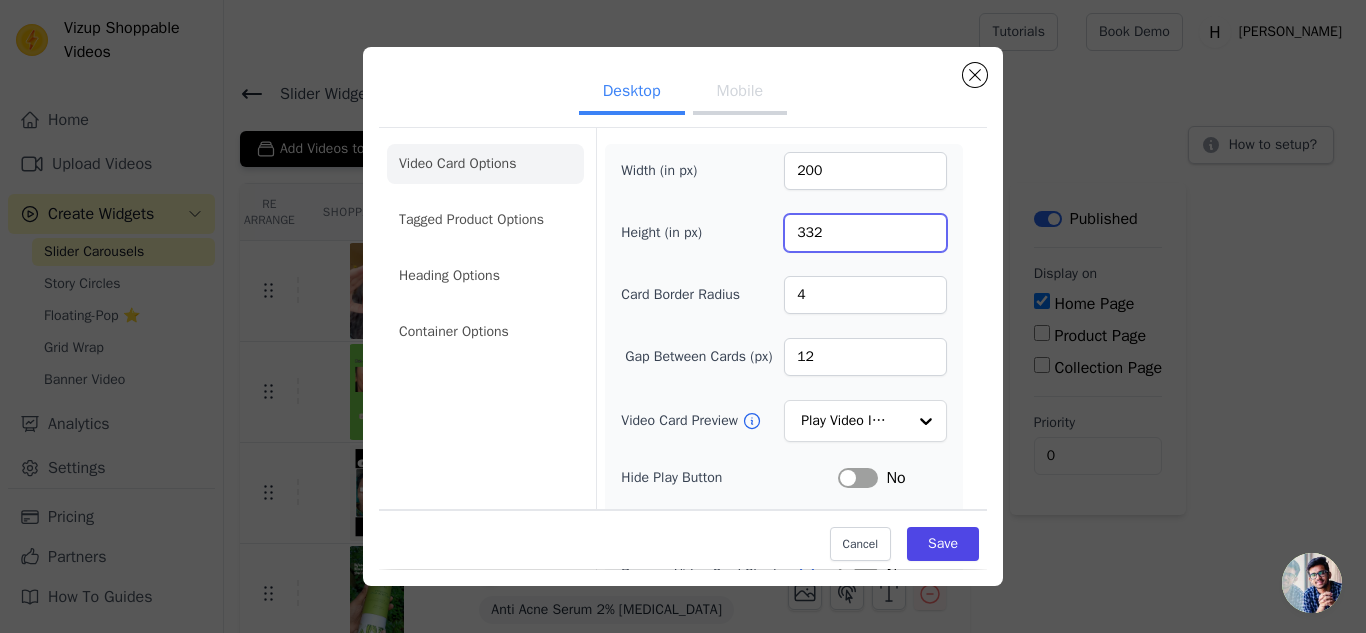 click on "332" at bounding box center [865, 233] 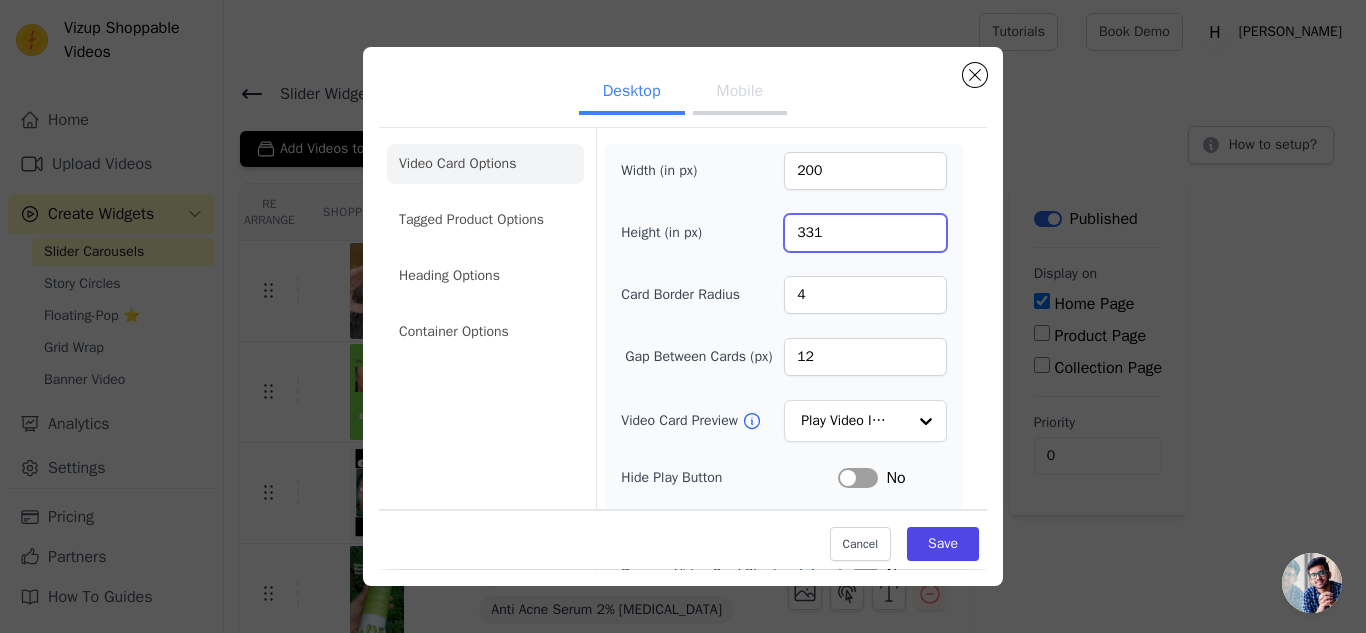 click on "331" at bounding box center [865, 233] 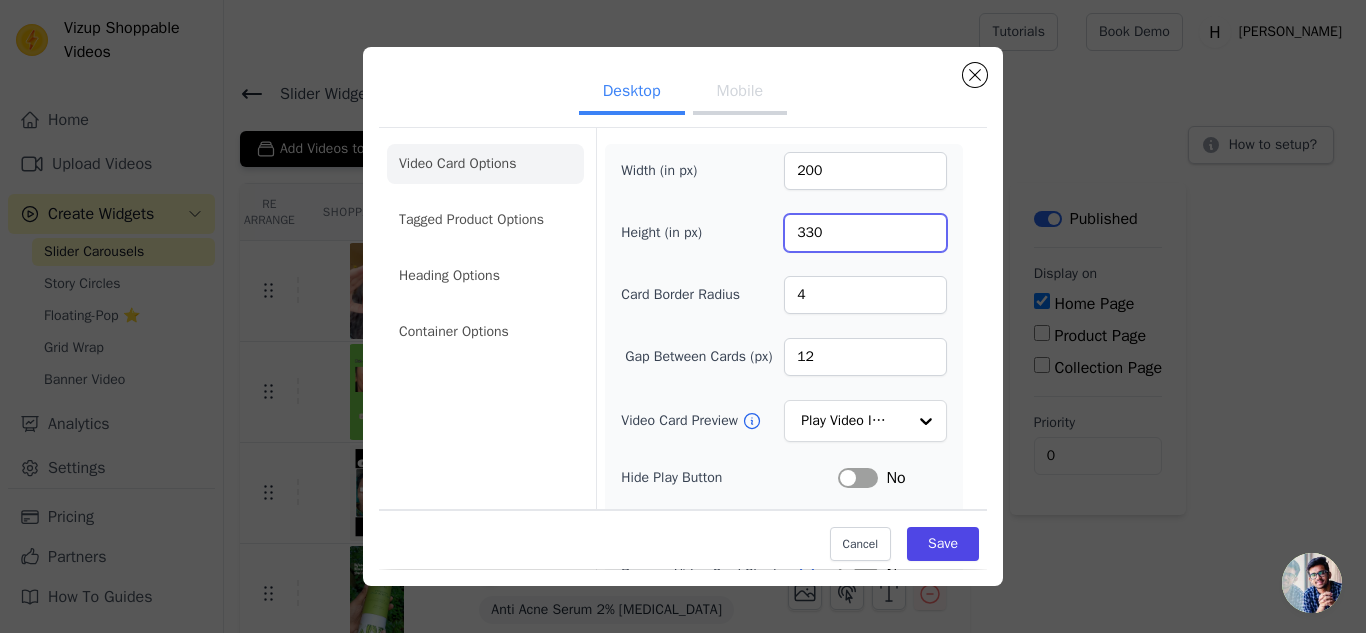 click on "330" at bounding box center (865, 233) 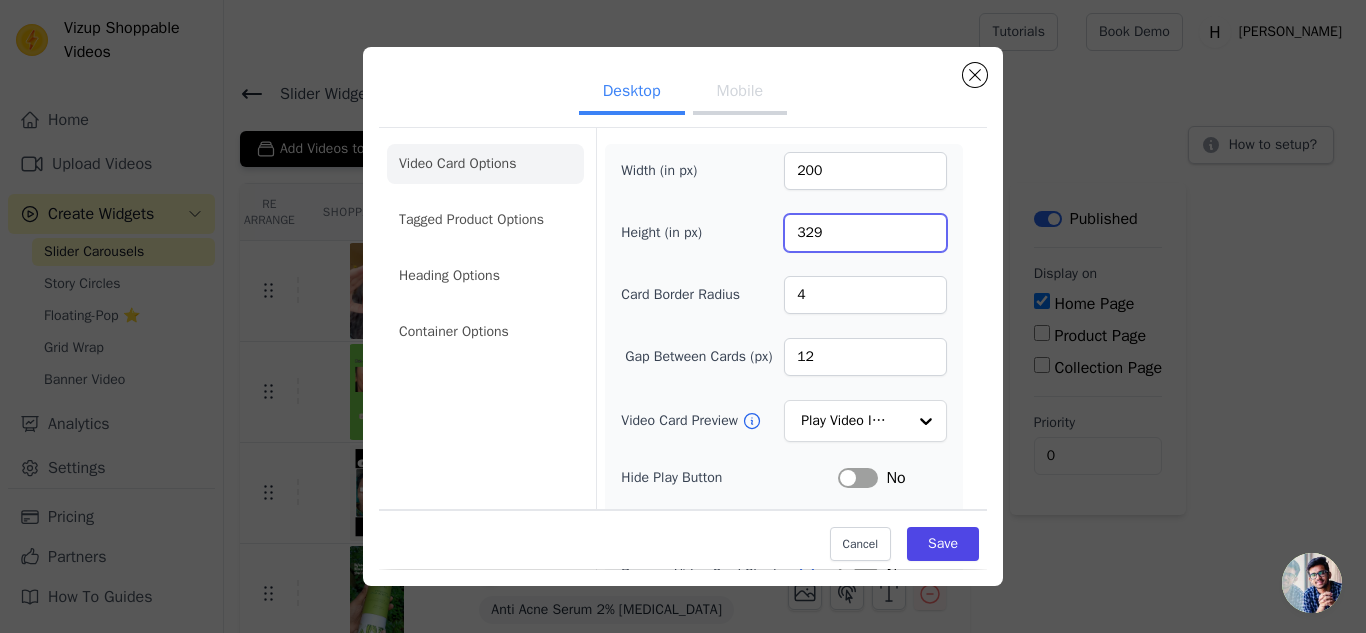 click on "329" at bounding box center (865, 233) 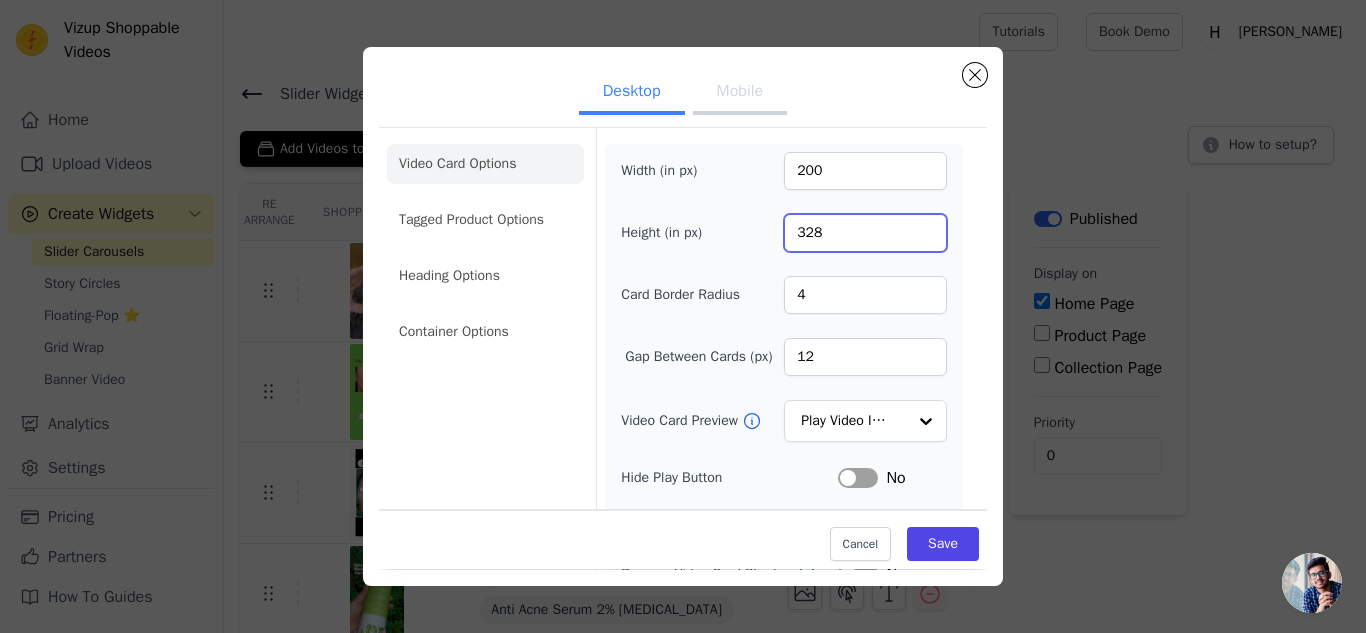 click on "328" at bounding box center [865, 233] 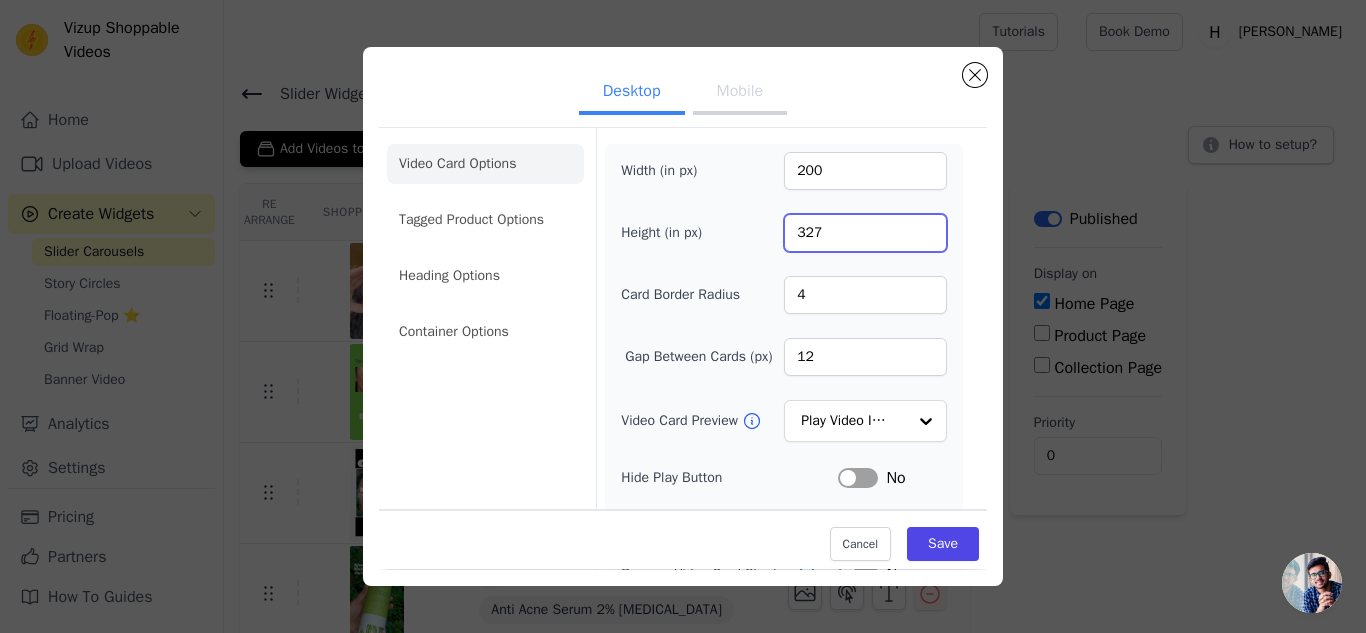 click on "327" at bounding box center (865, 233) 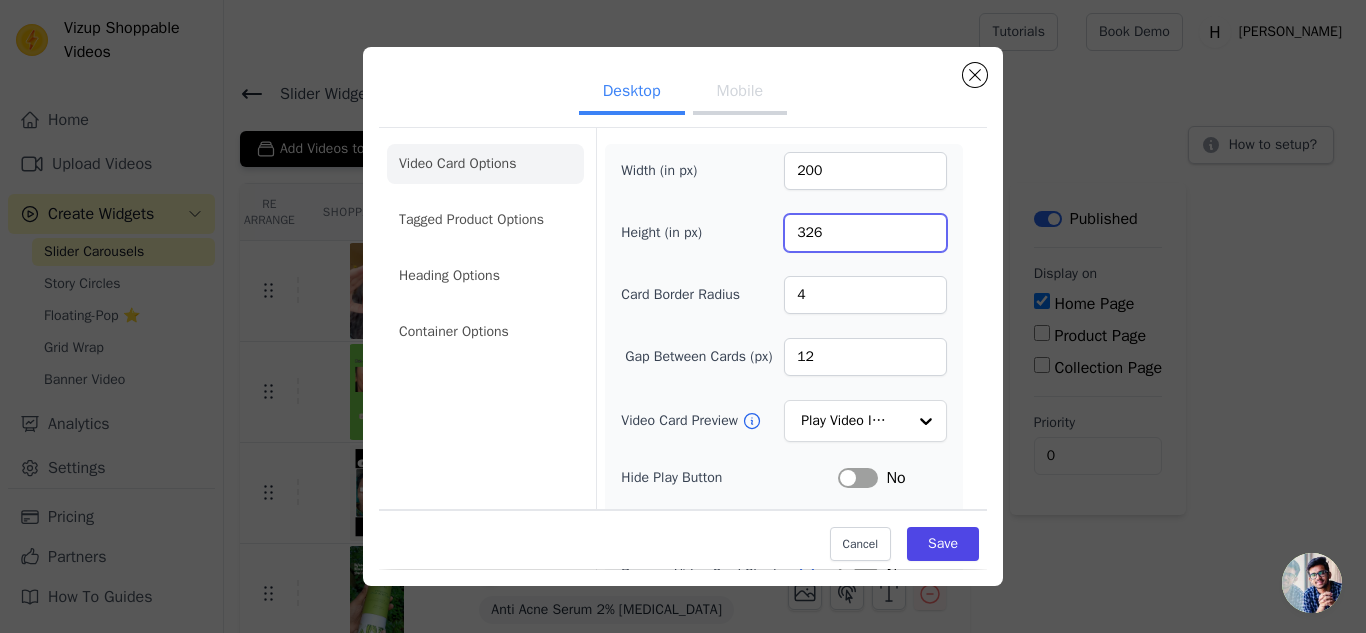 click on "326" at bounding box center [865, 233] 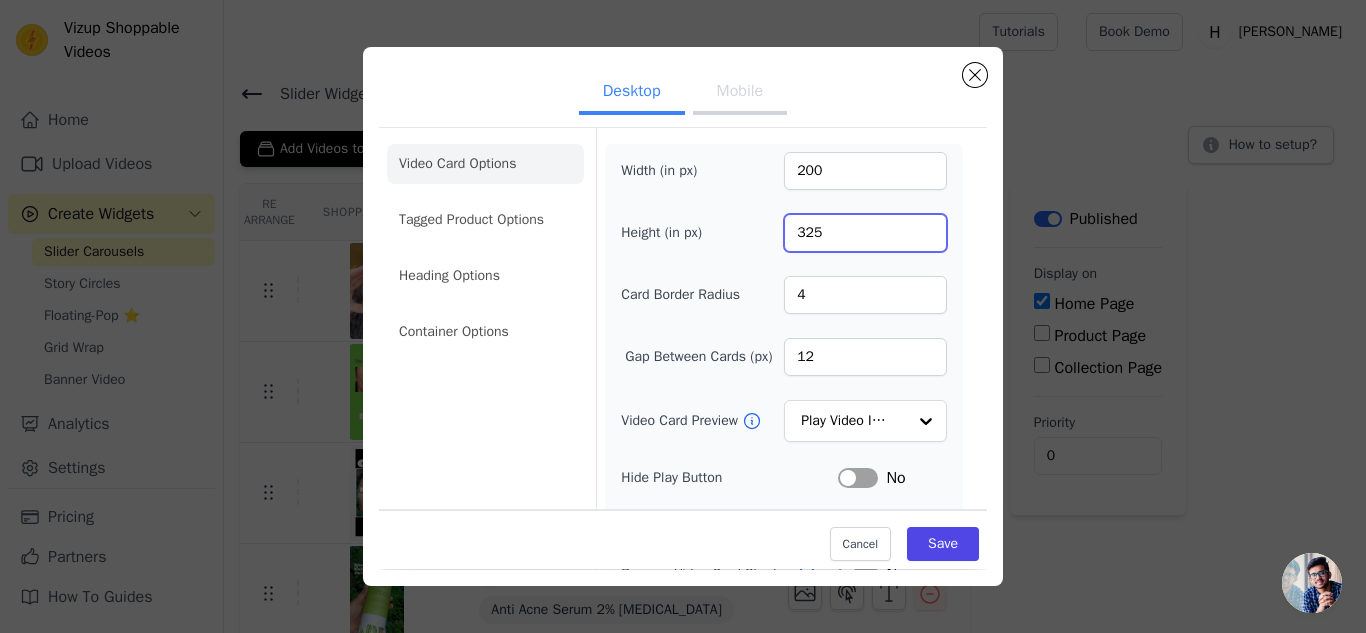 click on "325" at bounding box center (865, 233) 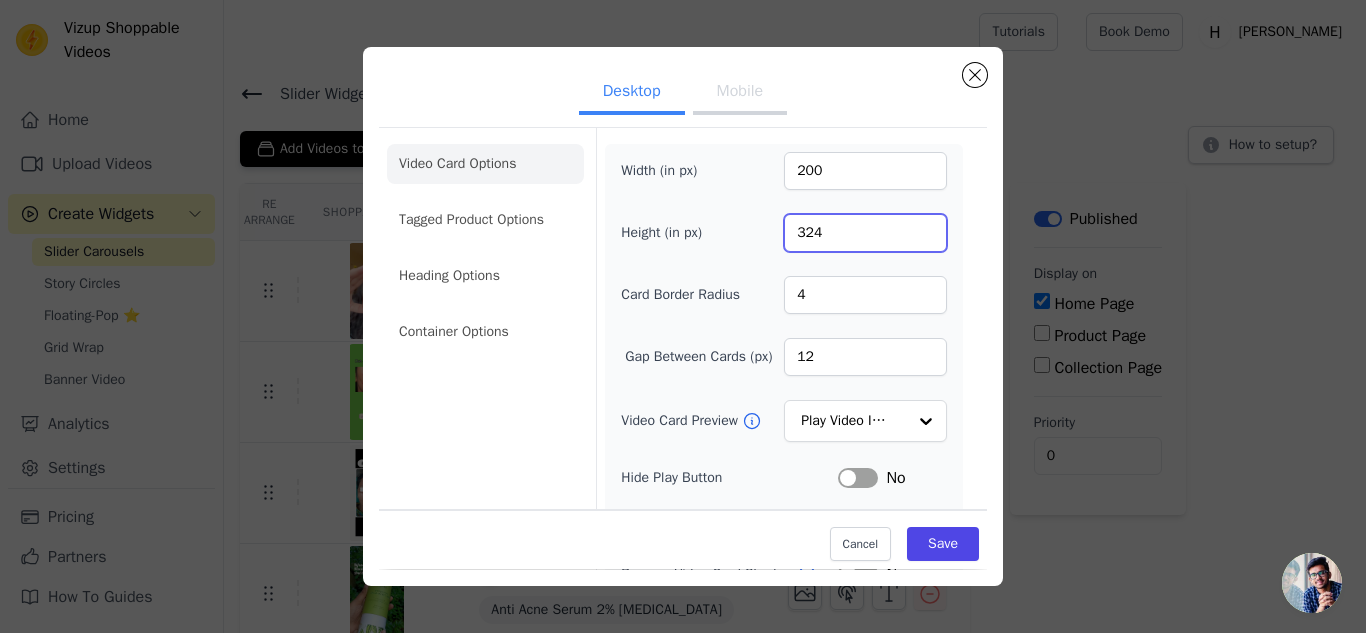 click on "324" at bounding box center (865, 233) 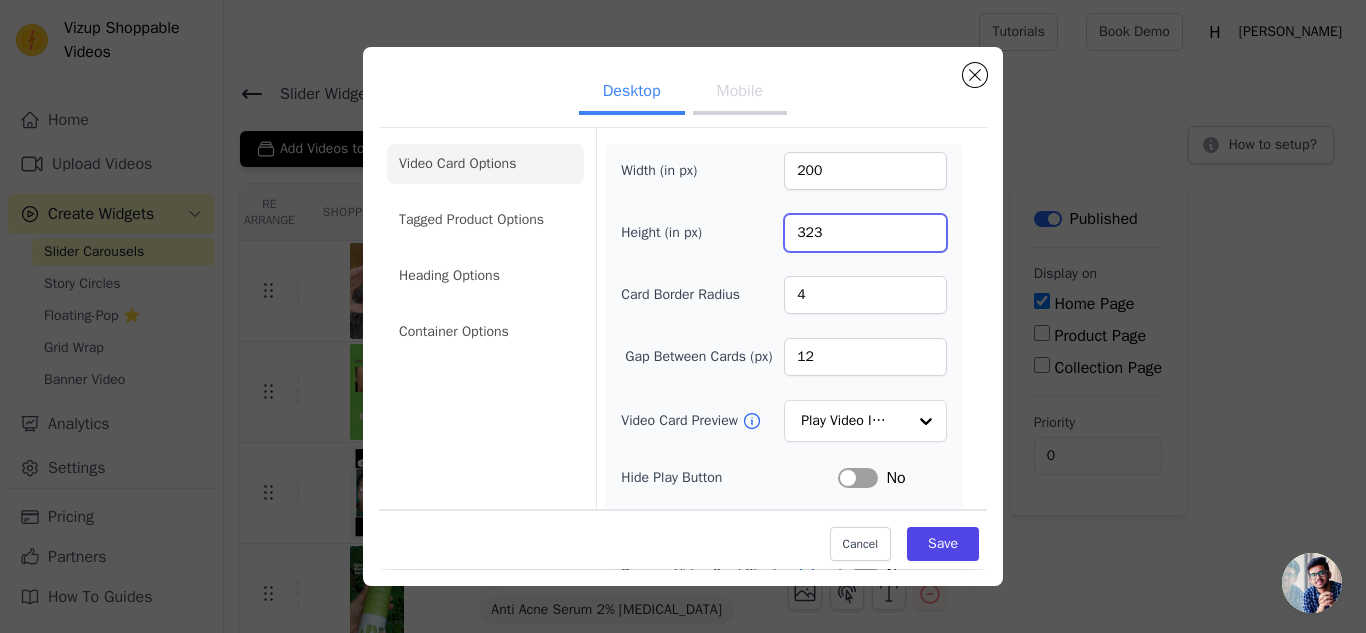 click on "323" at bounding box center [865, 233] 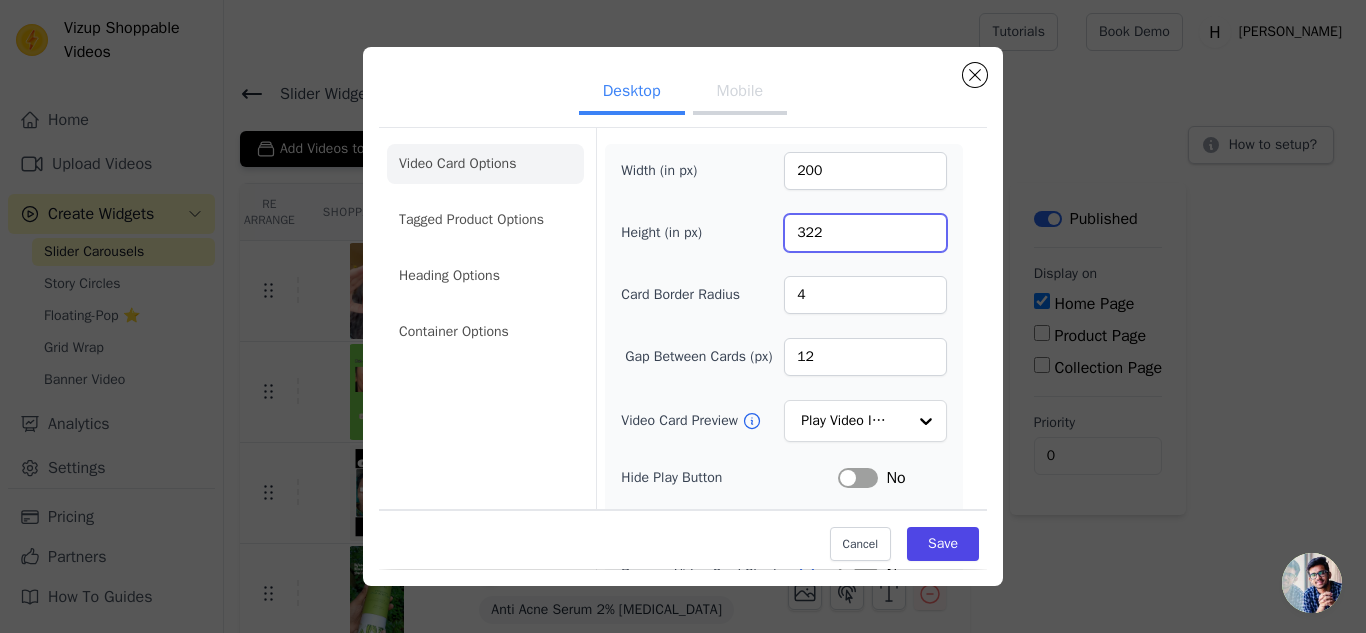click on "322" at bounding box center [865, 233] 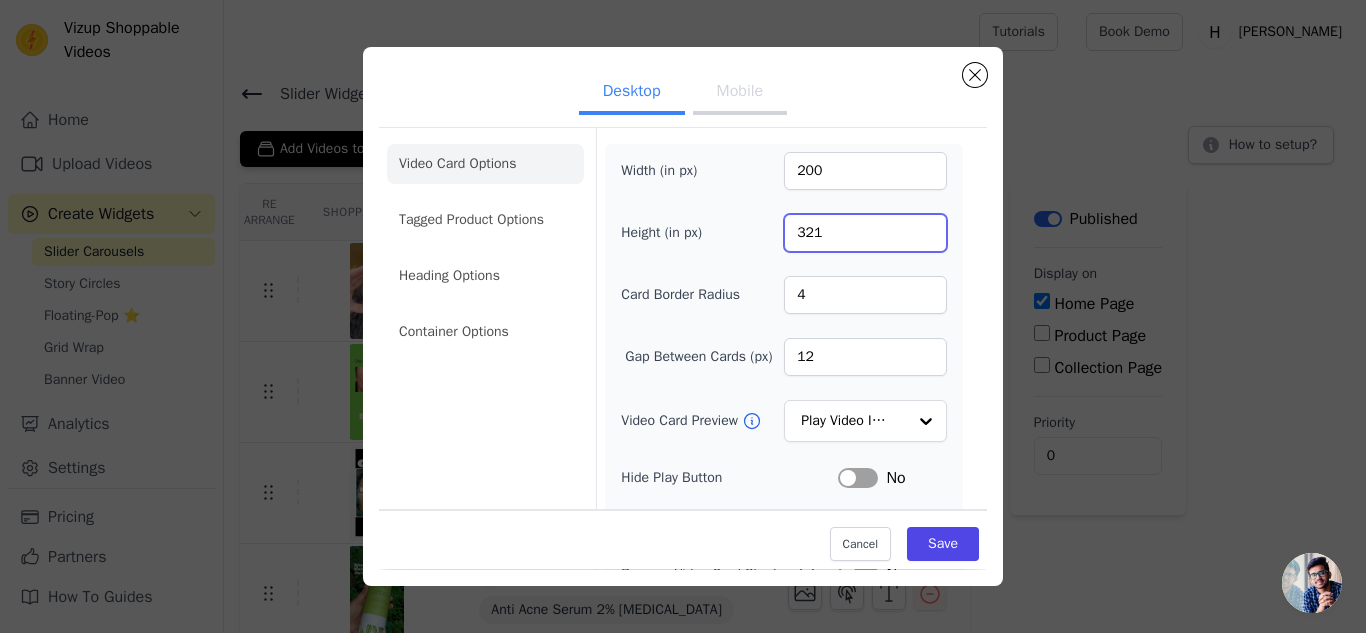 click on "321" at bounding box center [865, 233] 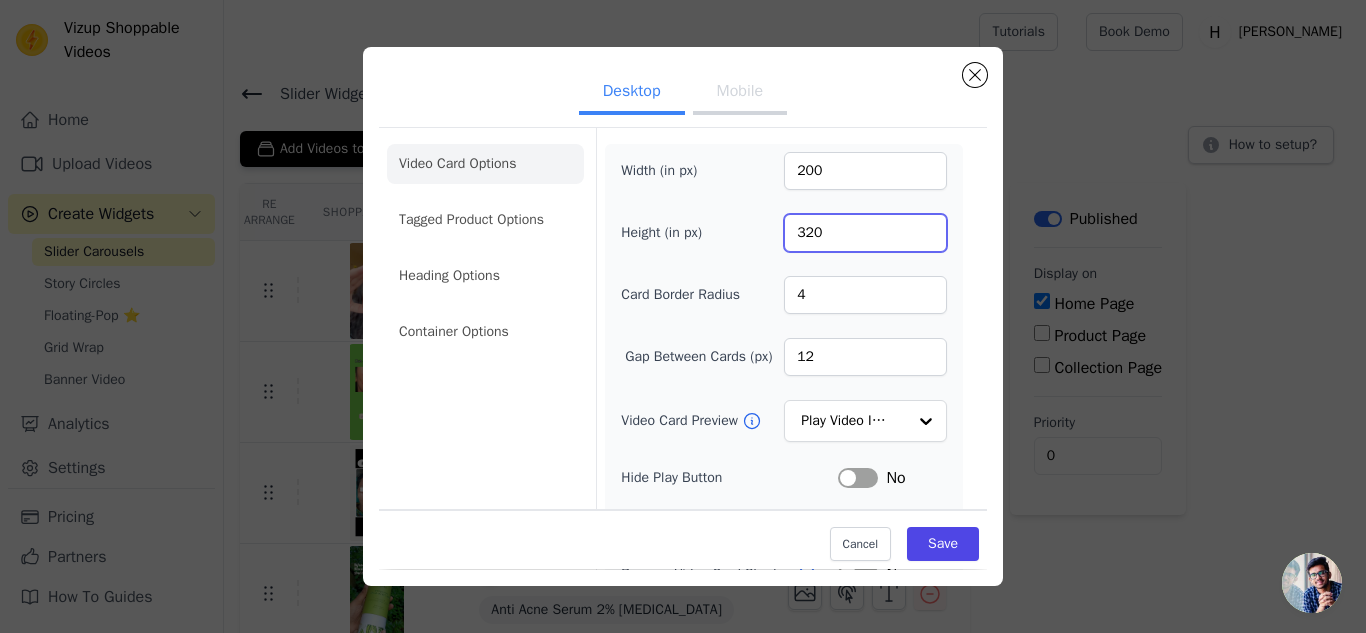 click on "320" at bounding box center [865, 233] 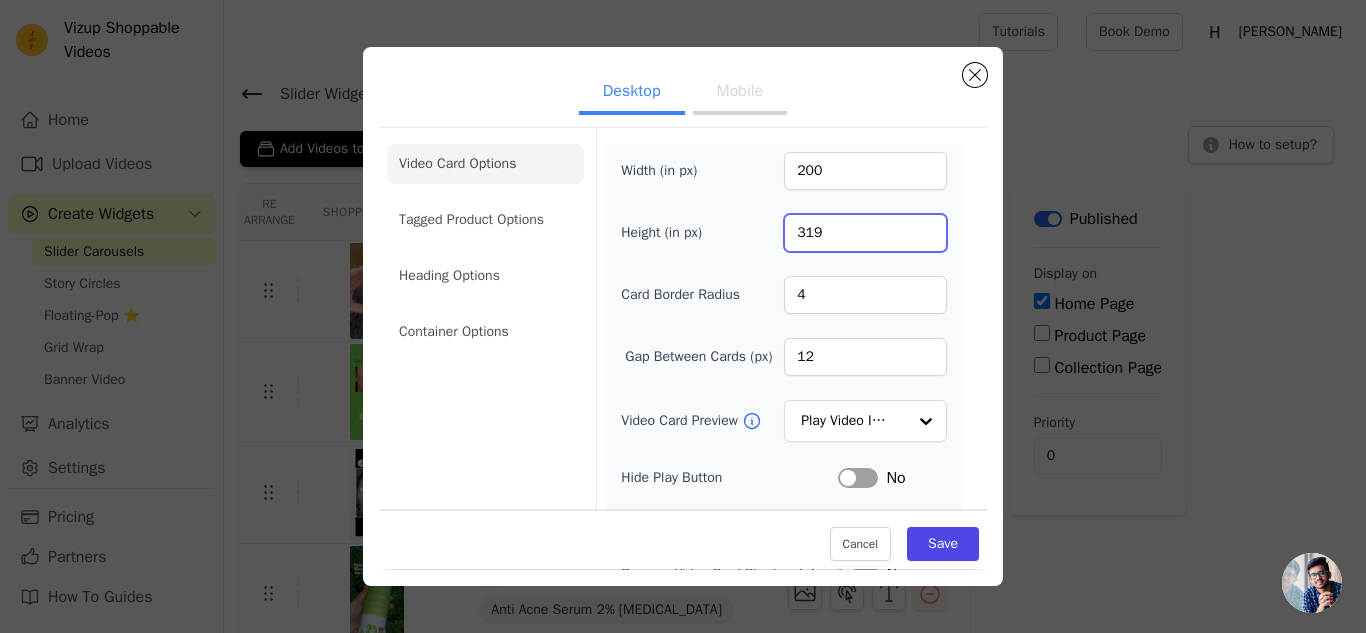 click on "319" at bounding box center [865, 233] 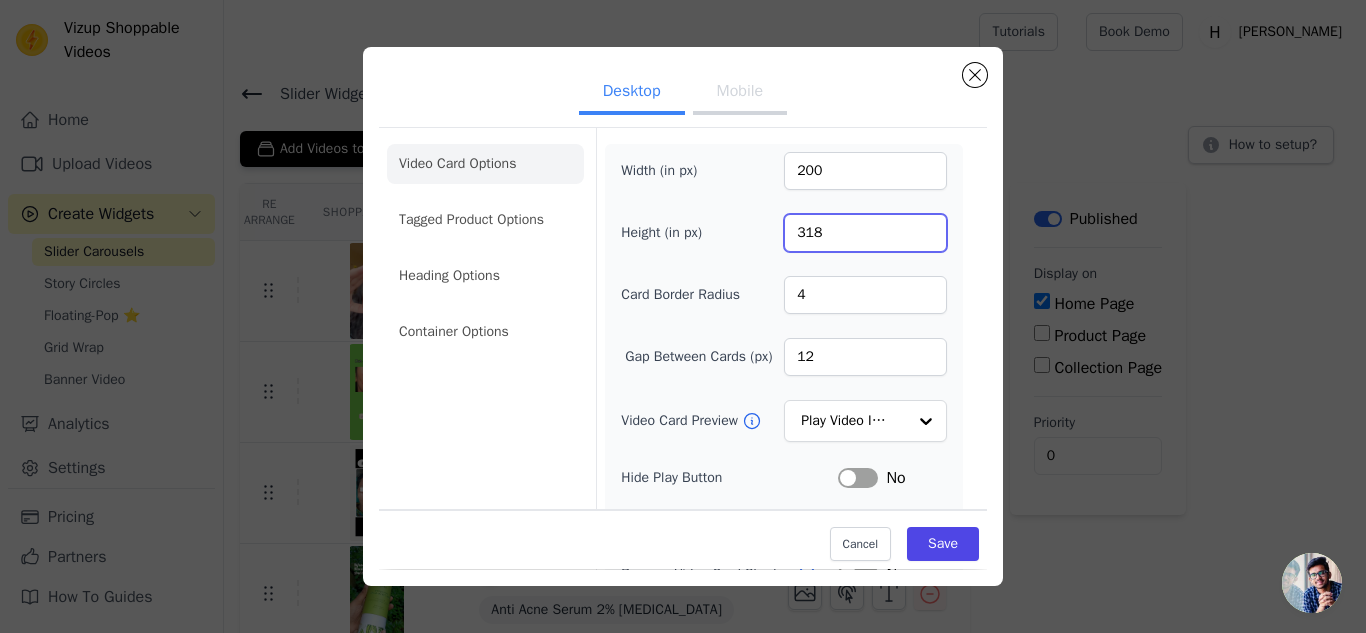 click on "318" at bounding box center (865, 233) 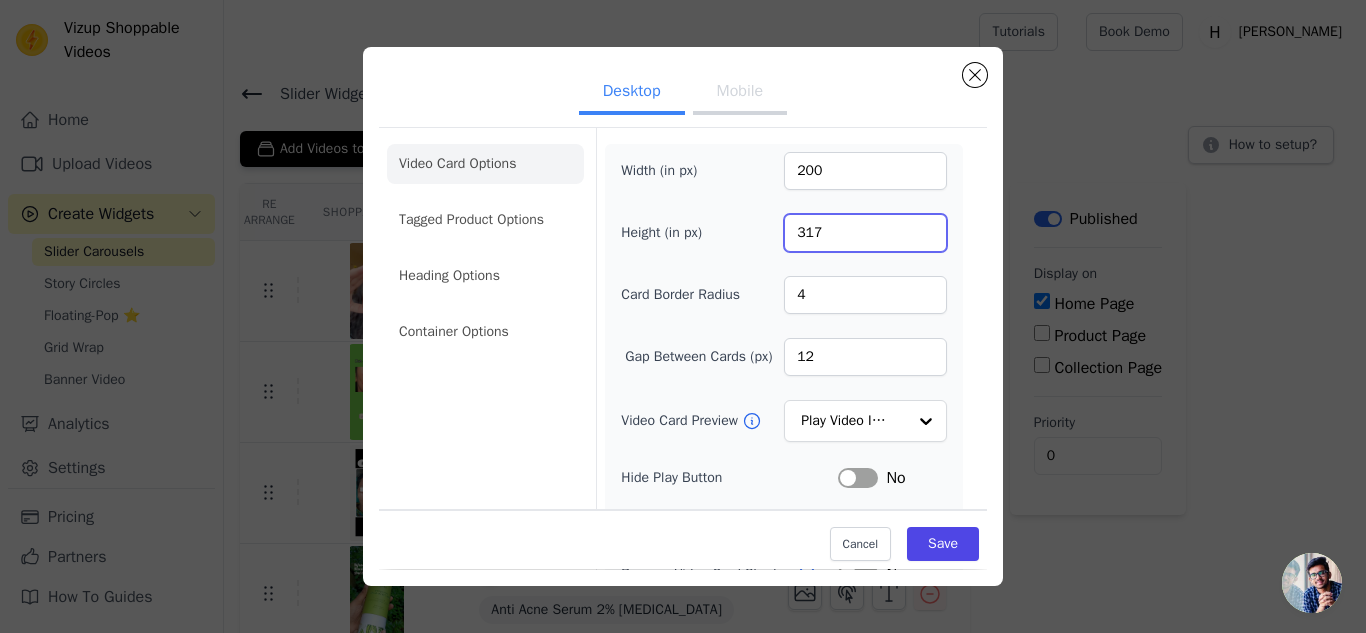click on "317" at bounding box center [865, 233] 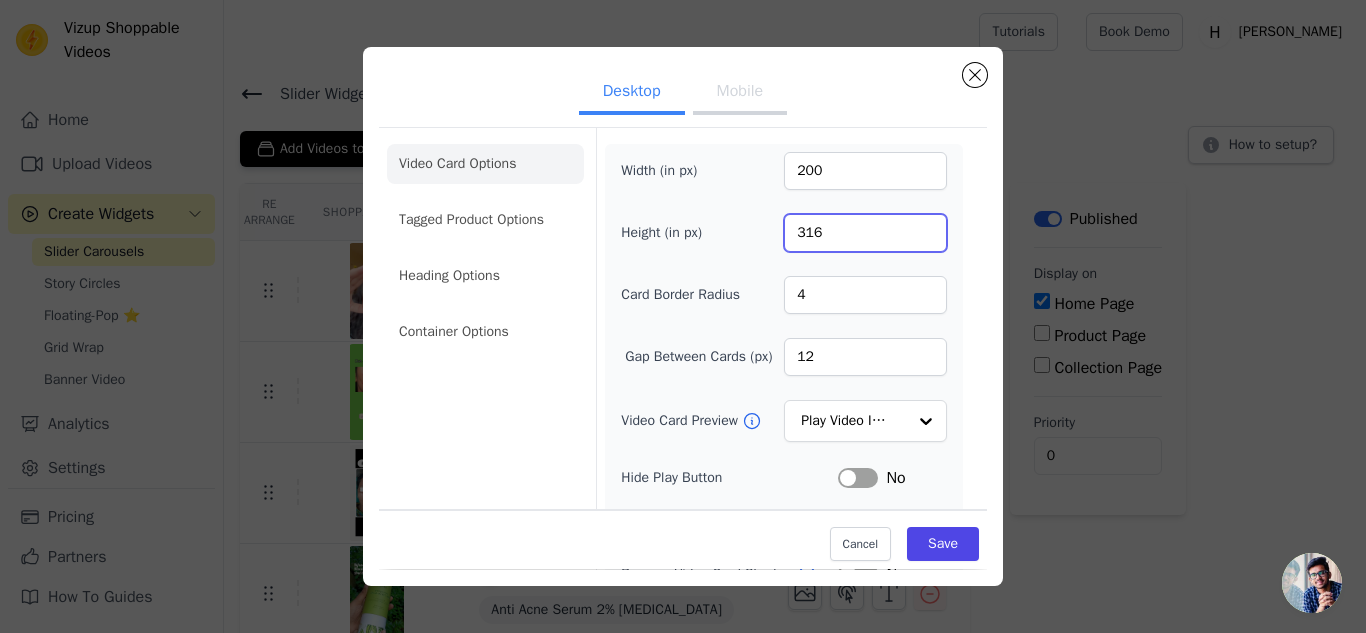 click on "316" at bounding box center (865, 233) 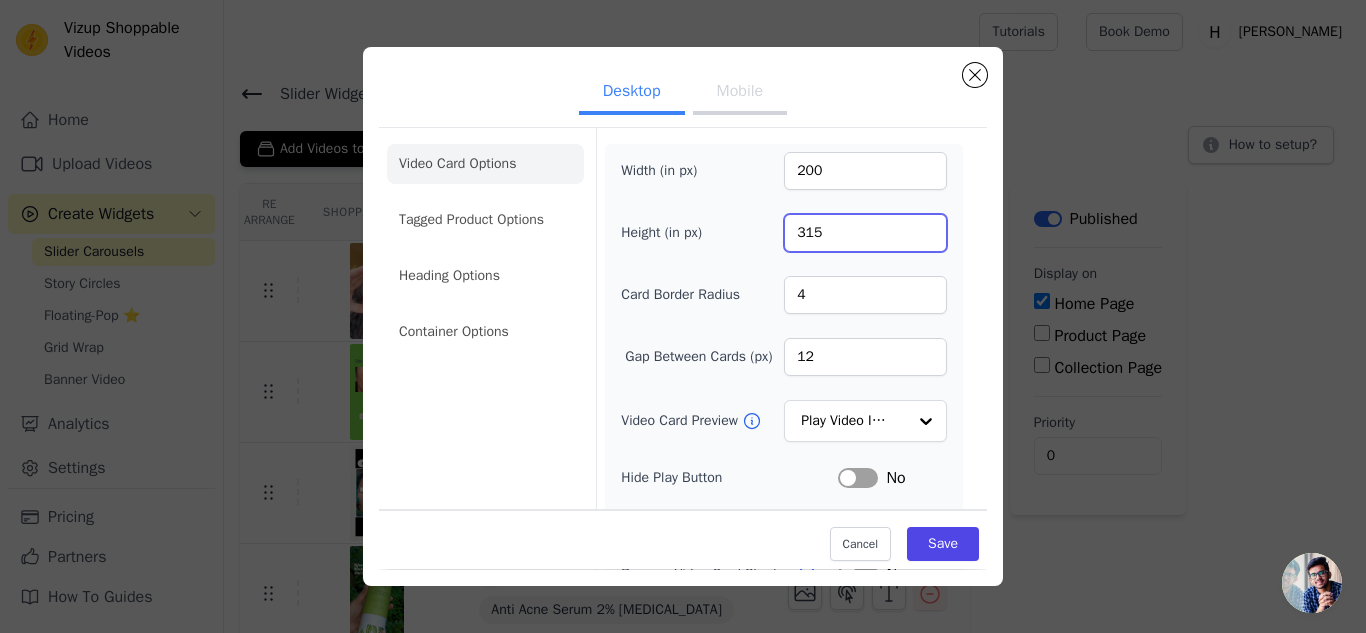 click on "315" at bounding box center (865, 233) 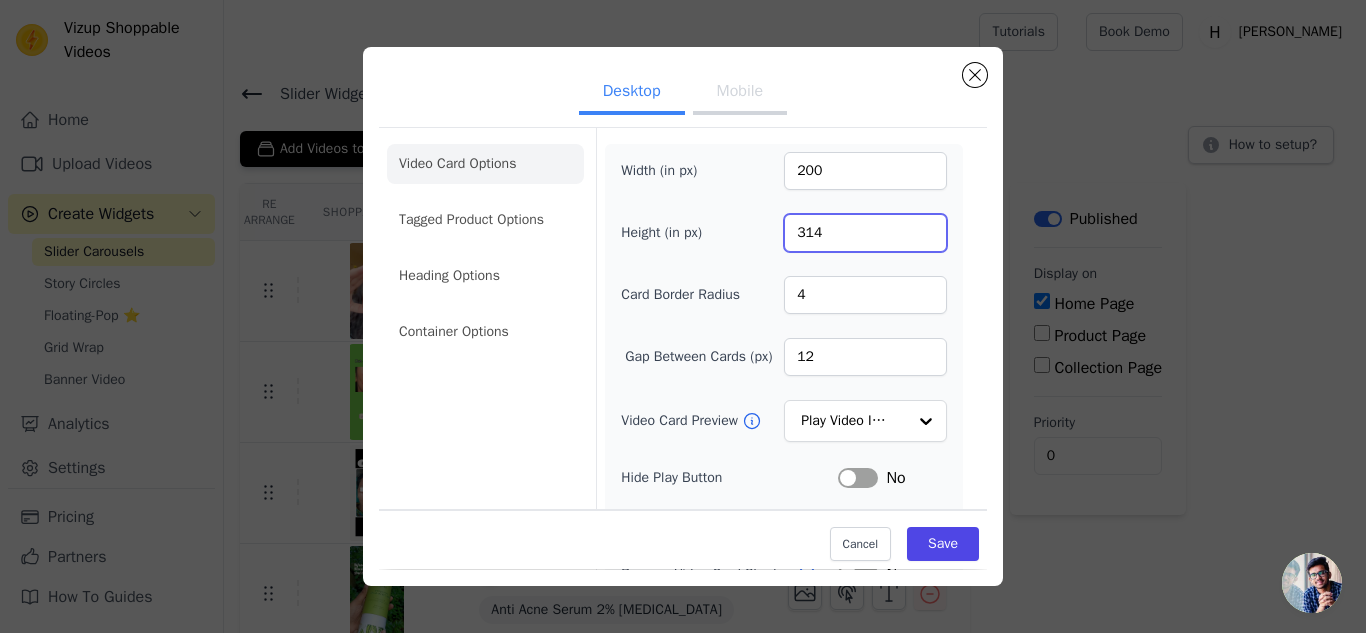 click on "314" at bounding box center (865, 233) 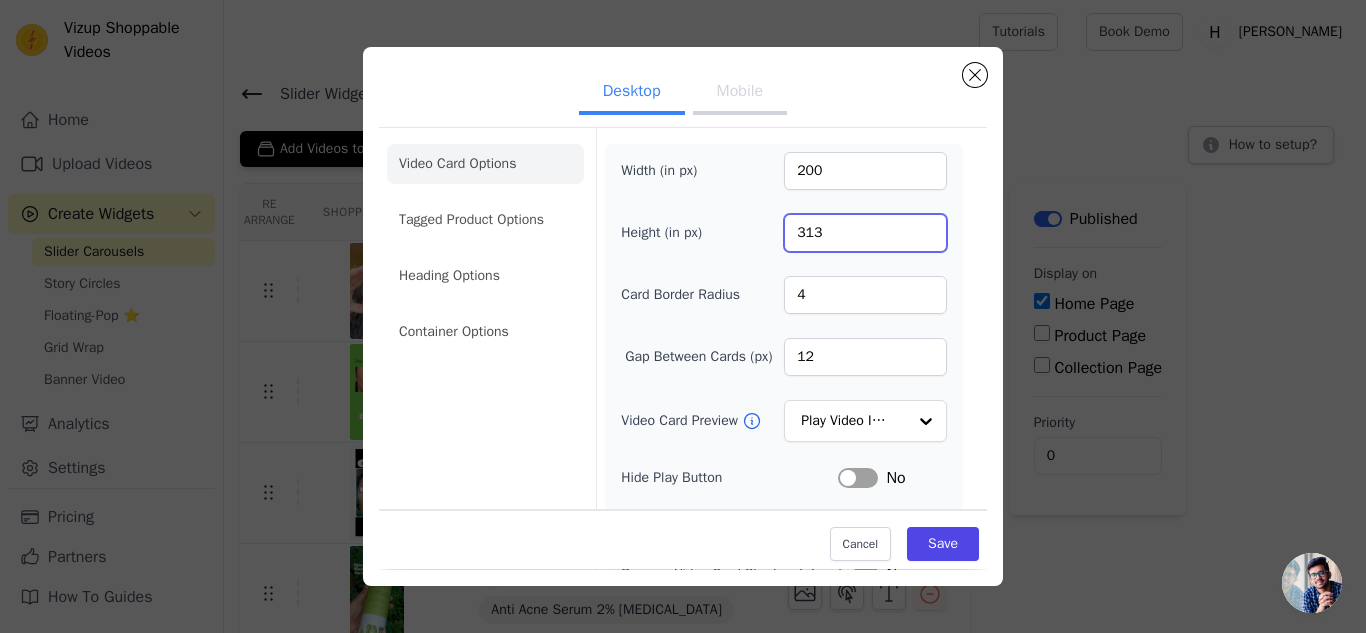 click on "313" at bounding box center (865, 233) 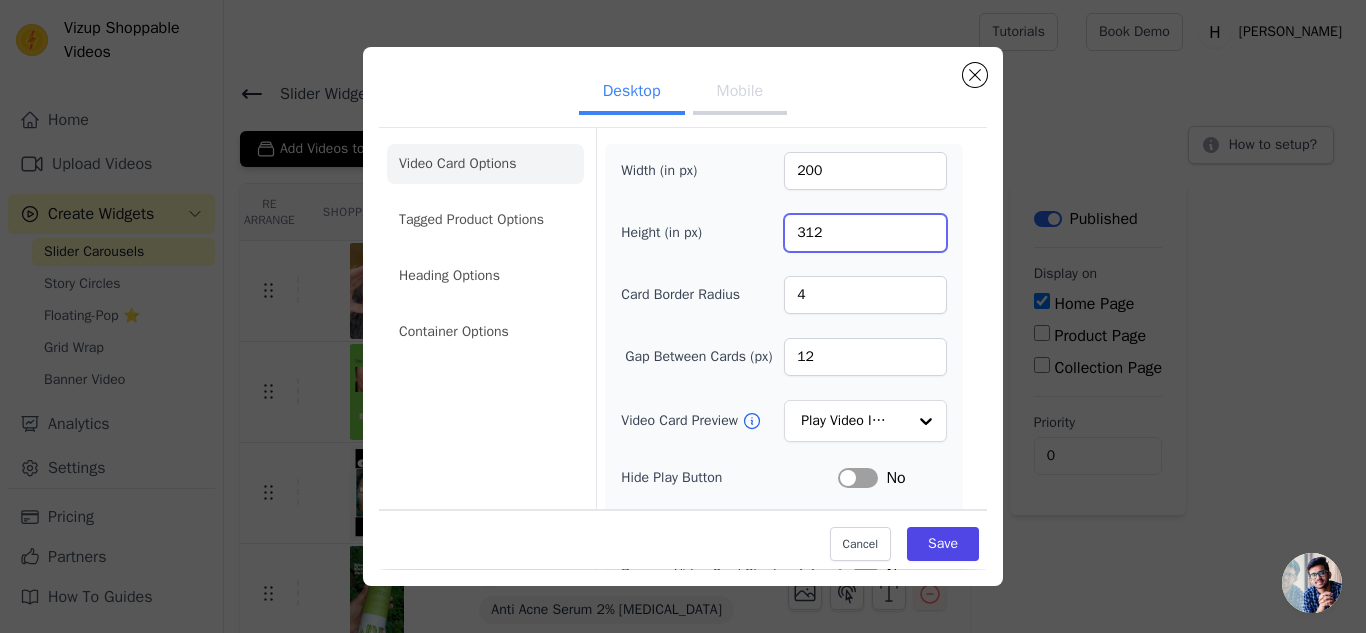 click on "312" at bounding box center [865, 233] 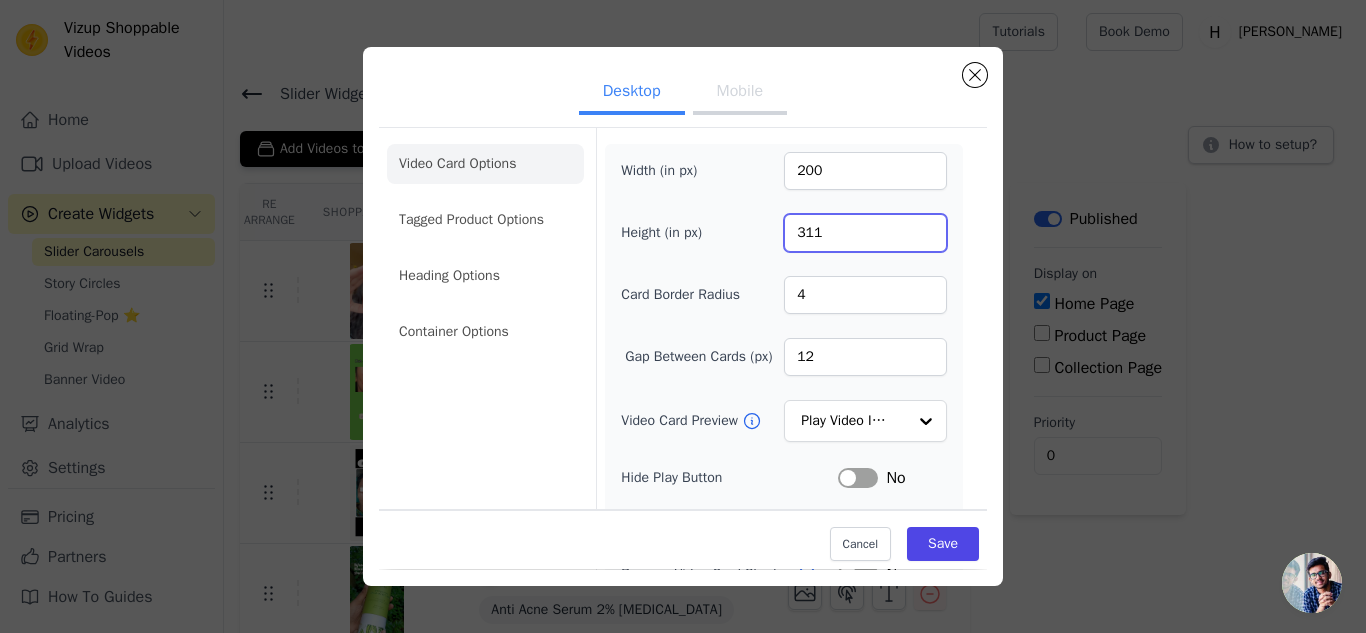 click on "311" at bounding box center [865, 233] 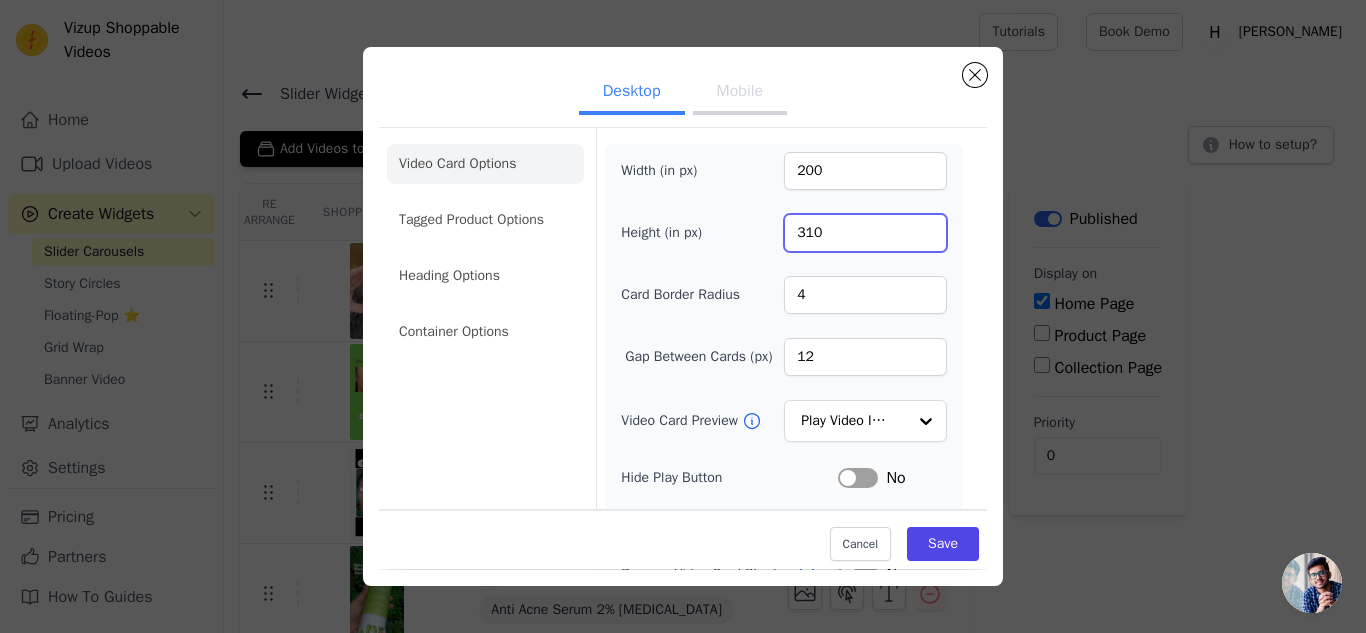click on "310" at bounding box center (865, 233) 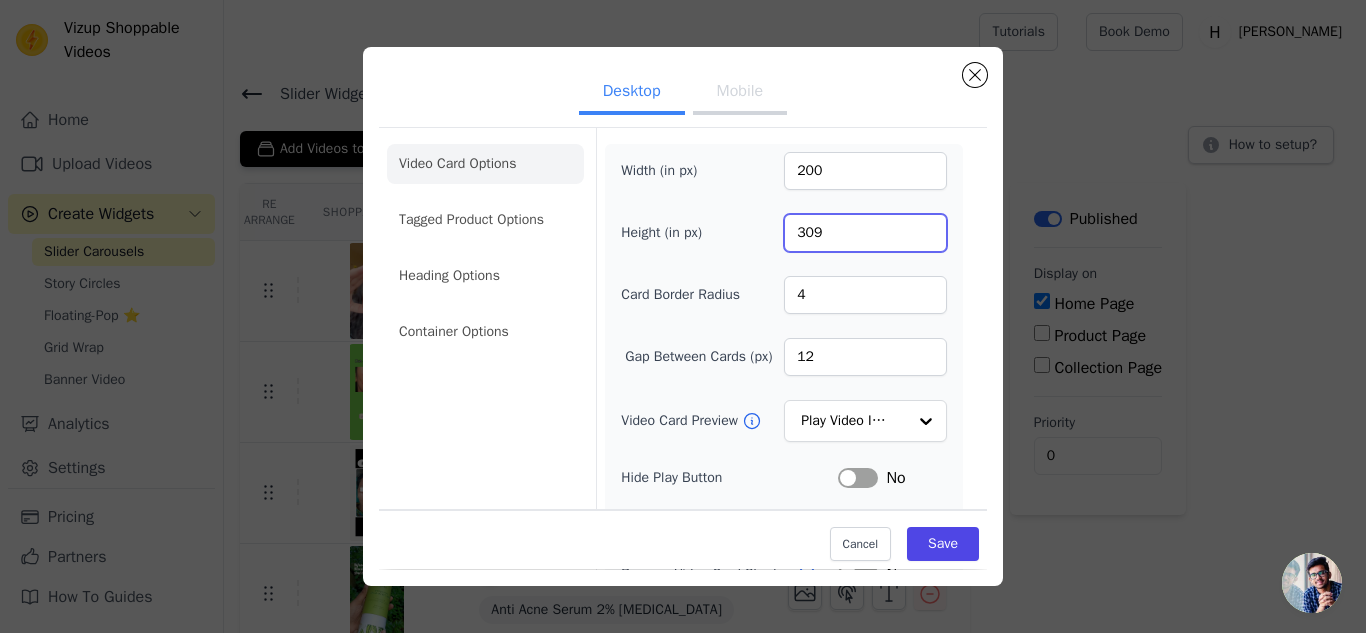click on "309" at bounding box center (865, 233) 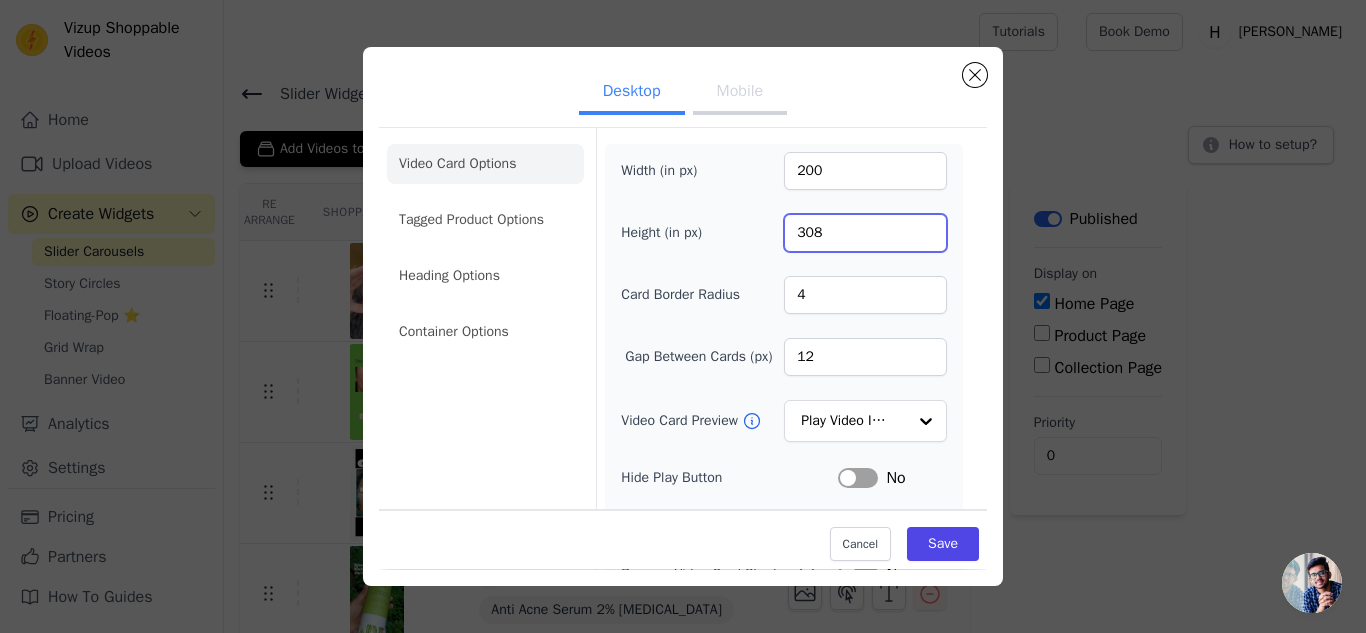 click on "308" at bounding box center [865, 233] 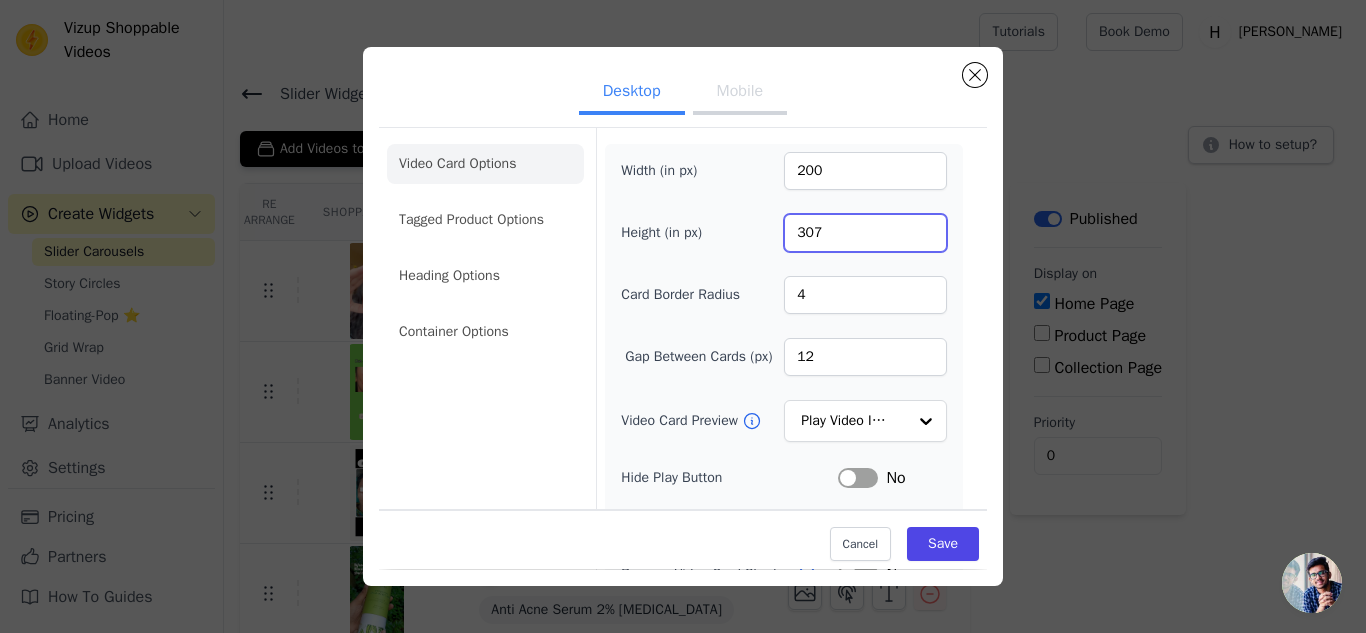 click on "307" at bounding box center (865, 233) 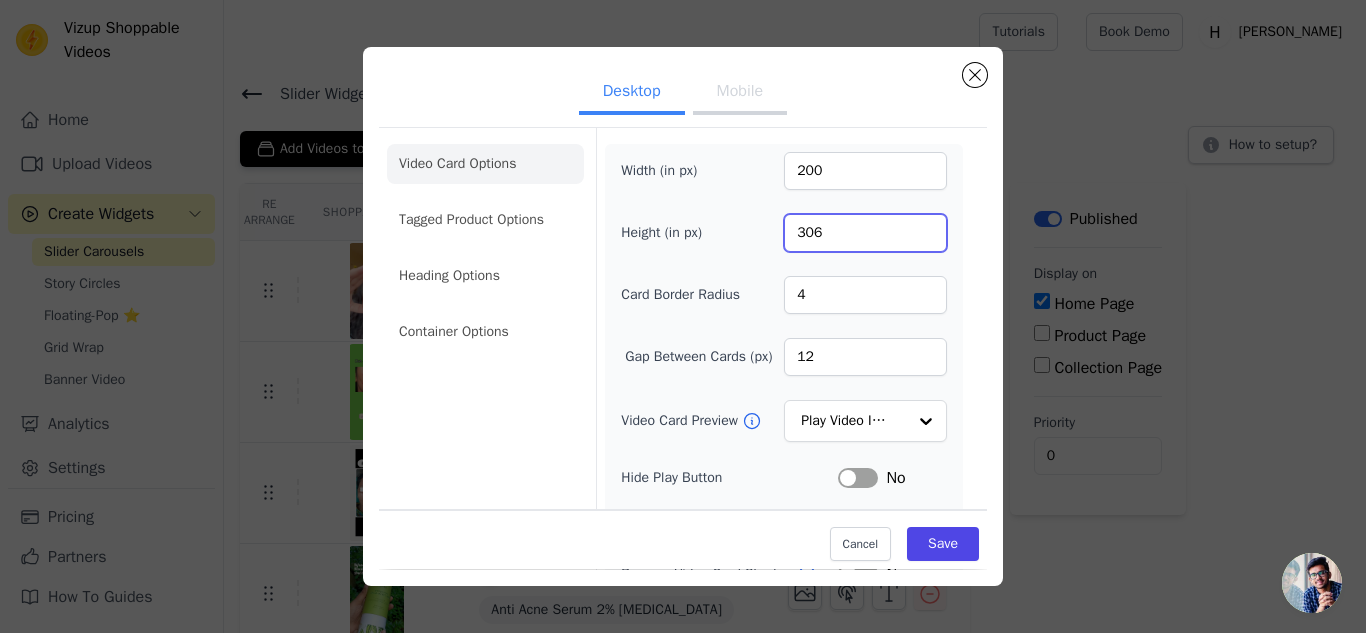 click on "306" at bounding box center (865, 233) 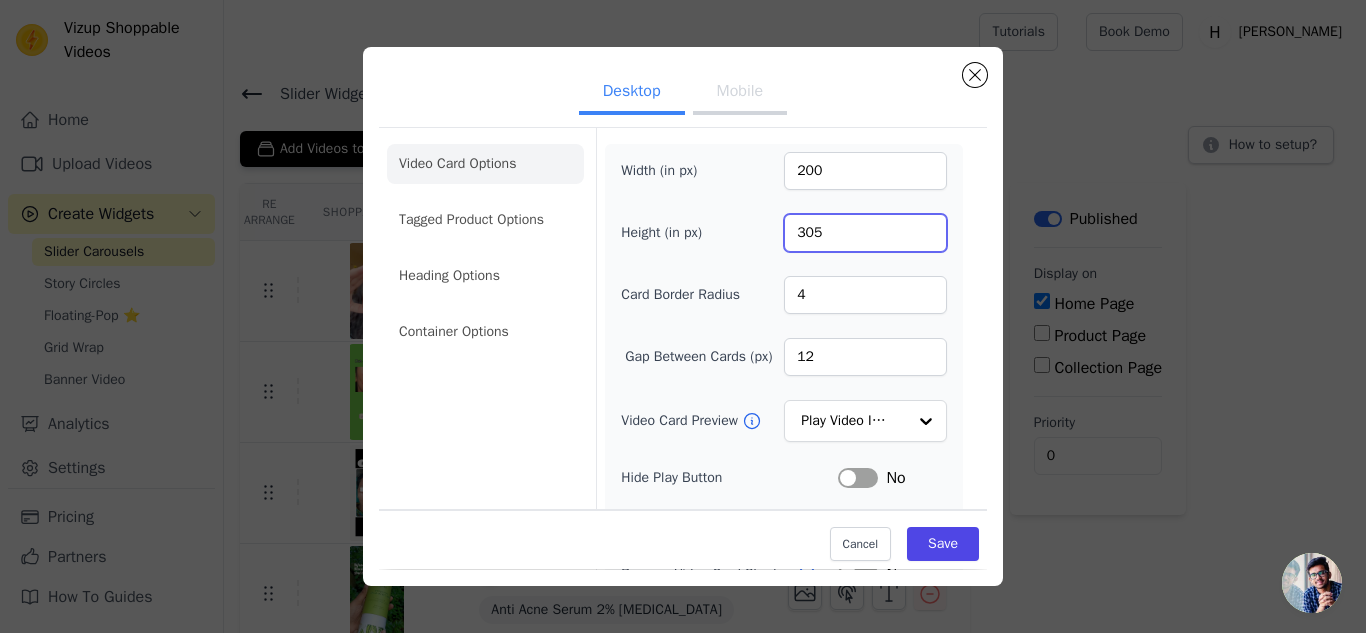 click on "305" at bounding box center (865, 233) 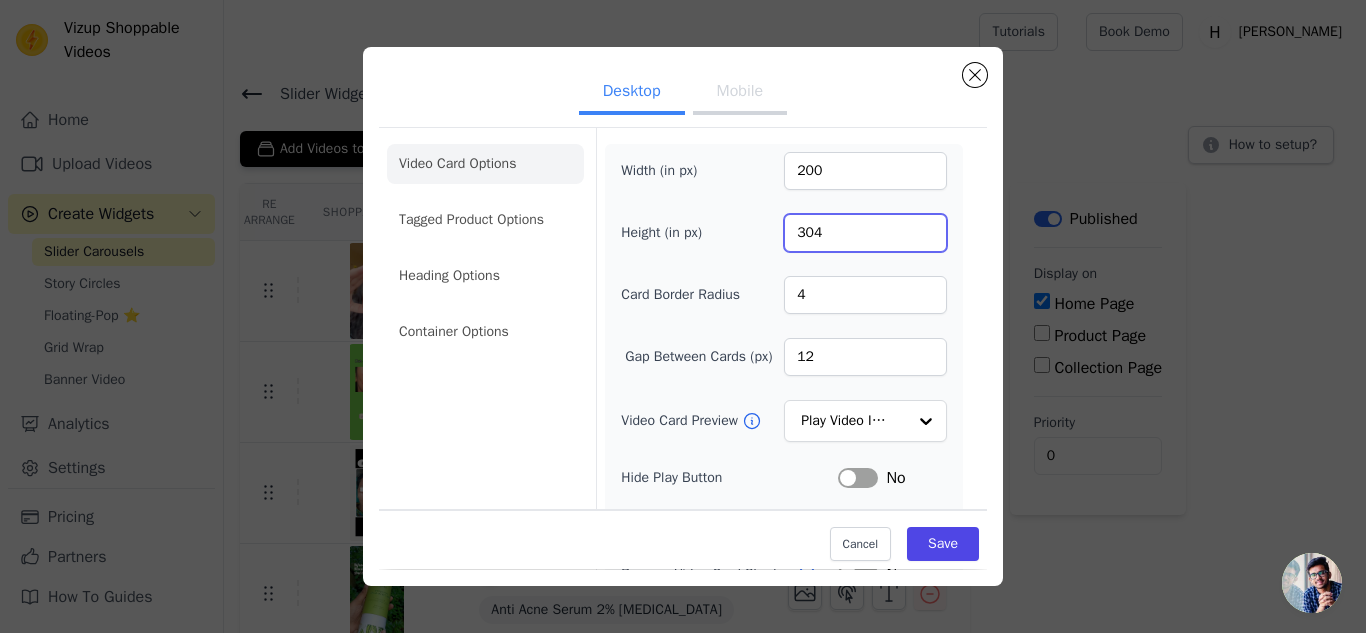 click on "304" at bounding box center (865, 233) 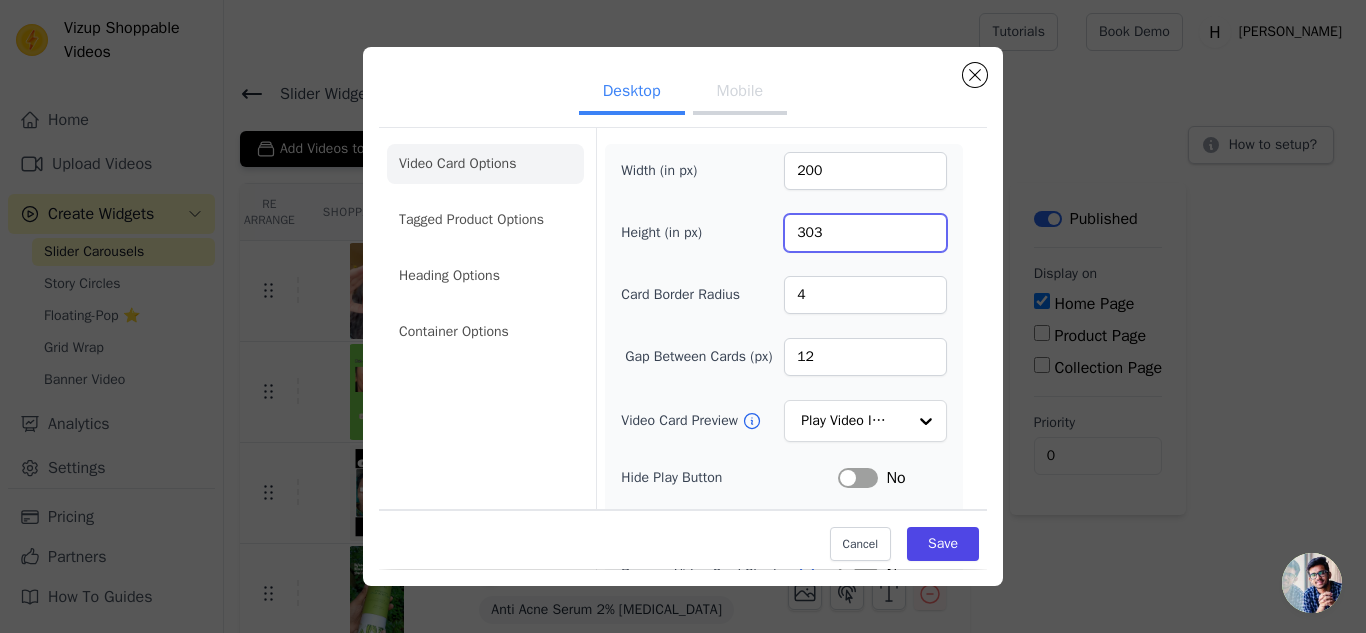 click on "303" at bounding box center (865, 233) 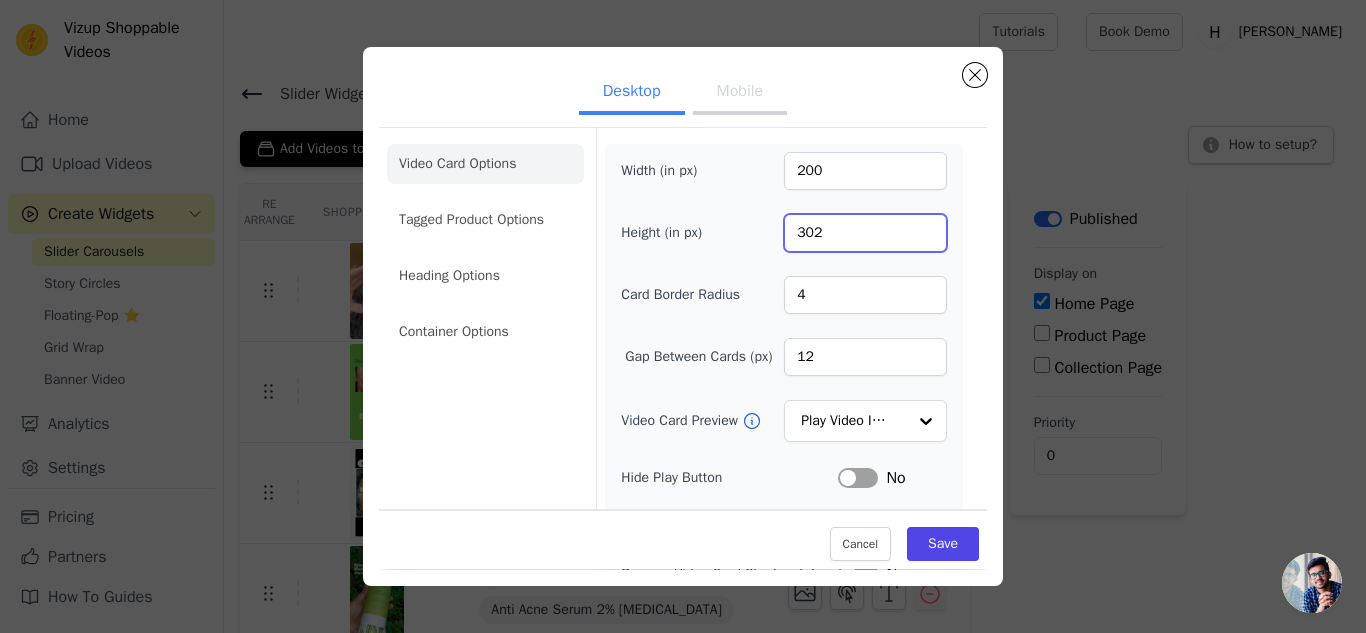 click on "302" at bounding box center [865, 233] 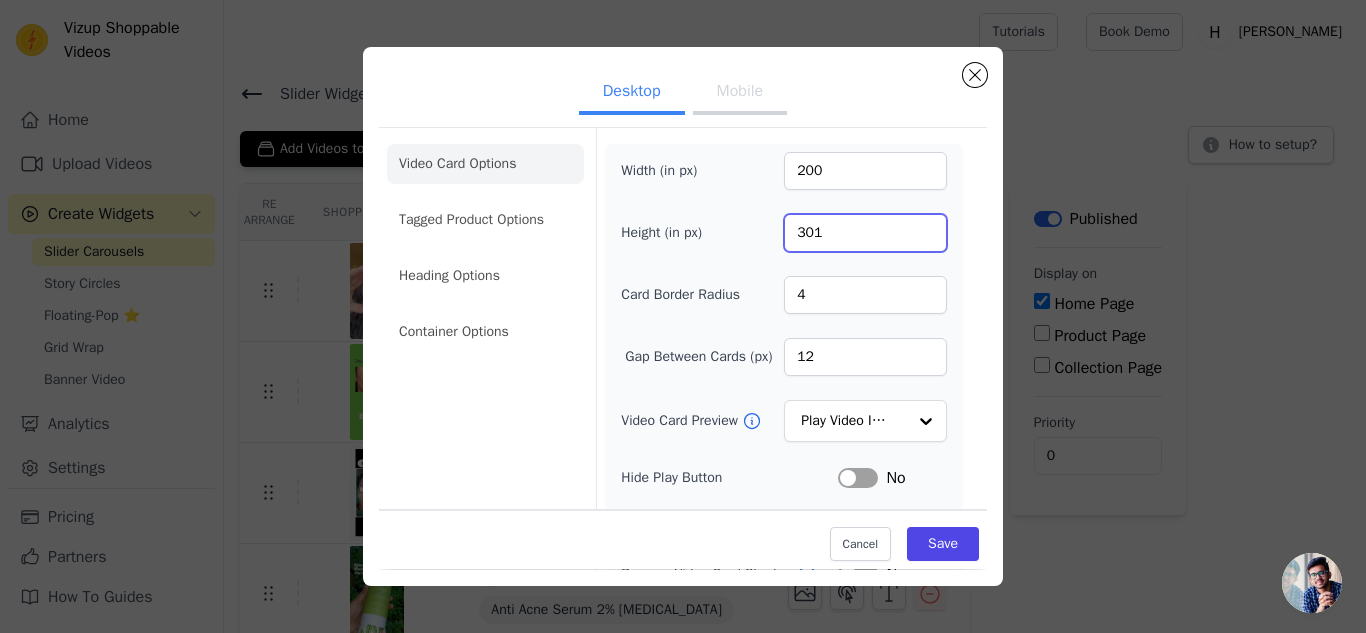 click on "301" at bounding box center [865, 233] 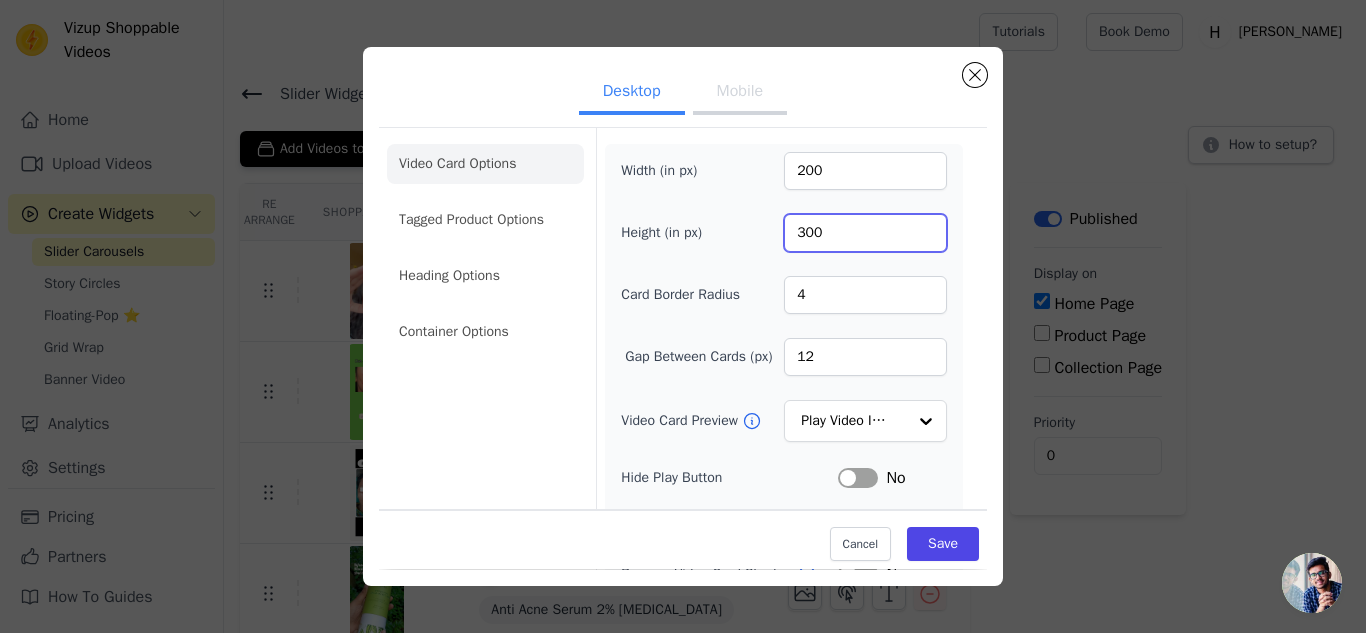 type on "300" 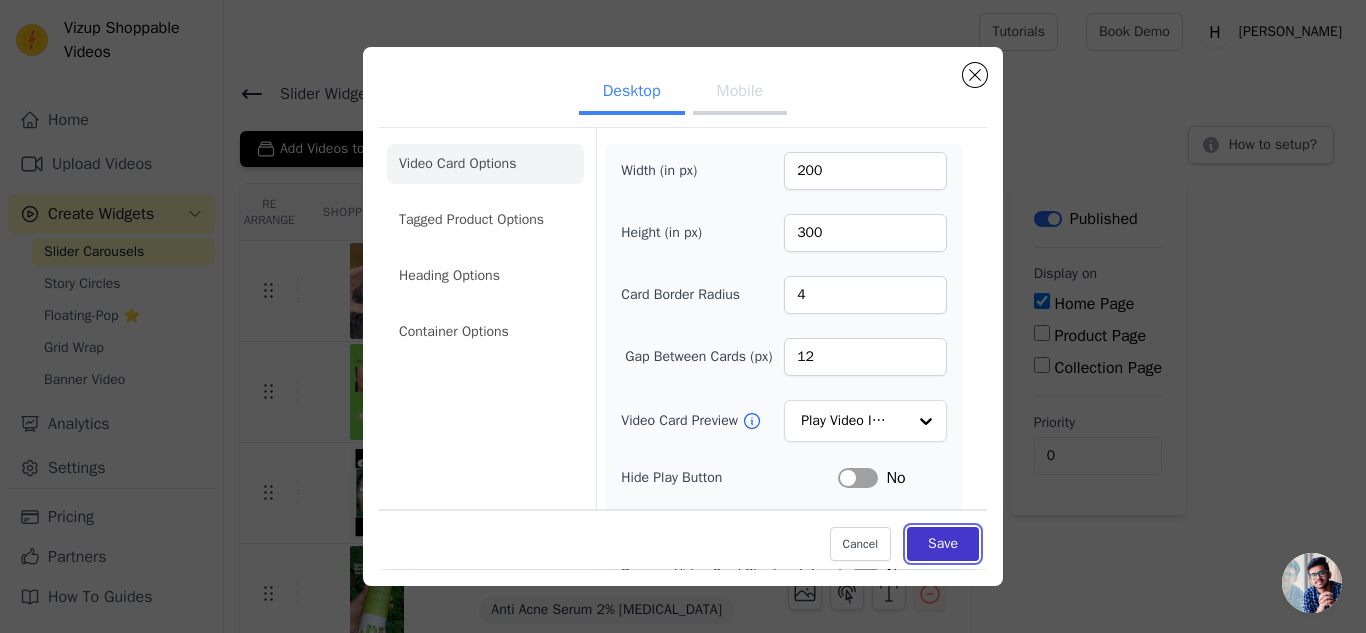 click on "Save" at bounding box center (943, 545) 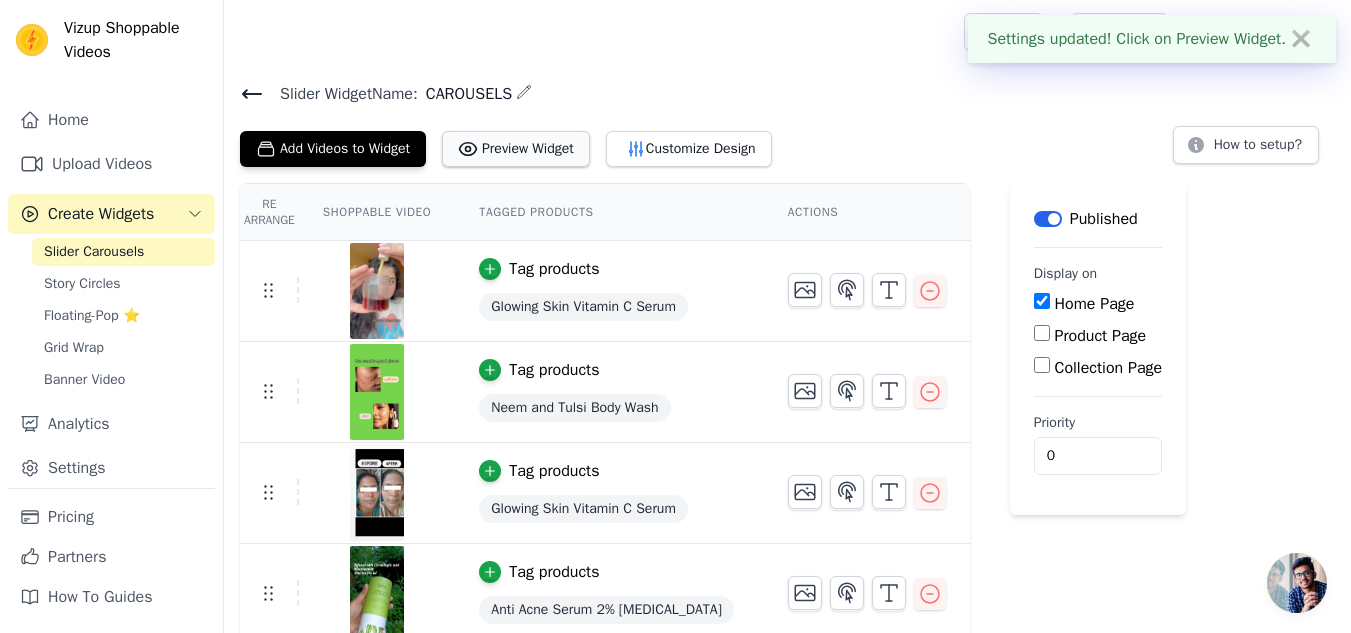 click on "Preview Widget" at bounding box center [516, 149] 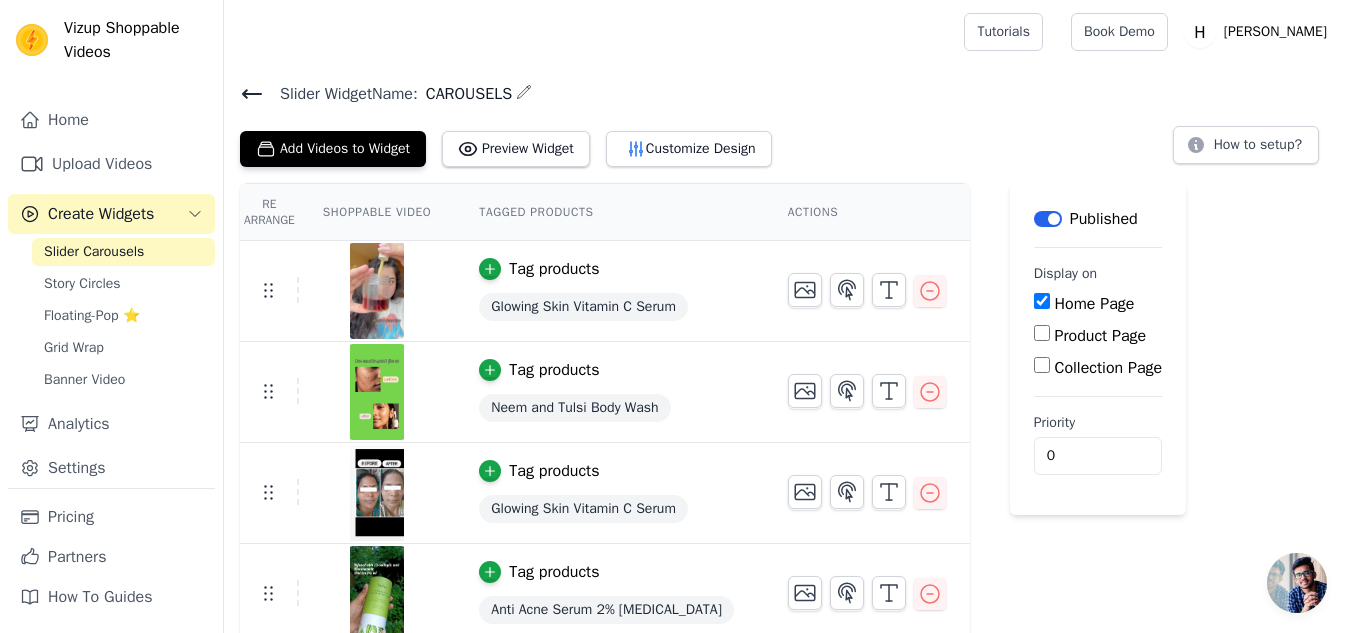 click on "Product Page" at bounding box center (1042, 333) 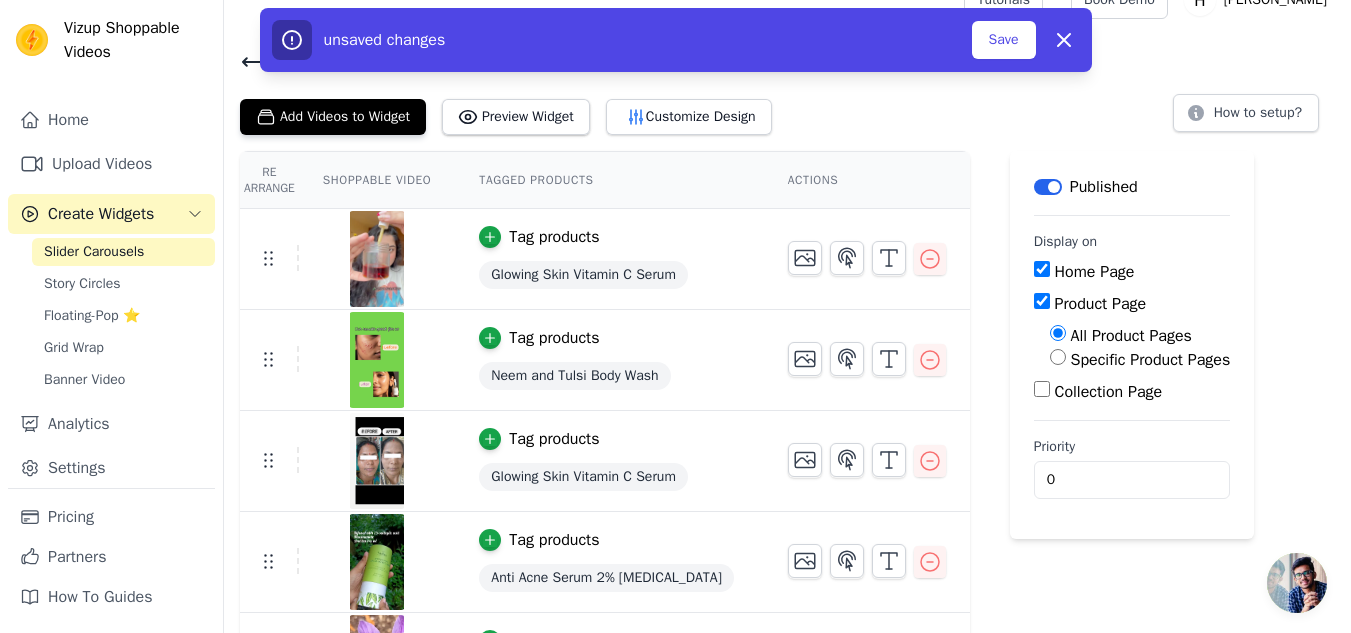 scroll, scrollTop: 33, scrollLeft: 0, axis: vertical 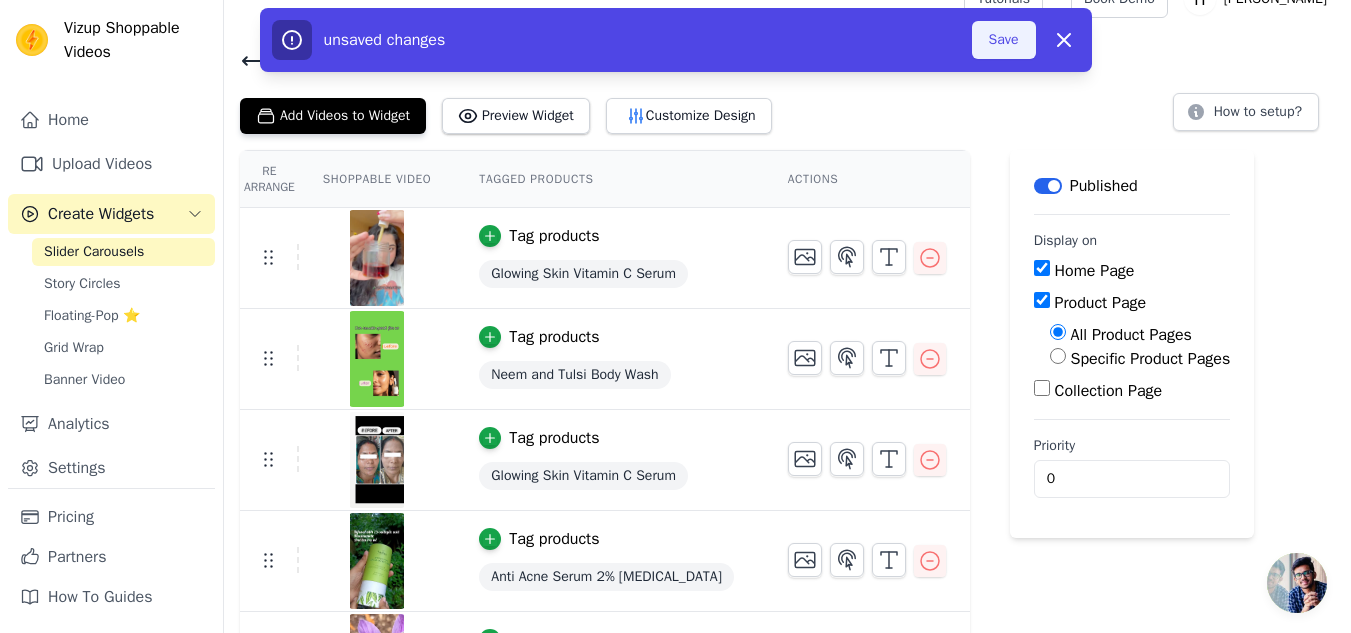 click on "Save" at bounding box center (1004, 40) 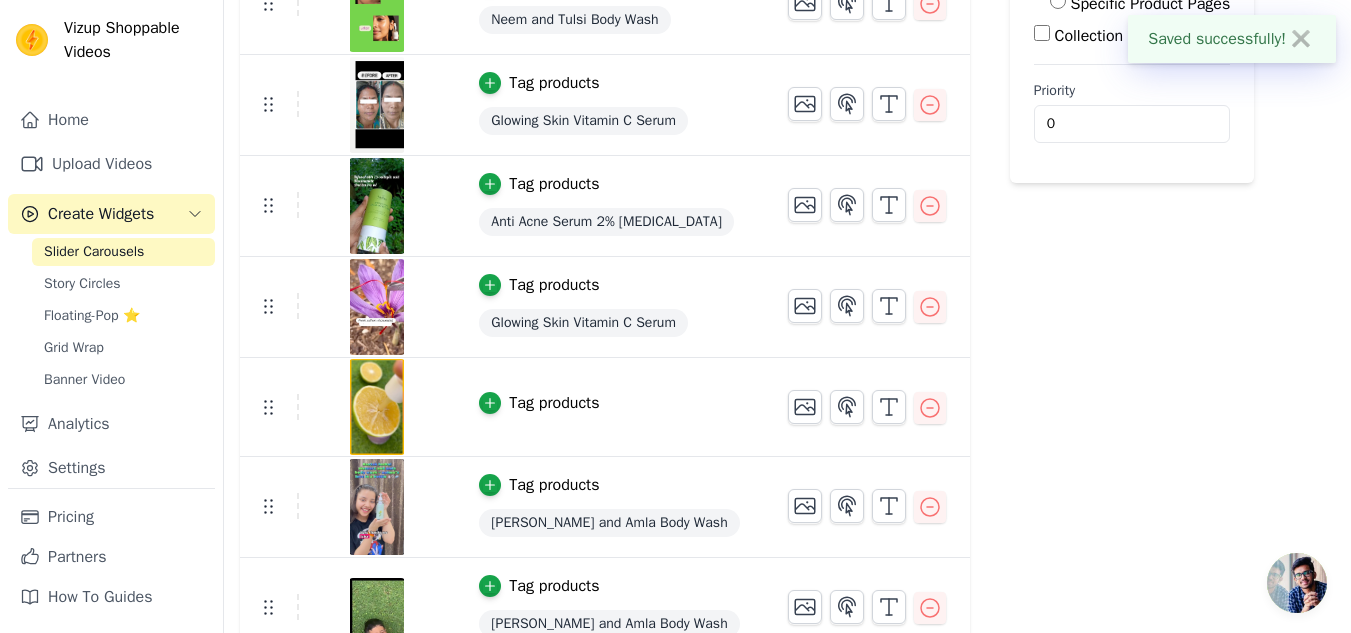 scroll, scrollTop: 550, scrollLeft: 0, axis: vertical 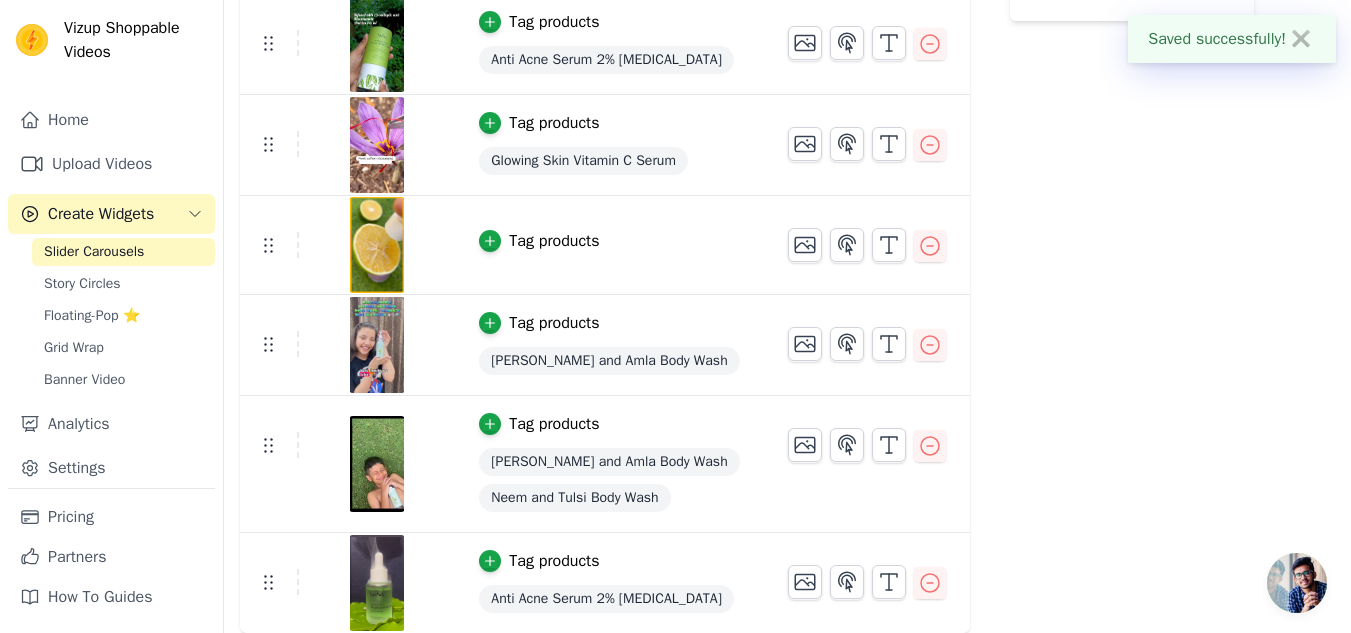 click on "Tag products" at bounding box center [554, 241] 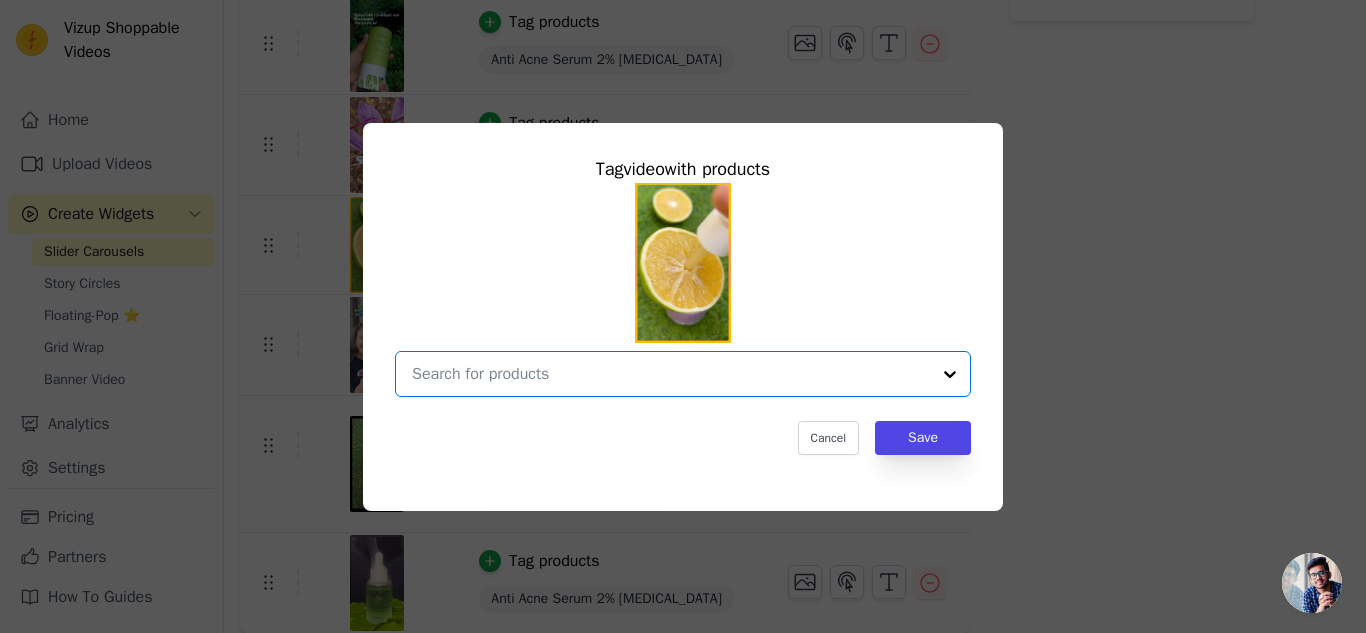 click at bounding box center [671, 374] 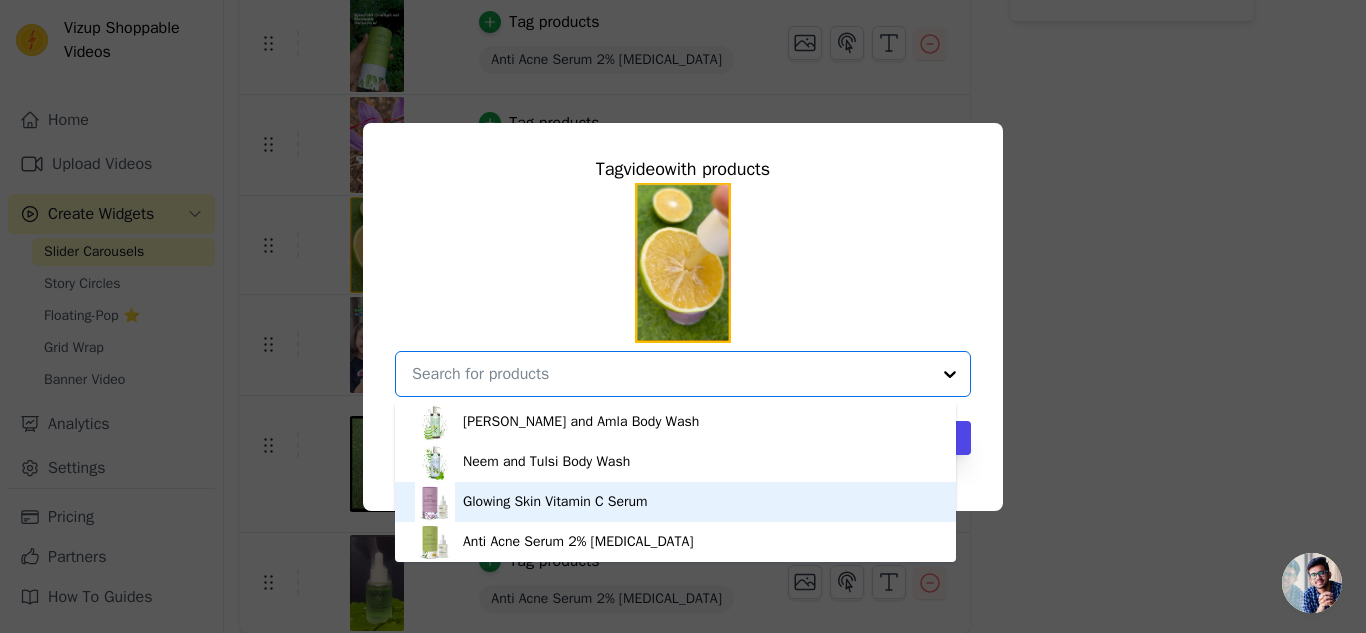 click on "Glowing Skin Vitamin C Serum" at bounding box center (555, 502) 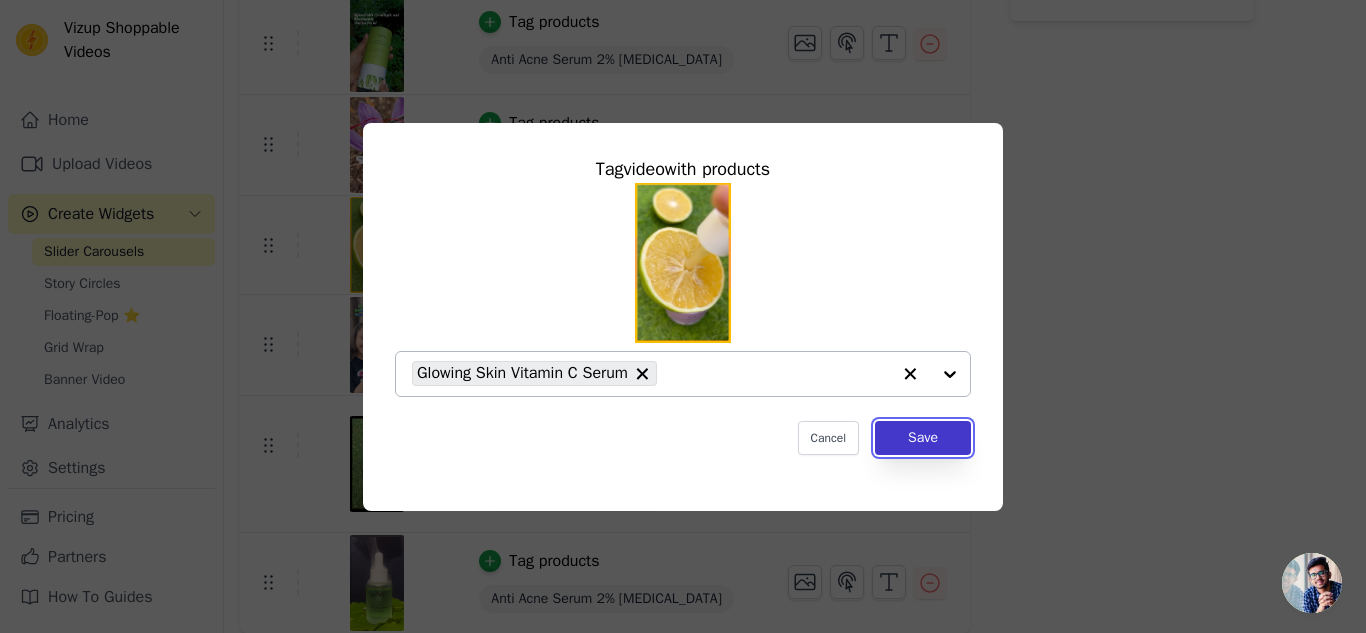 click on "Save" at bounding box center [923, 438] 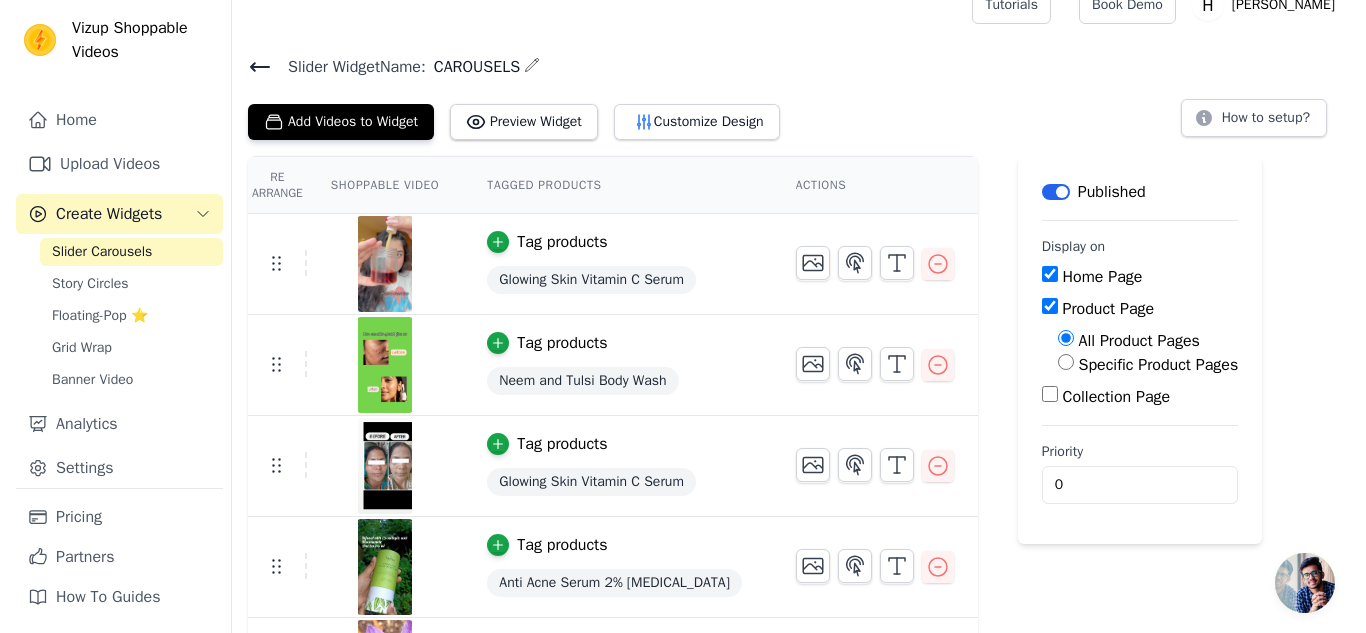 scroll, scrollTop: 0, scrollLeft: 0, axis: both 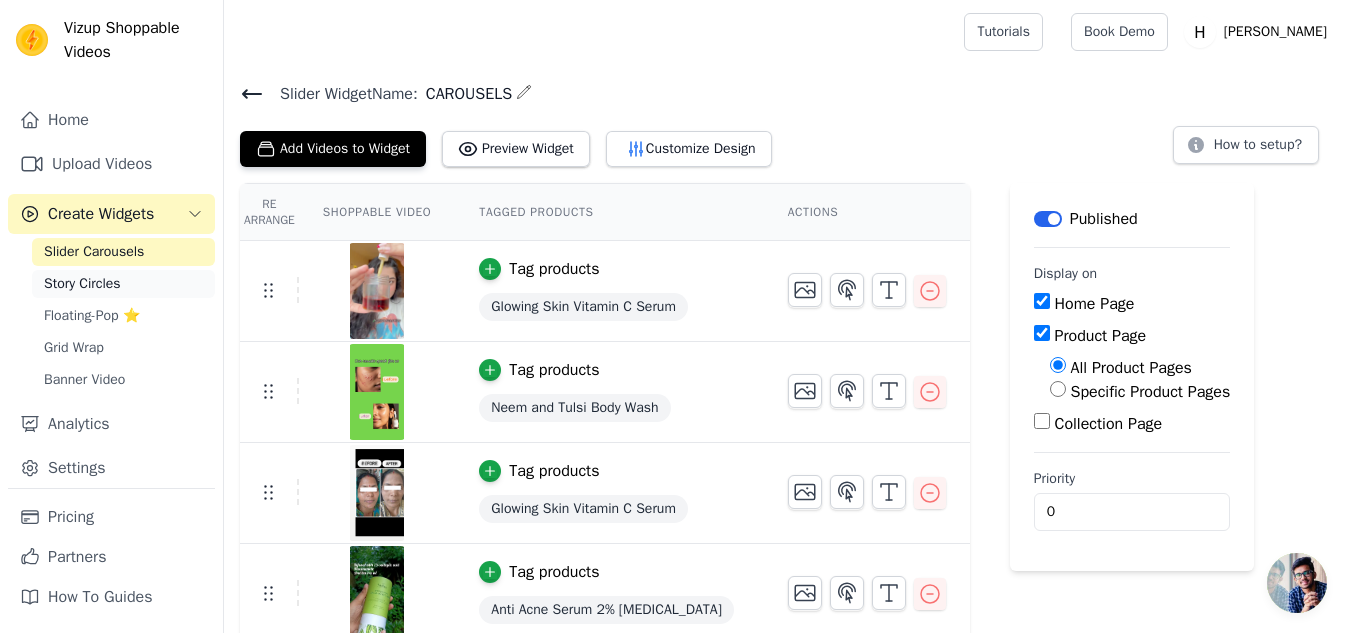 click on "Story Circles" at bounding box center (82, 284) 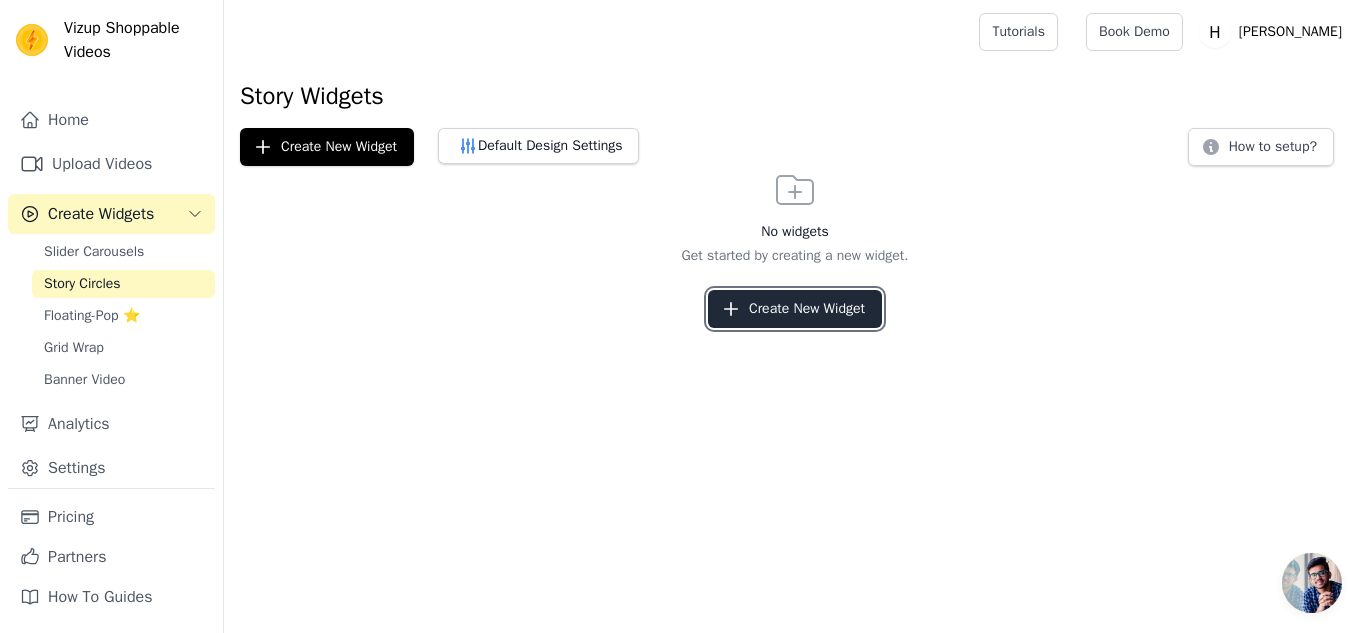 click on "Create New Widget" at bounding box center [795, 309] 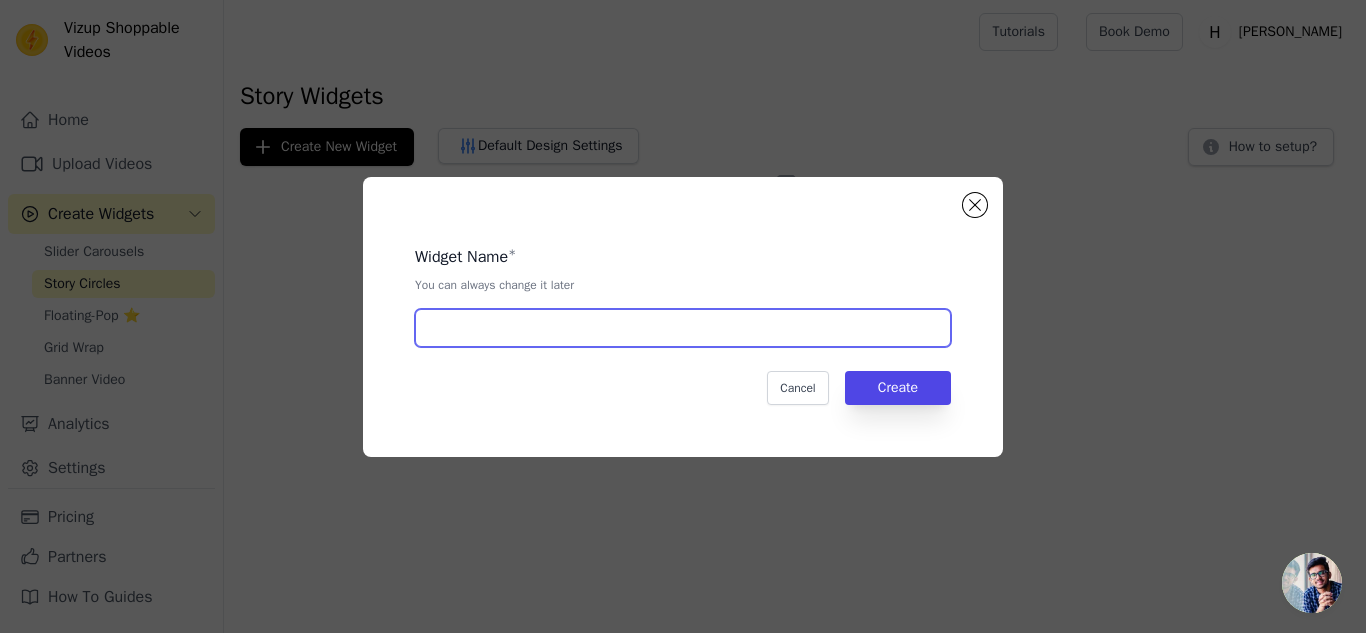 click at bounding box center (683, 328) 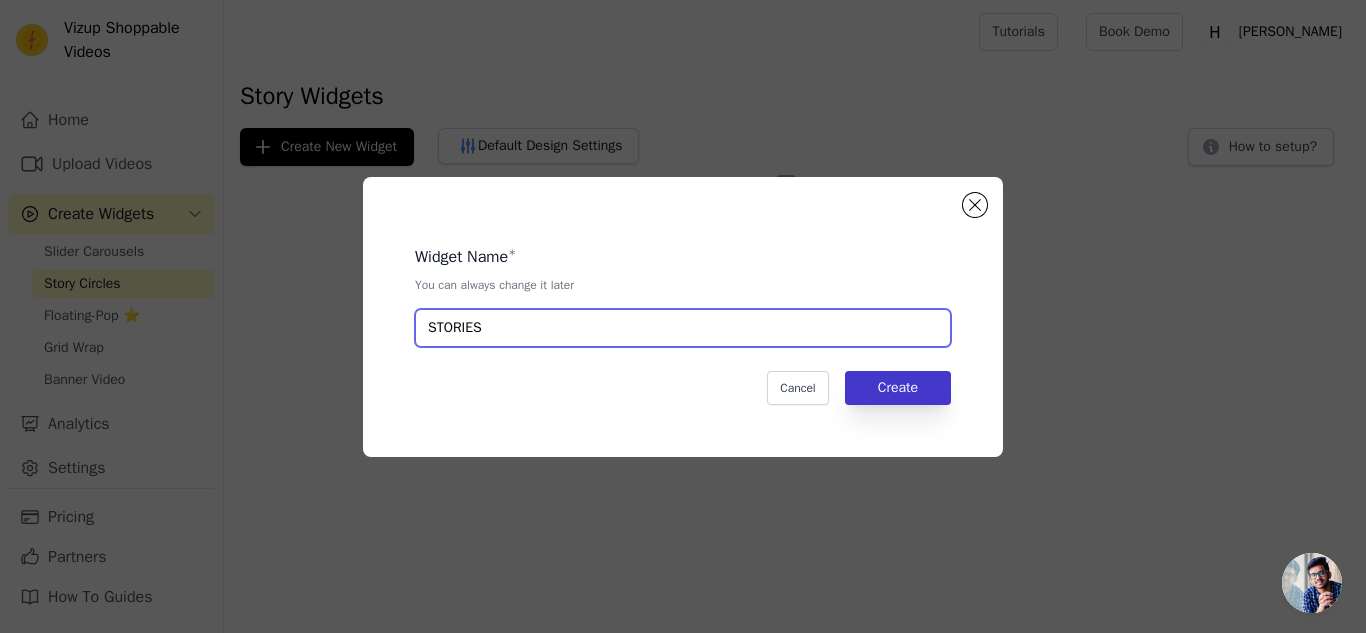 type on "STORIES" 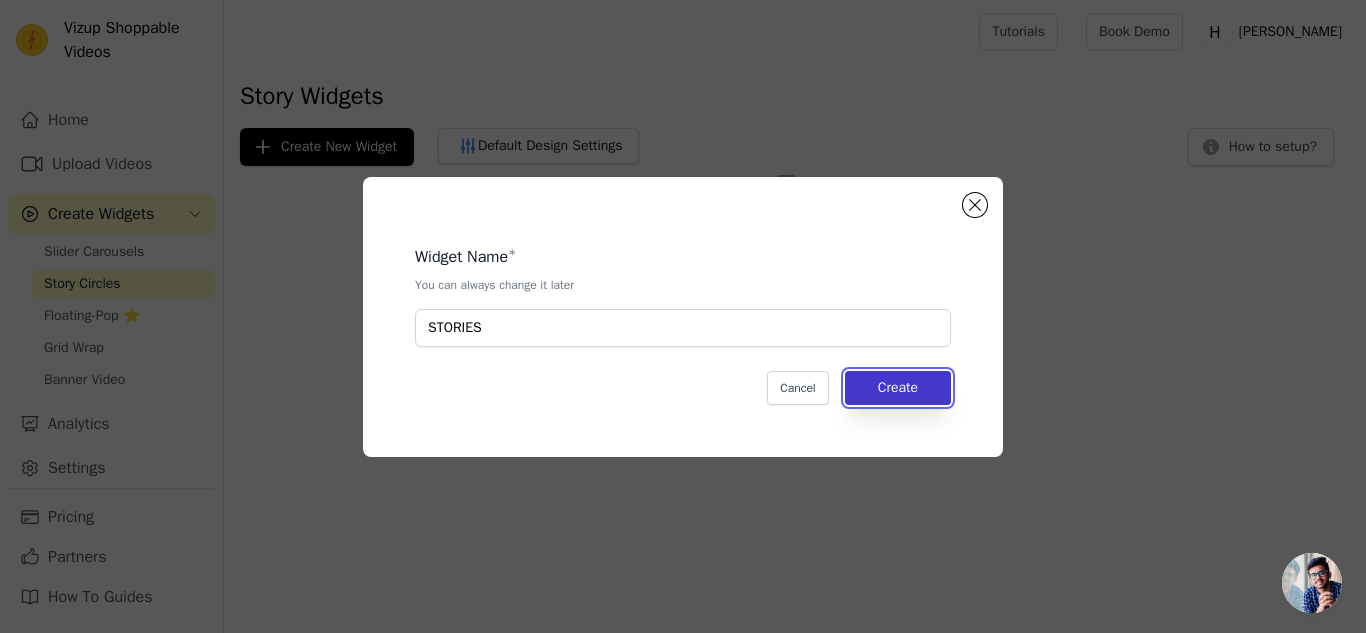 click on "Create" at bounding box center (898, 388) 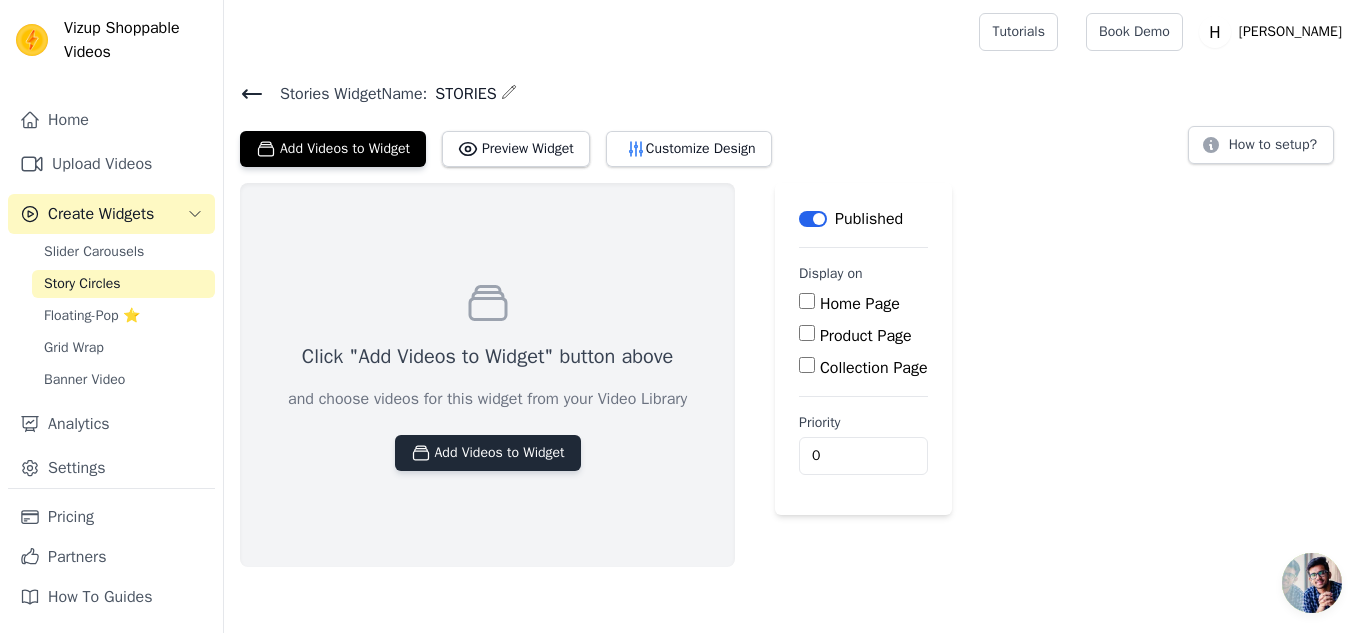 click on "Add Videos to Widget" at bounding box center [488, 453] 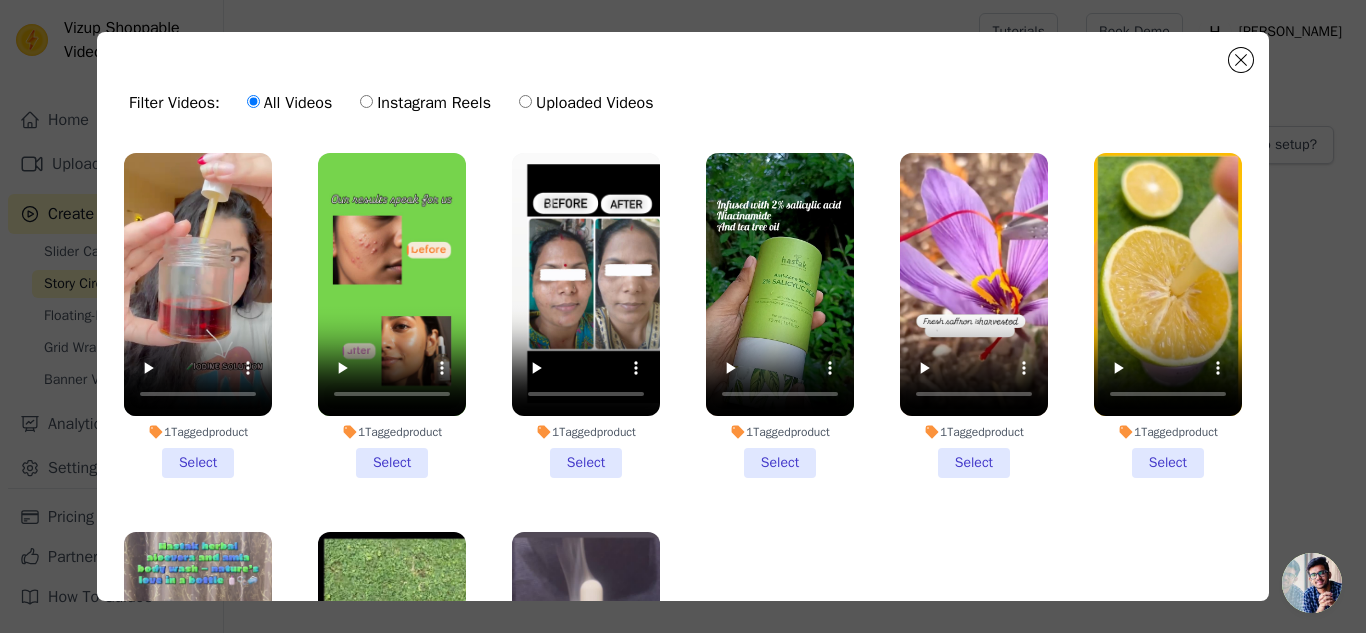 click on "1  Tagged  product     Select" at bounding box center (974, 315) 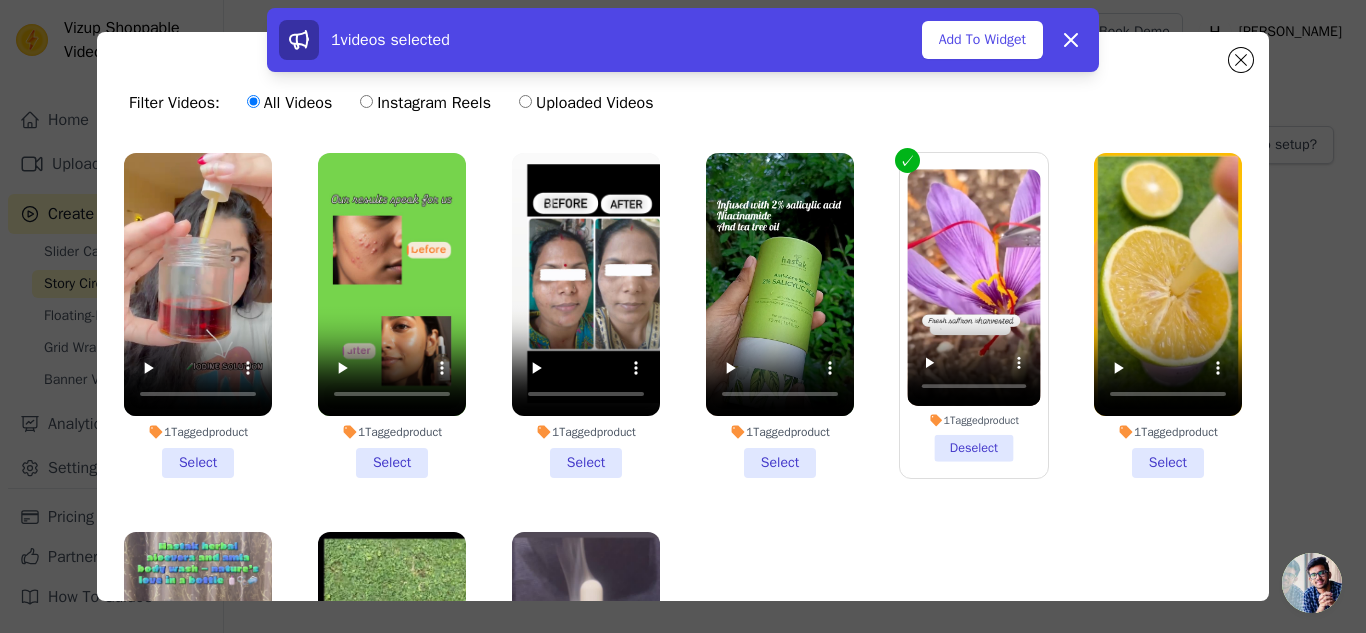 click on "1  Tagged  product     Select" at bounding box center (1168, 315) 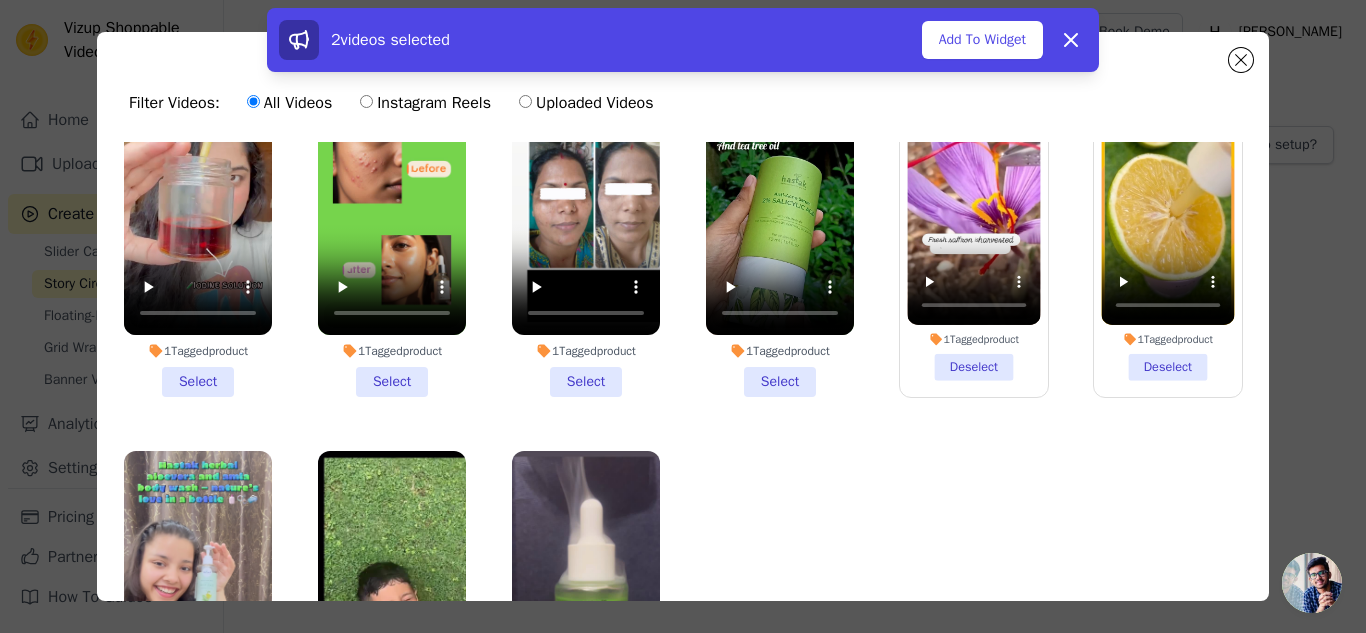 scroll, scrollTop: 184, scrollLeft: 0, axis: vertical 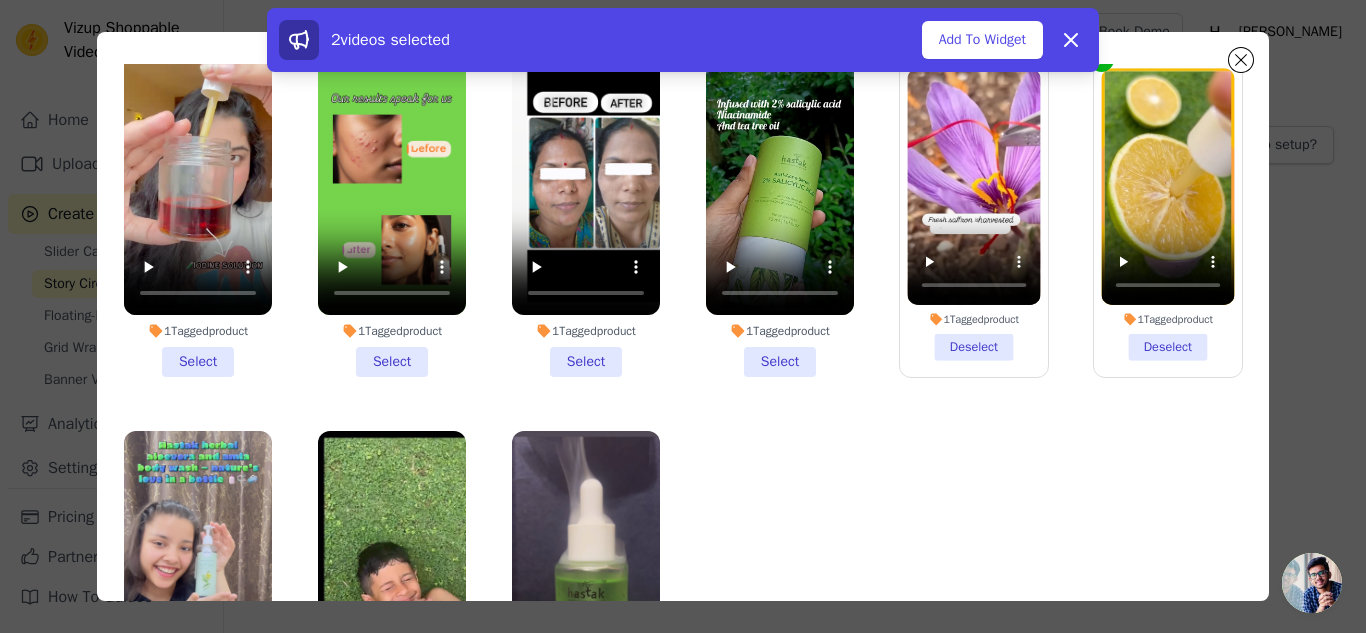 click on "1  Tagged  product     Select" at bounding box center (198, 214) 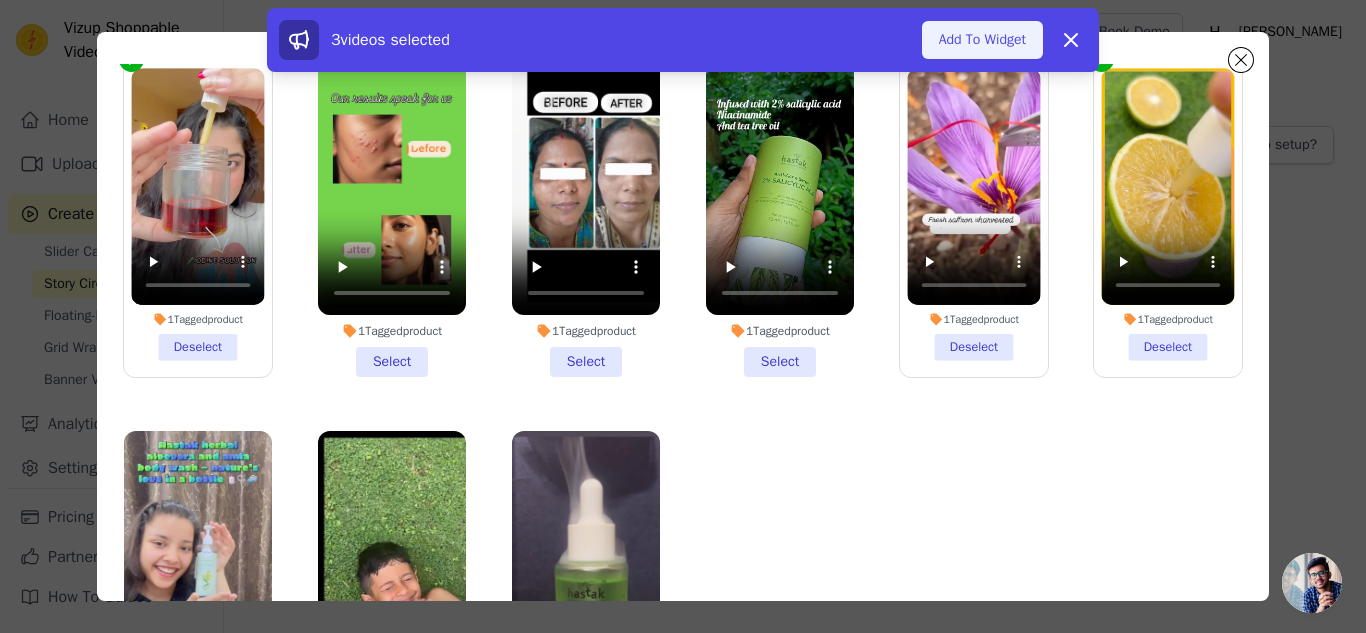 click on "Add To Widget" at bounding box center (982, 40) 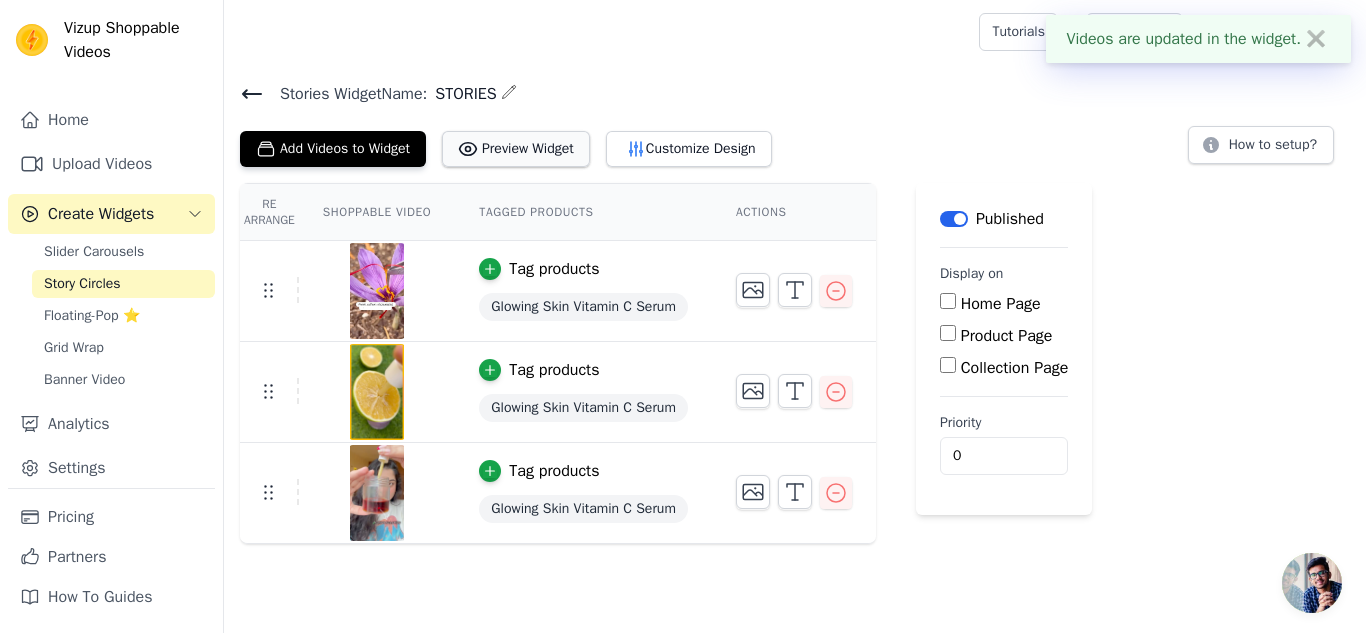 click on "Preview Widget" at bounding box center [516, 149] 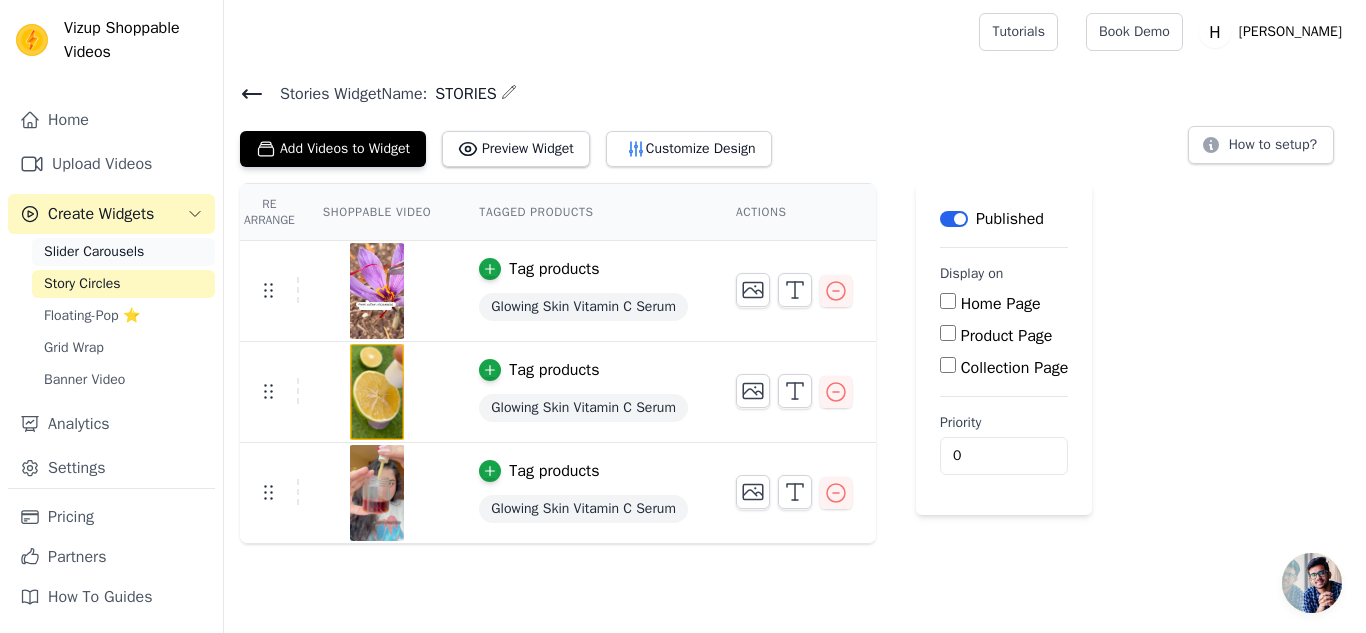 click on "Slider Carousels" at bounding box center [94, 252] 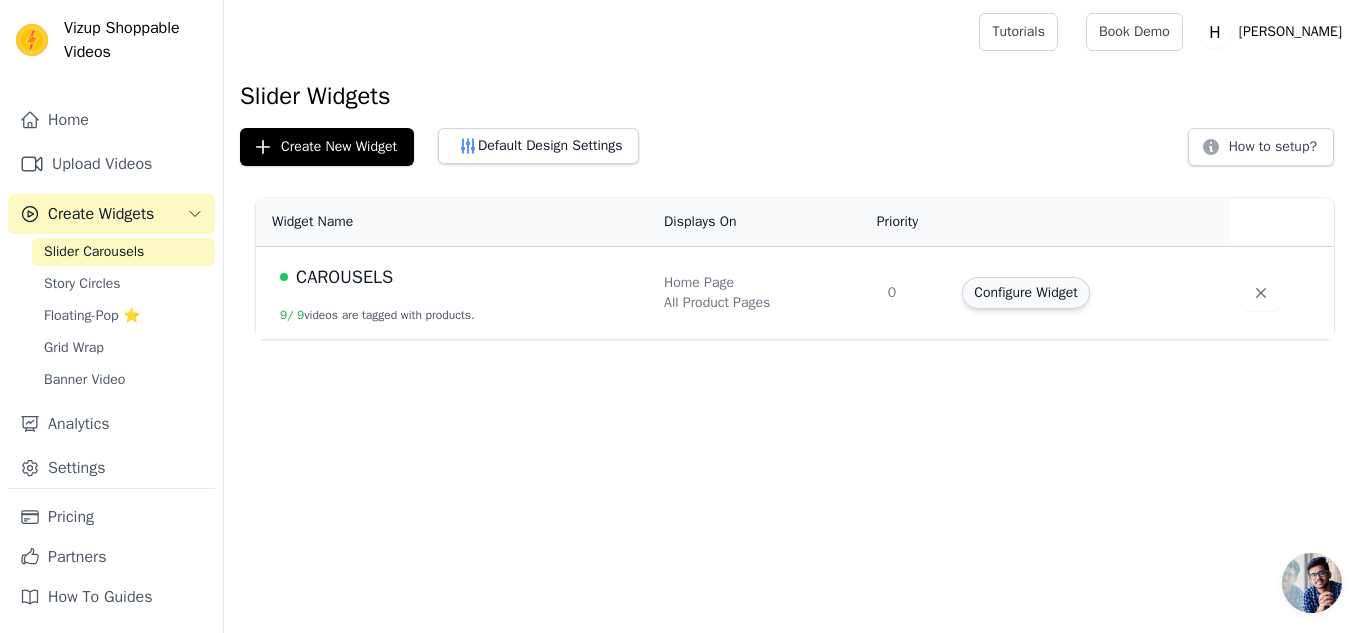 click on "Configure Widget" at bounding box center [1025, 293] 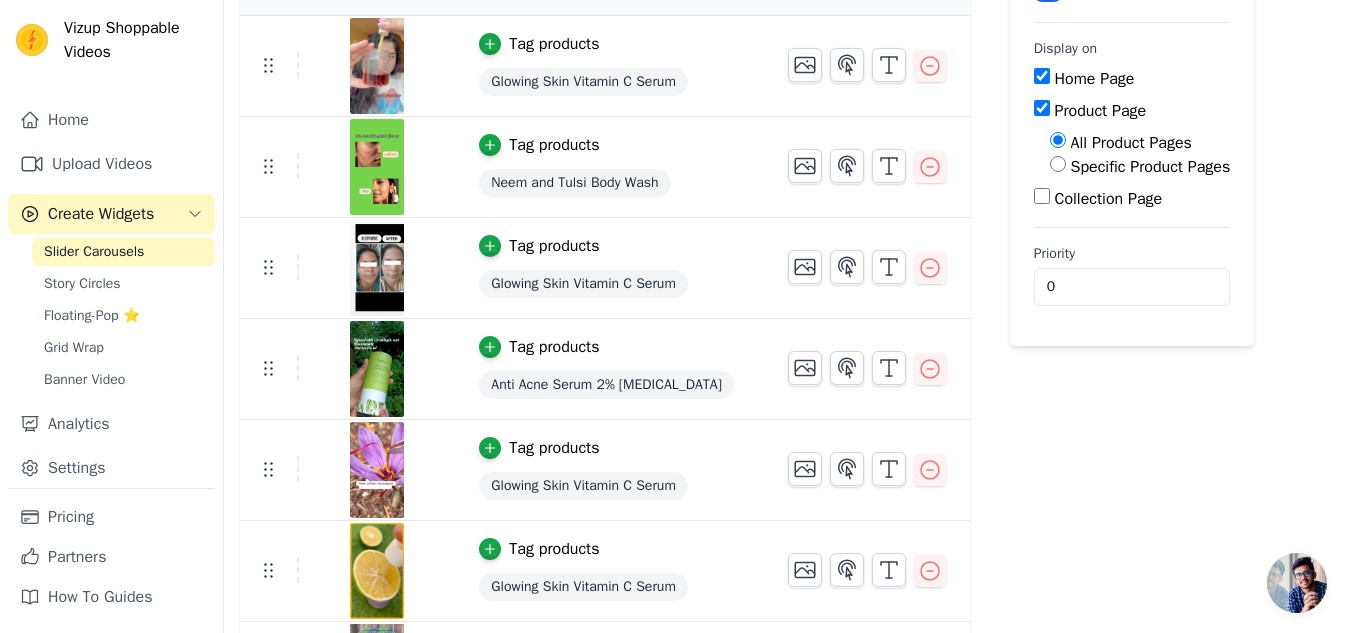 scroll, scrollTop: 0, scrollLeft: 0, axis: both 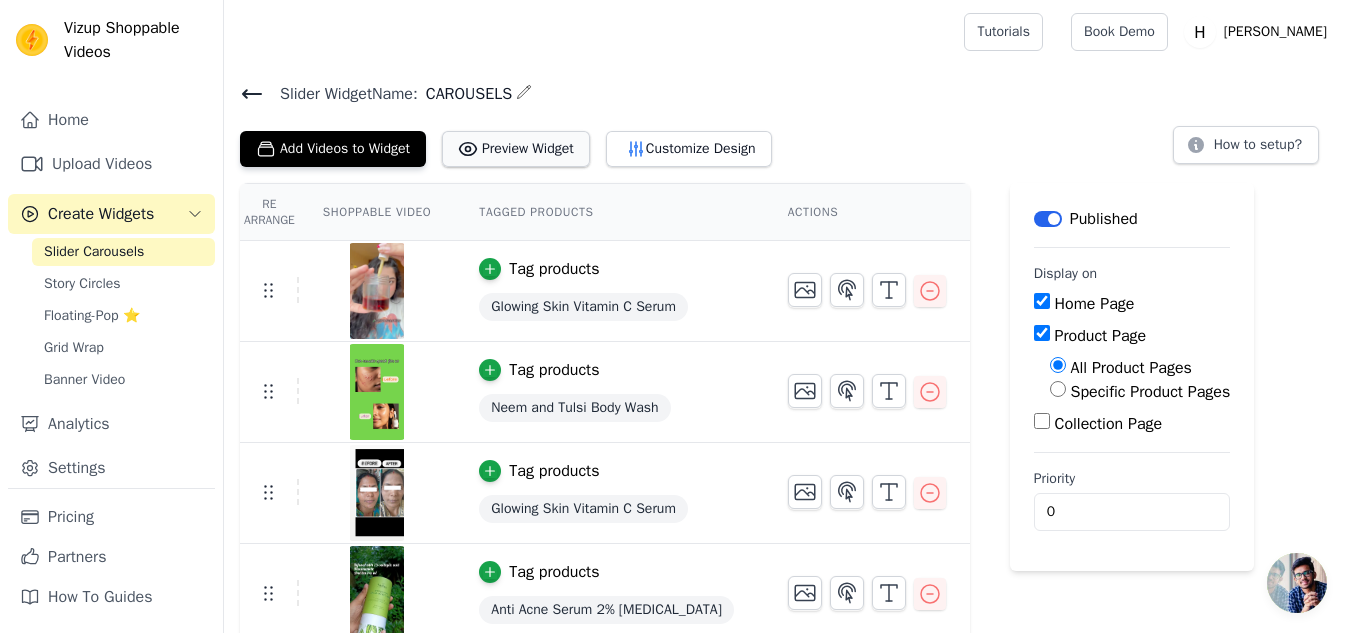 click 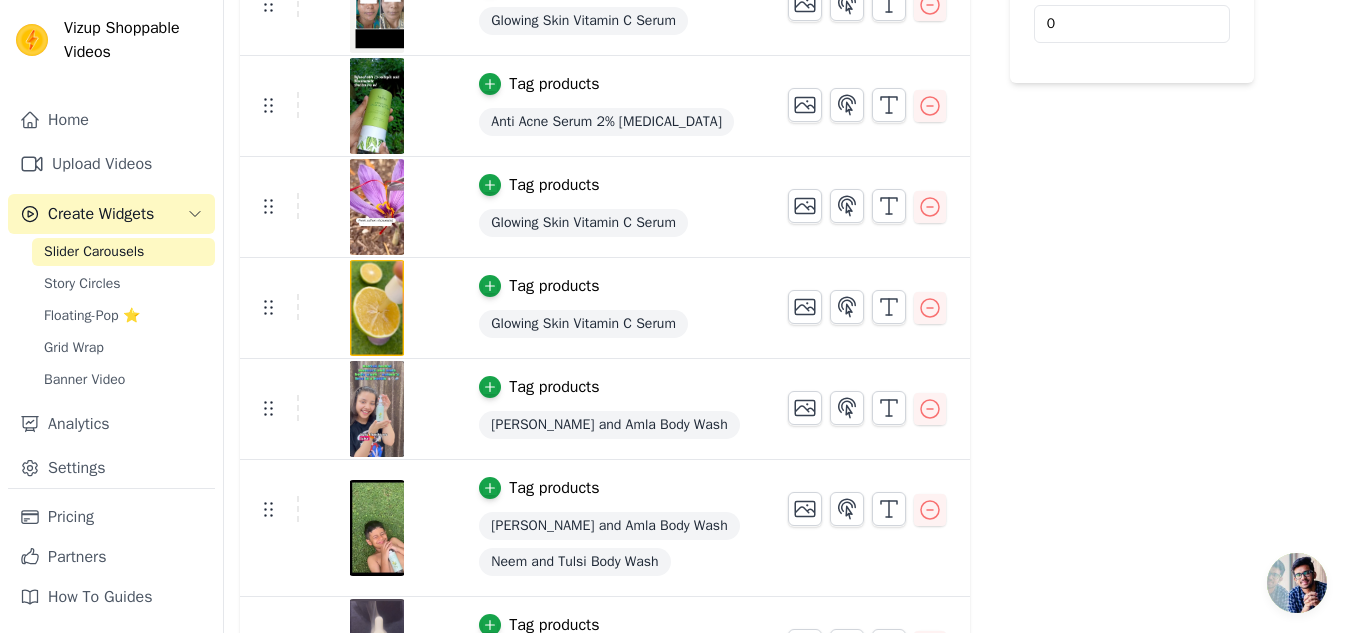 scroll, scrollTop: 552, scrollLeft: 0, axis: vertical 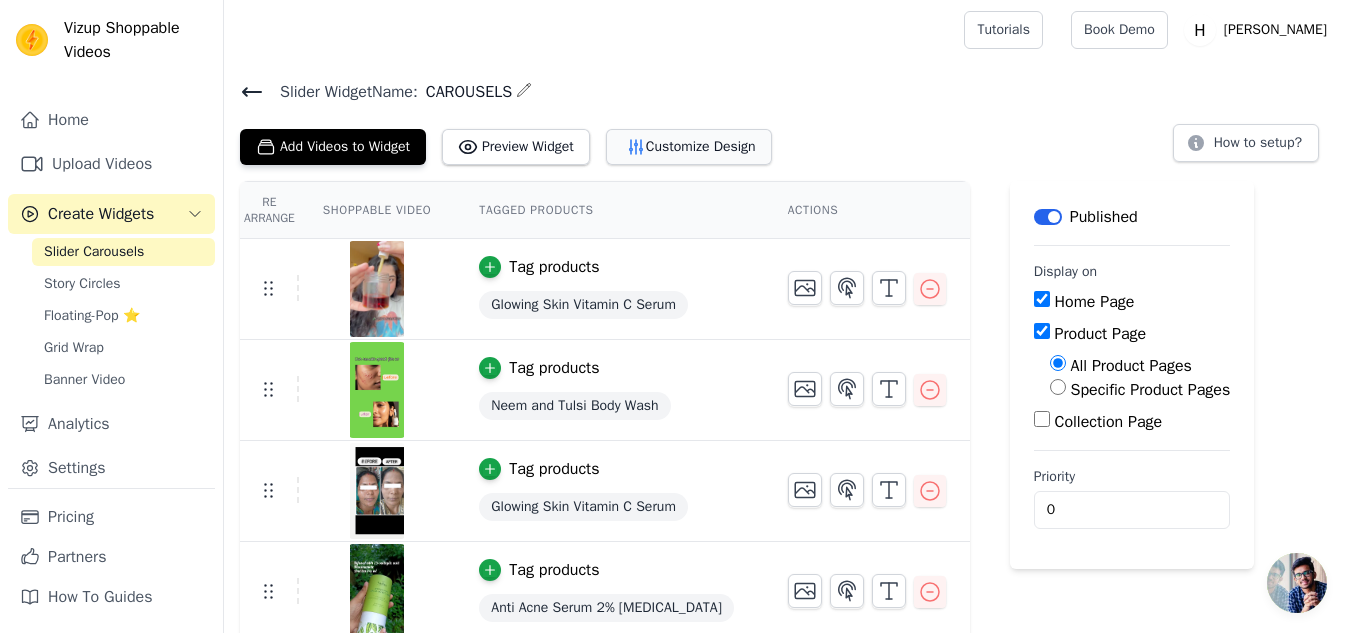 click on "Customize Design" at bounding box center (689, 147) 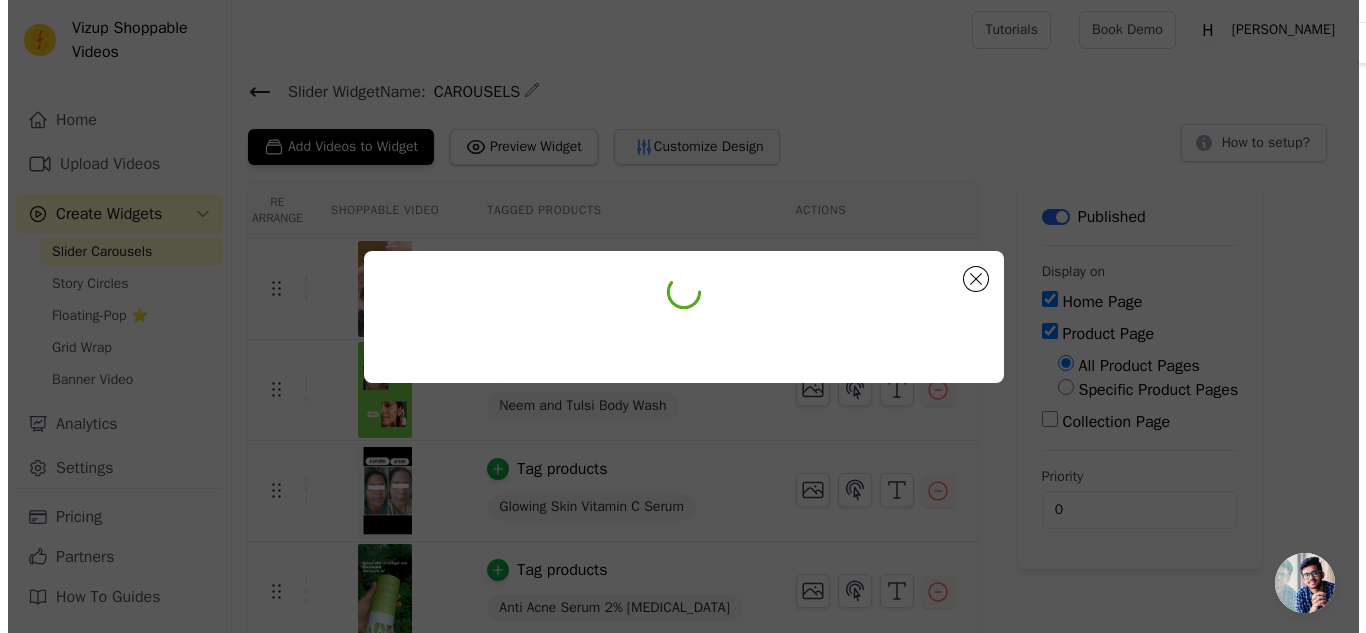 scroll, scrollTop: 0, scrollLeft: 0, axis: both 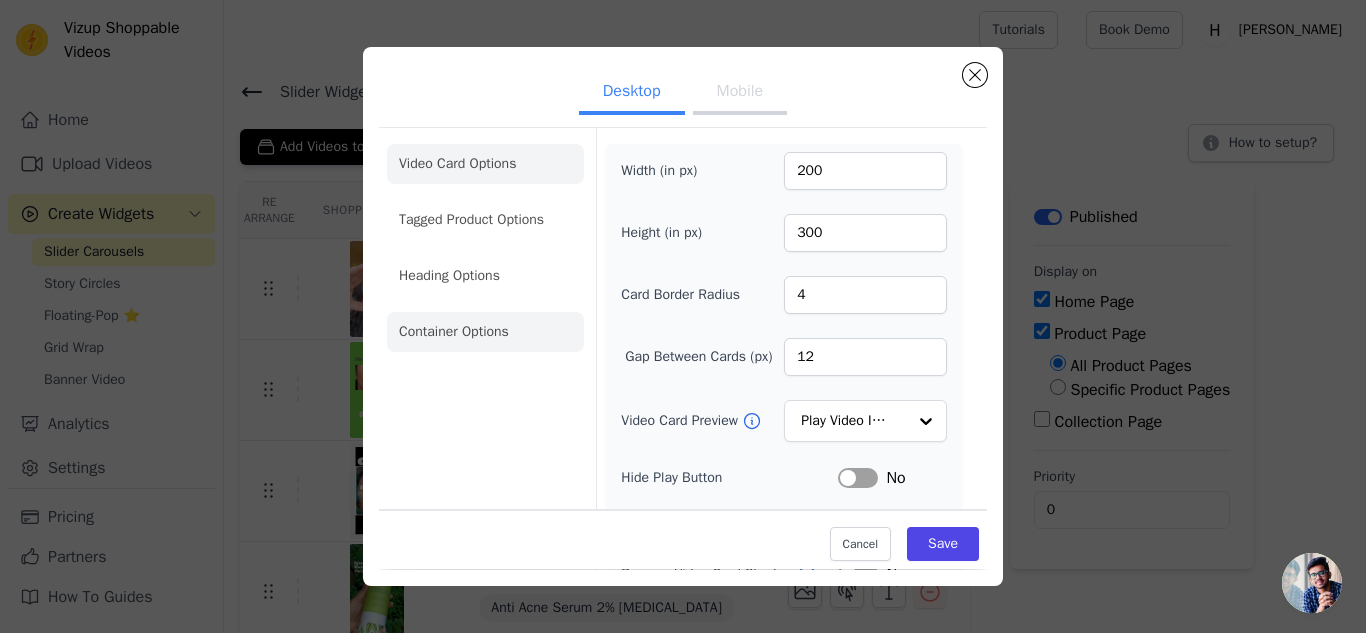 click on "Container Options" 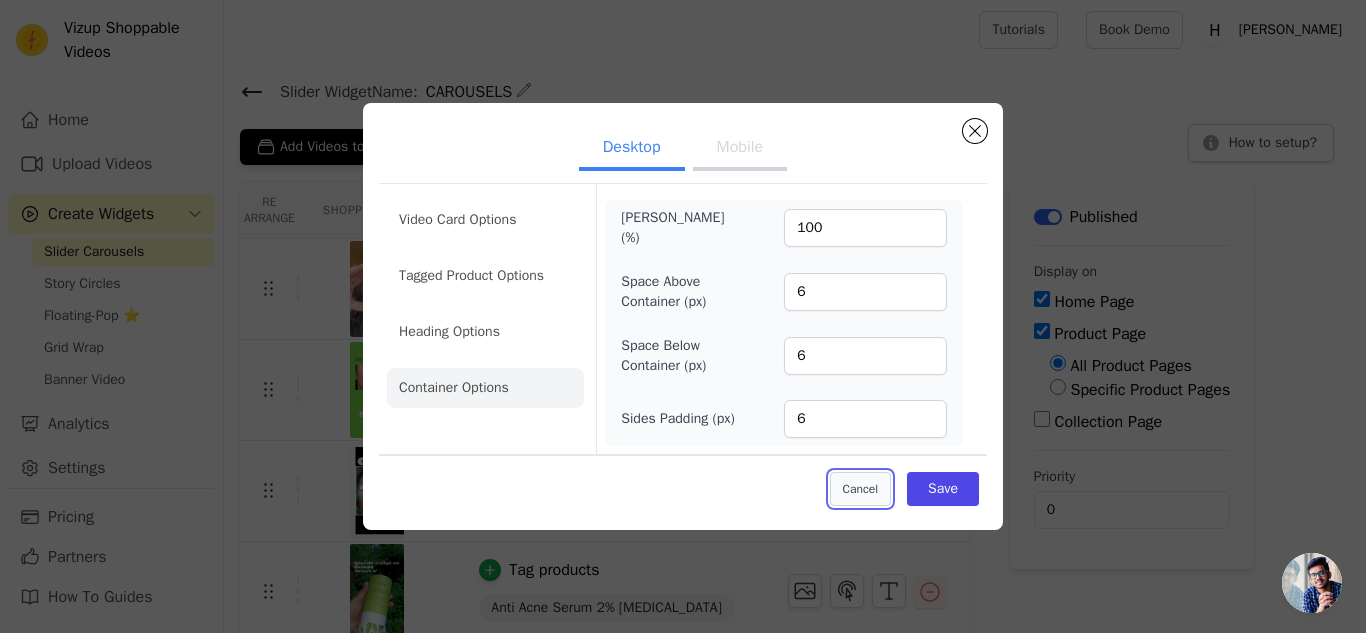 click on "Cancel" at bounding box center [860, 489] 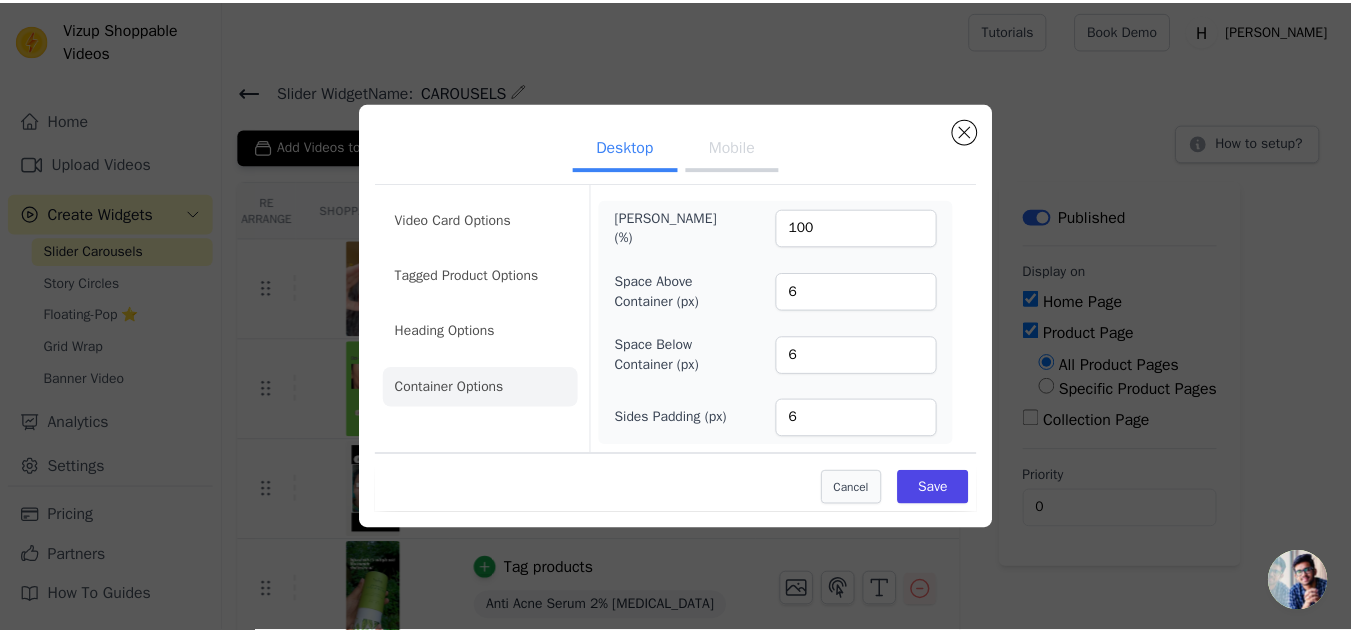 scroll, scrollTop: 2, scrollLeft: 0, axis: vertical 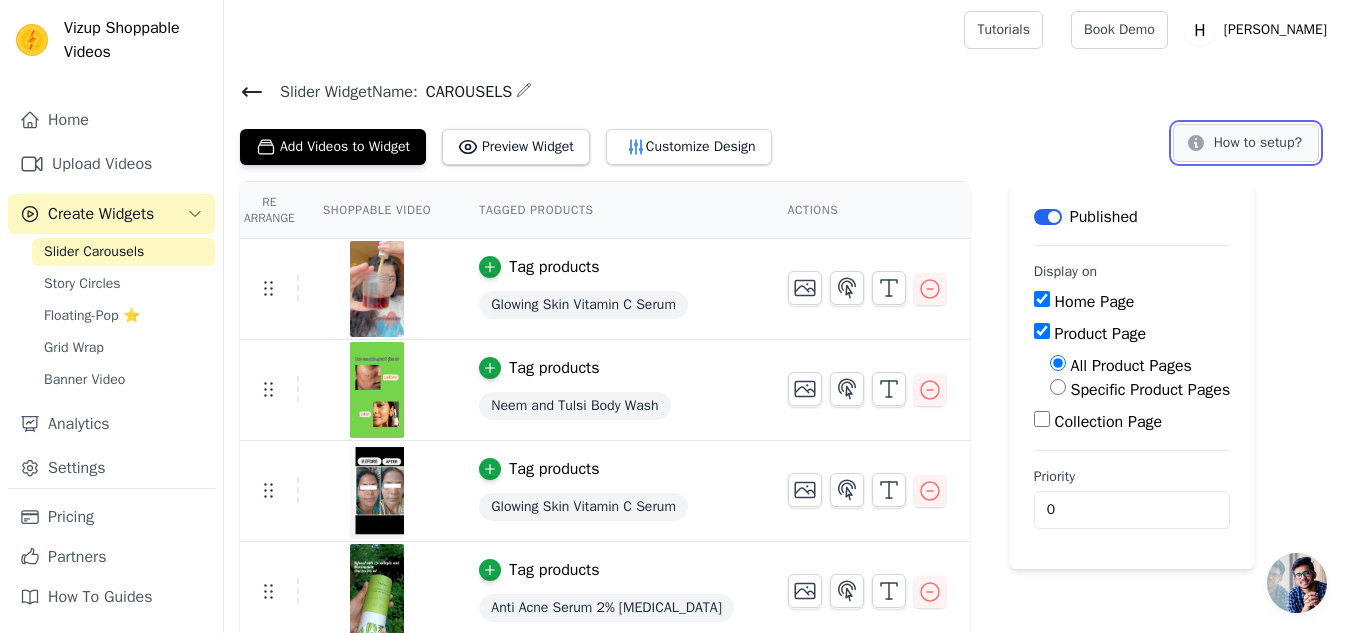 click on "How to setup?" at bounding box center (1246, 143) 